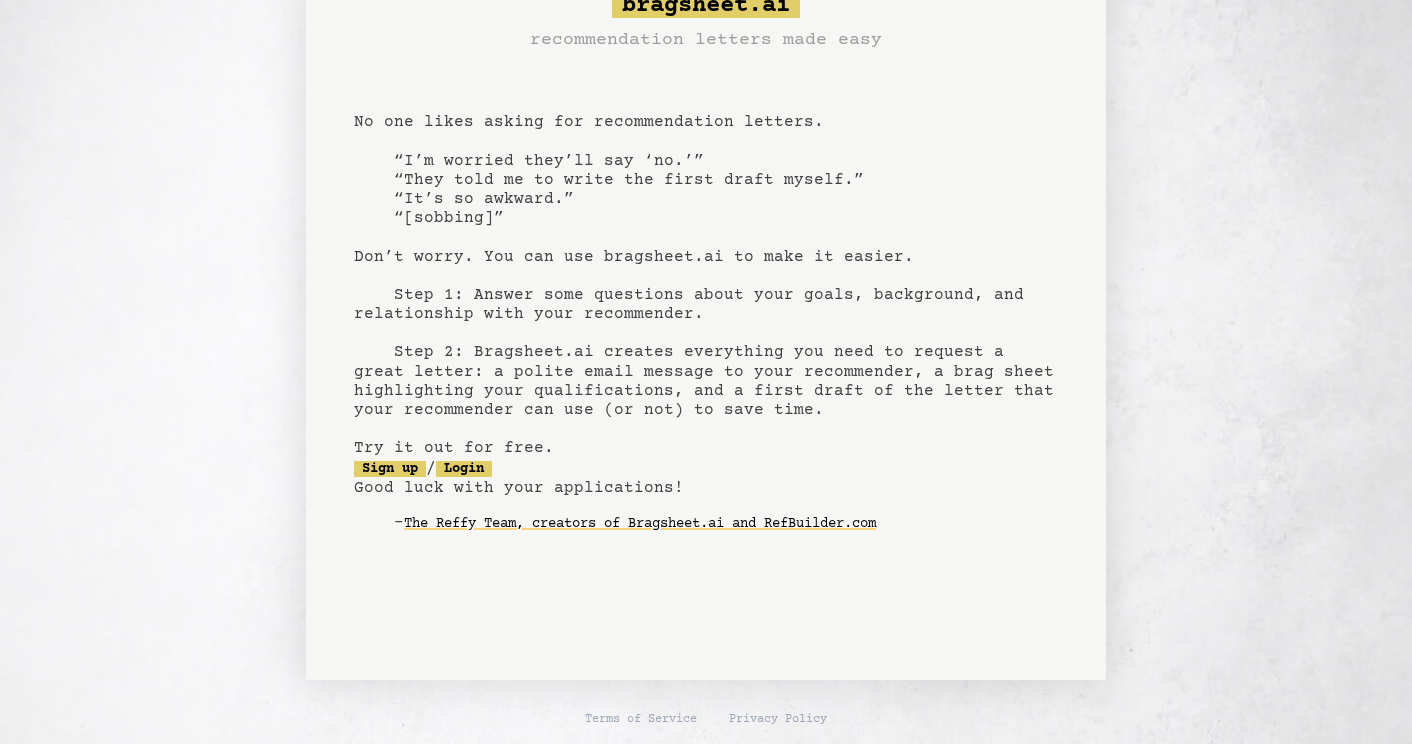 scroll, scrollTop: 0, scrollLeft: 0, axis: both 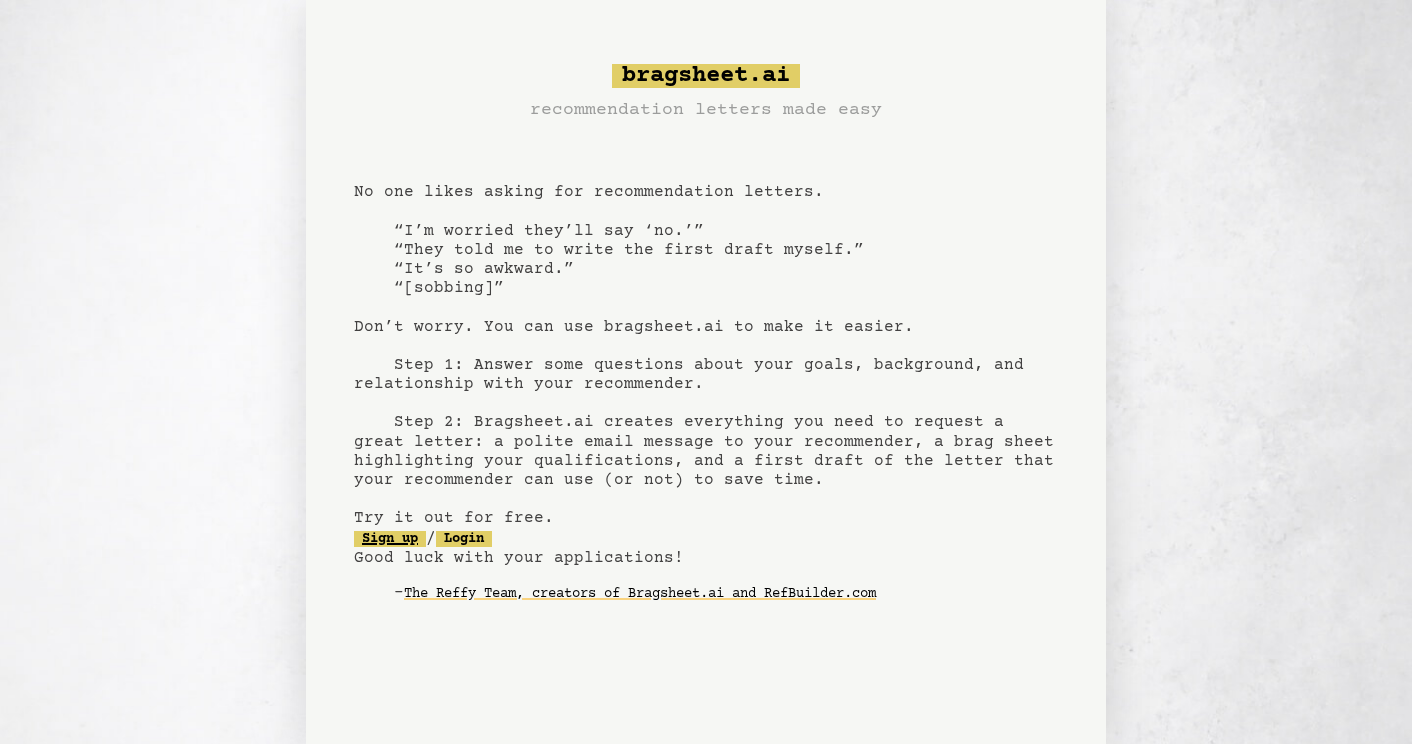 click on "Sign up" at bounding box center (390, 539) 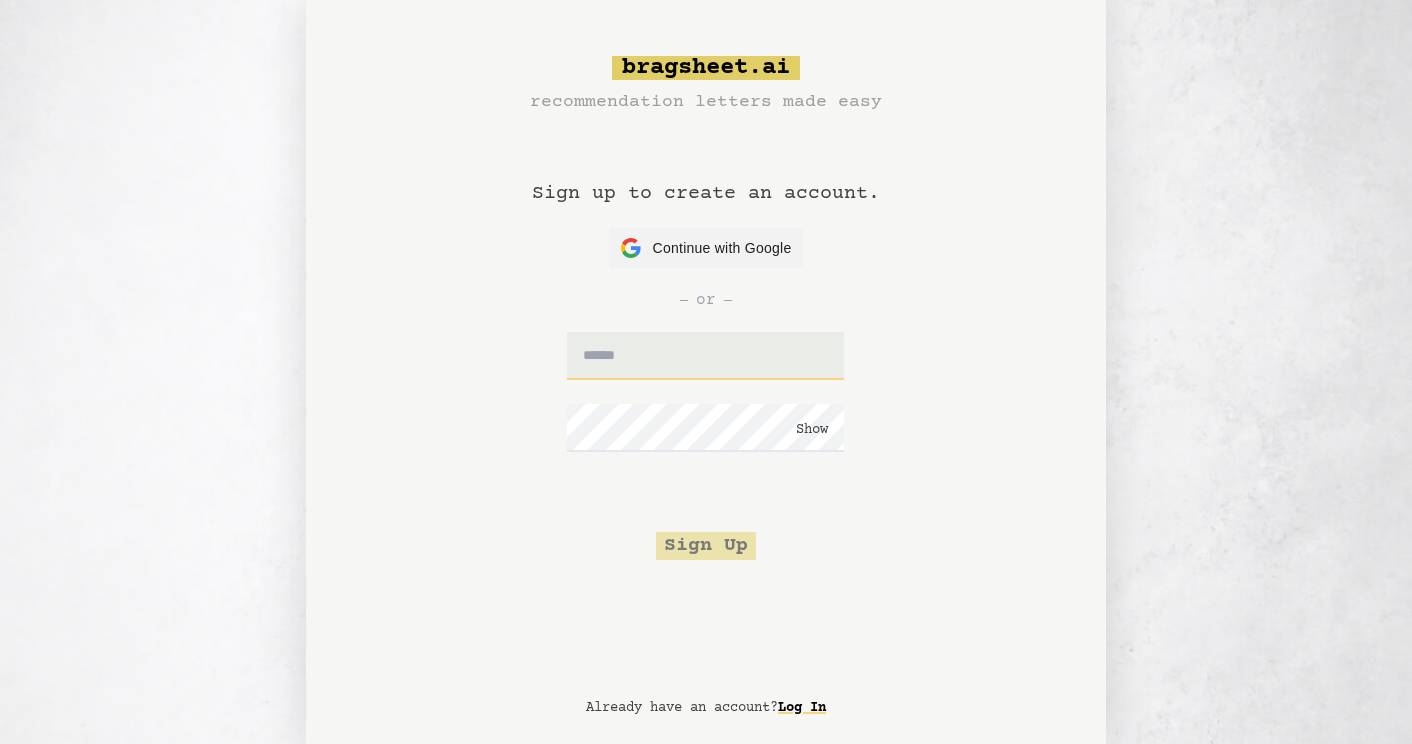 click at bounding box center (705, 356) 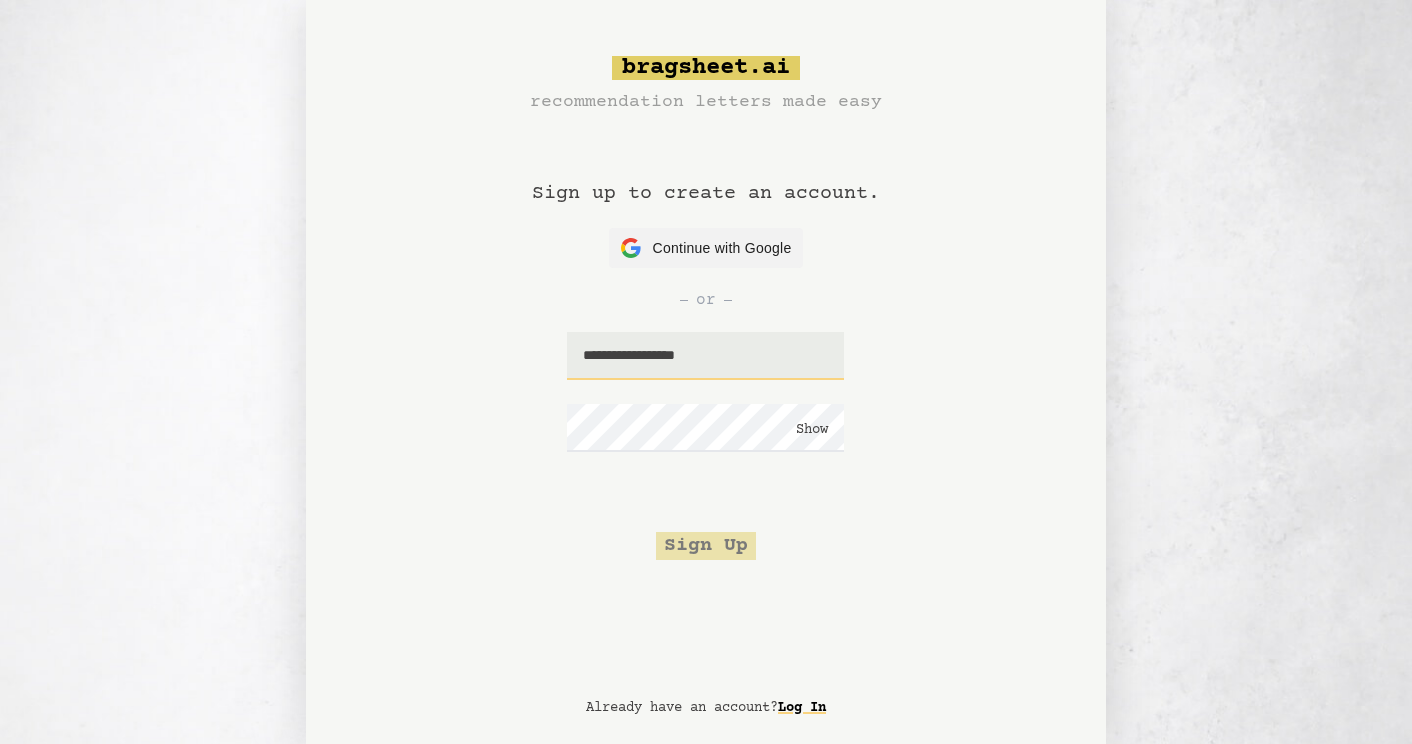 click on "**********" at bounding box center (705, 356) 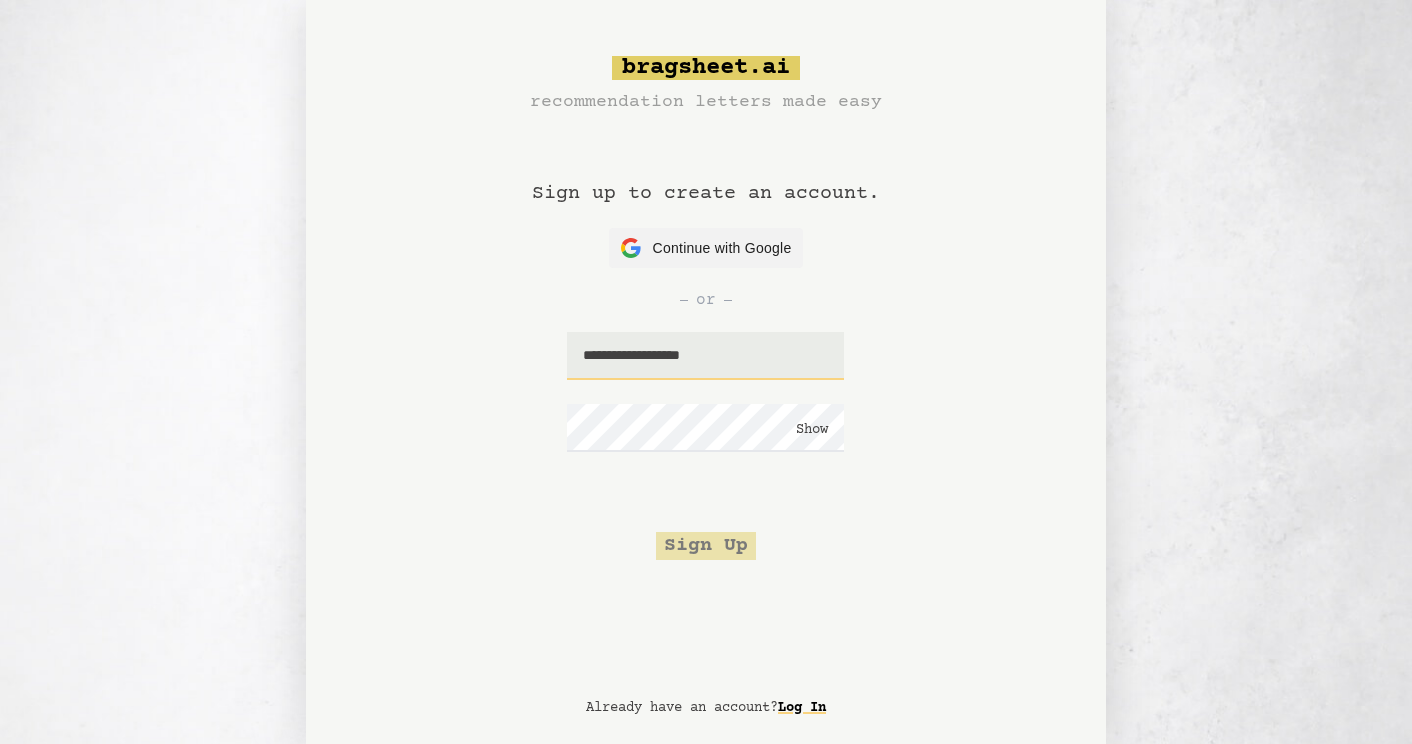 type on "**********" 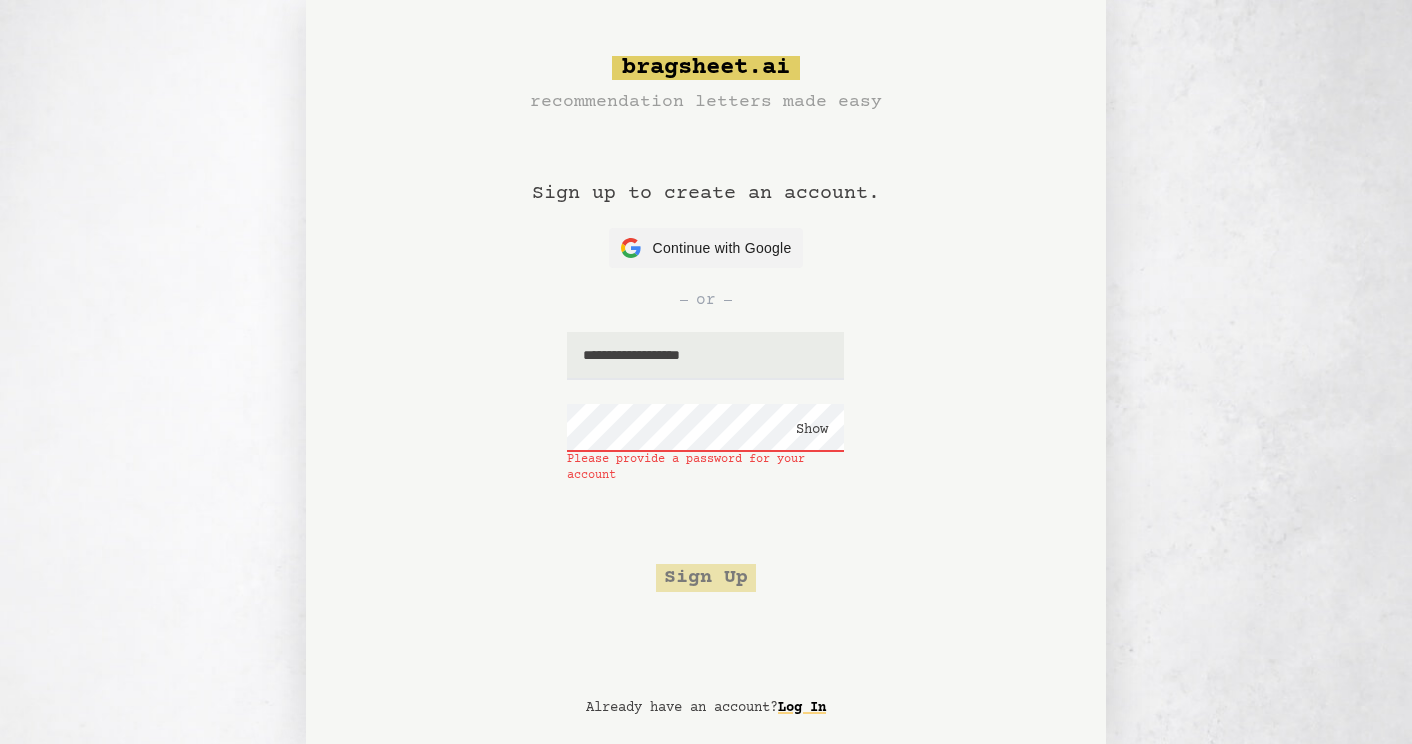 click on "Show" at bounding box center (812, 430) 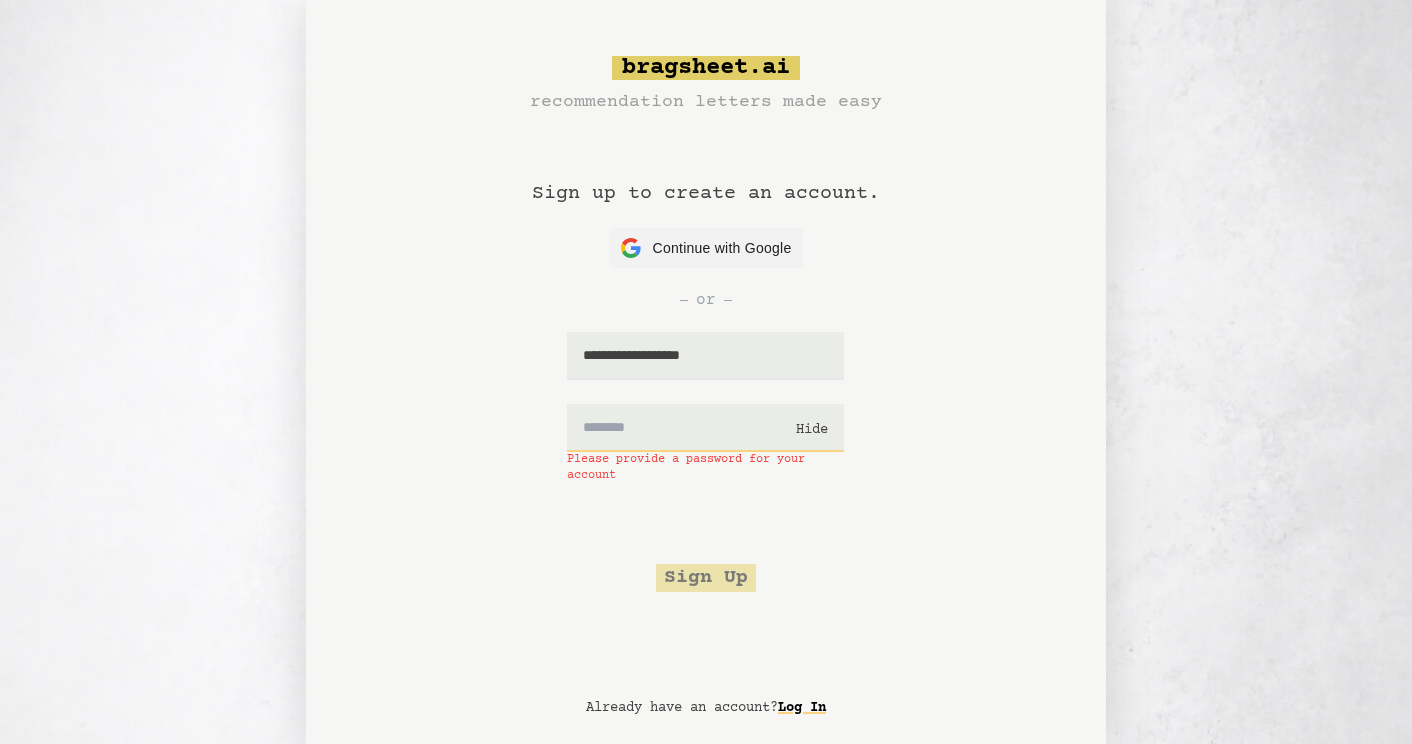click at bounding box center [705, 428] 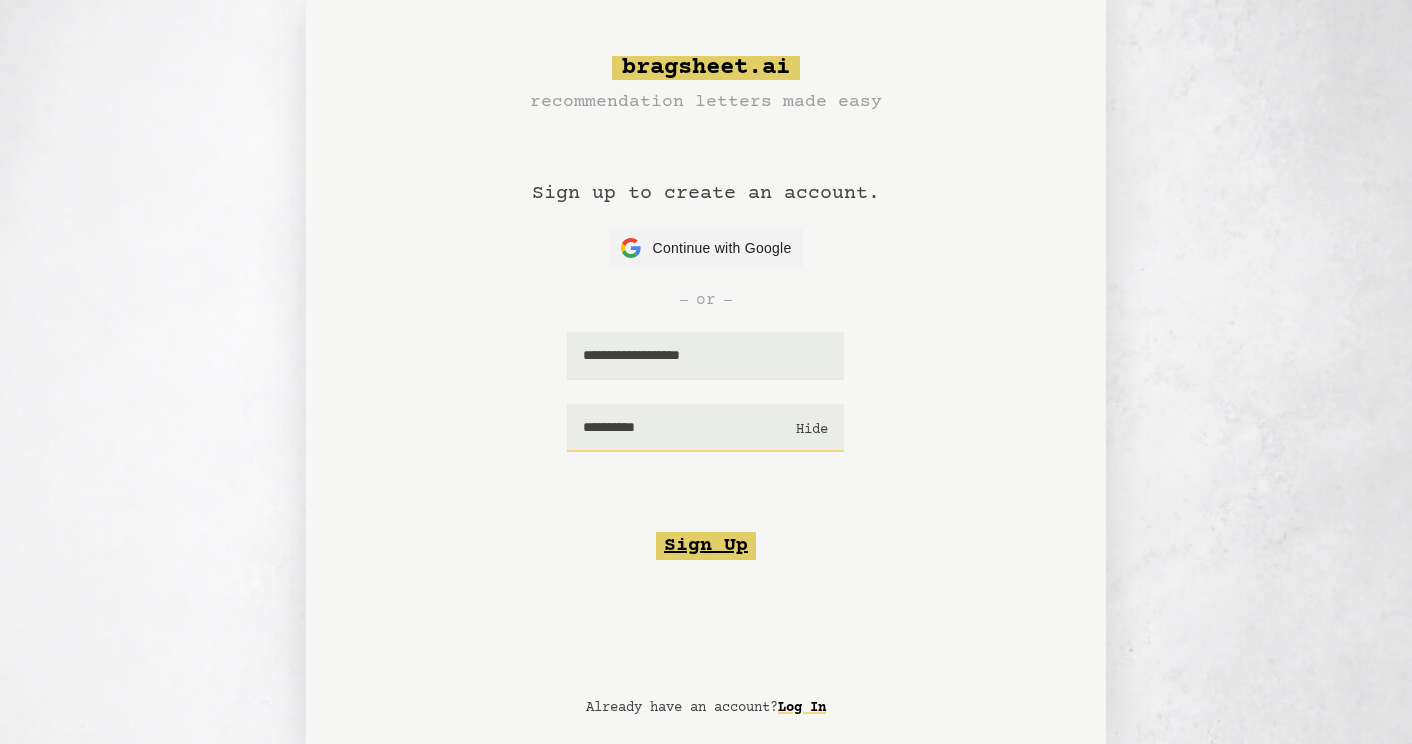 type on "**********" 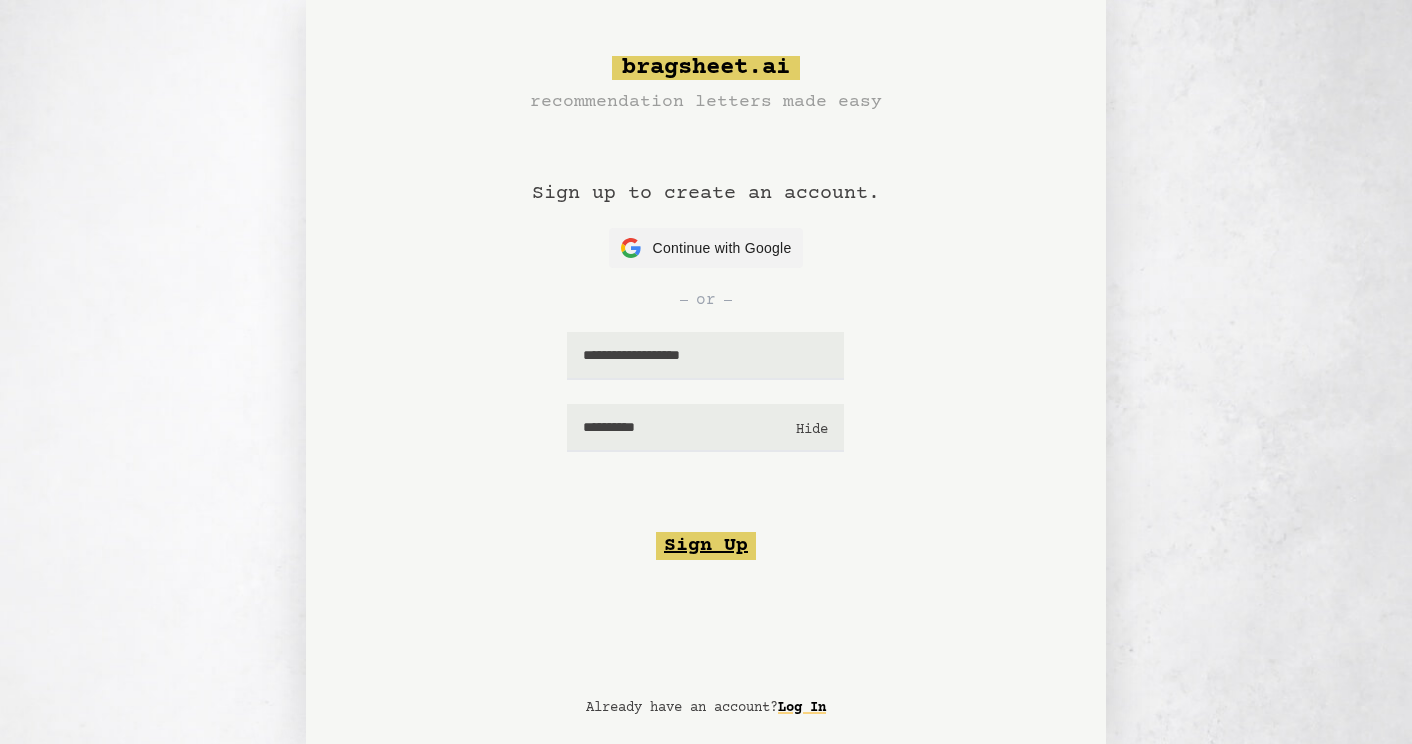 click on "Sign Up" at bounding box center (706, 546) 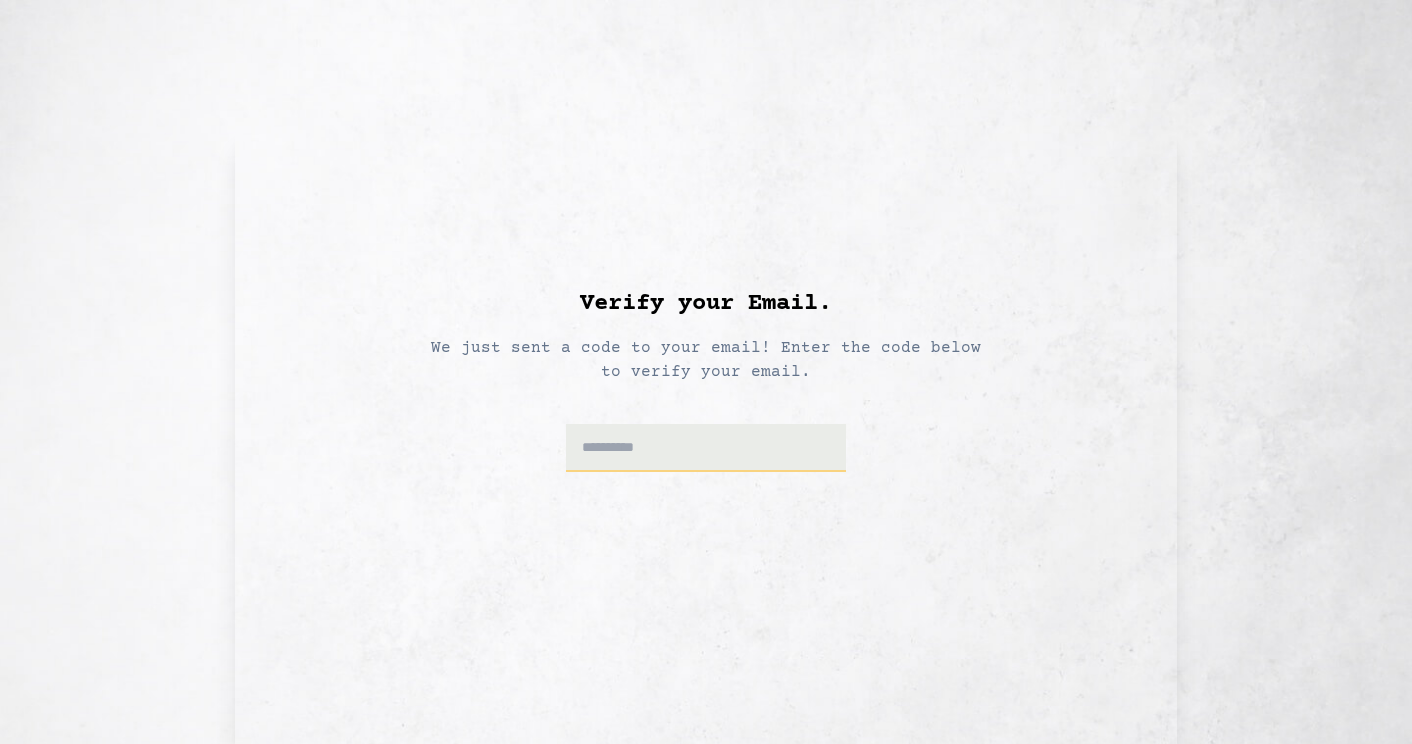 click at bounding box center (706, 448) 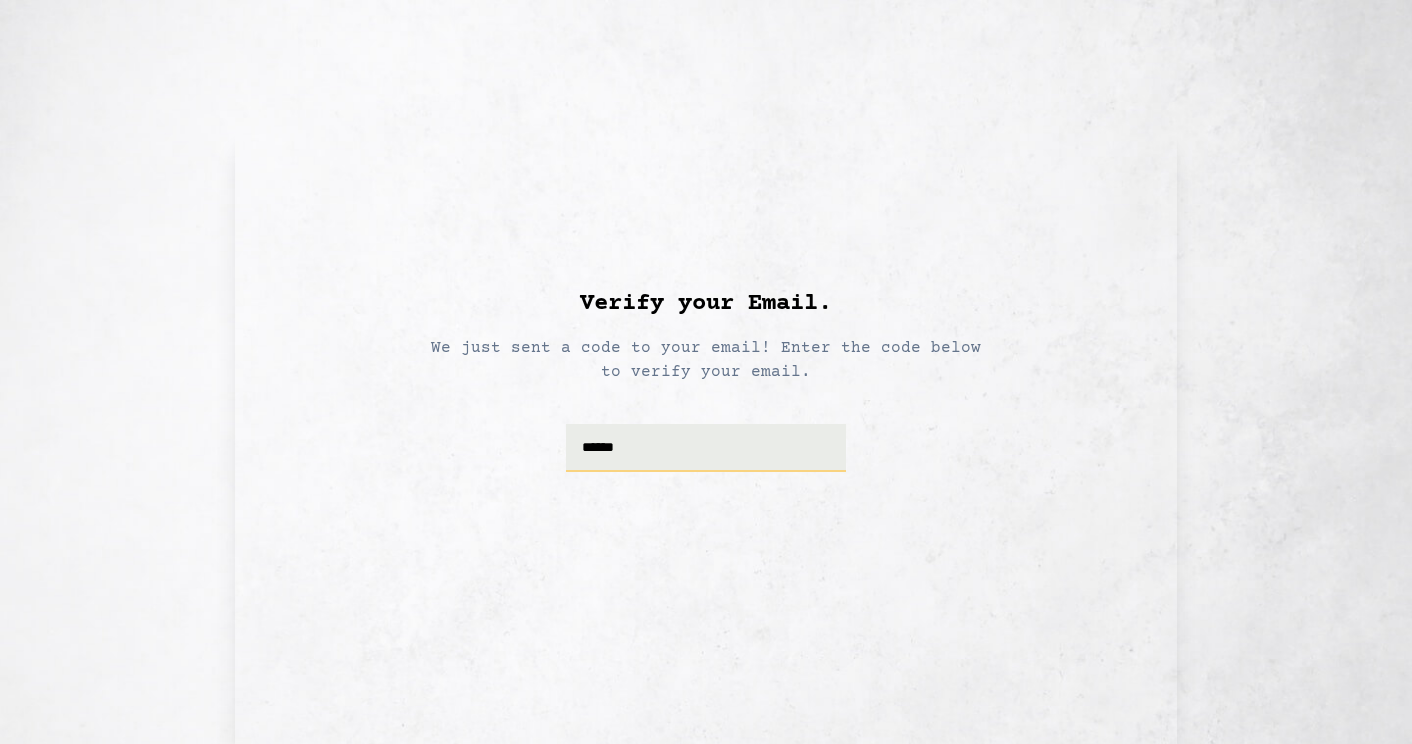 type on "******" 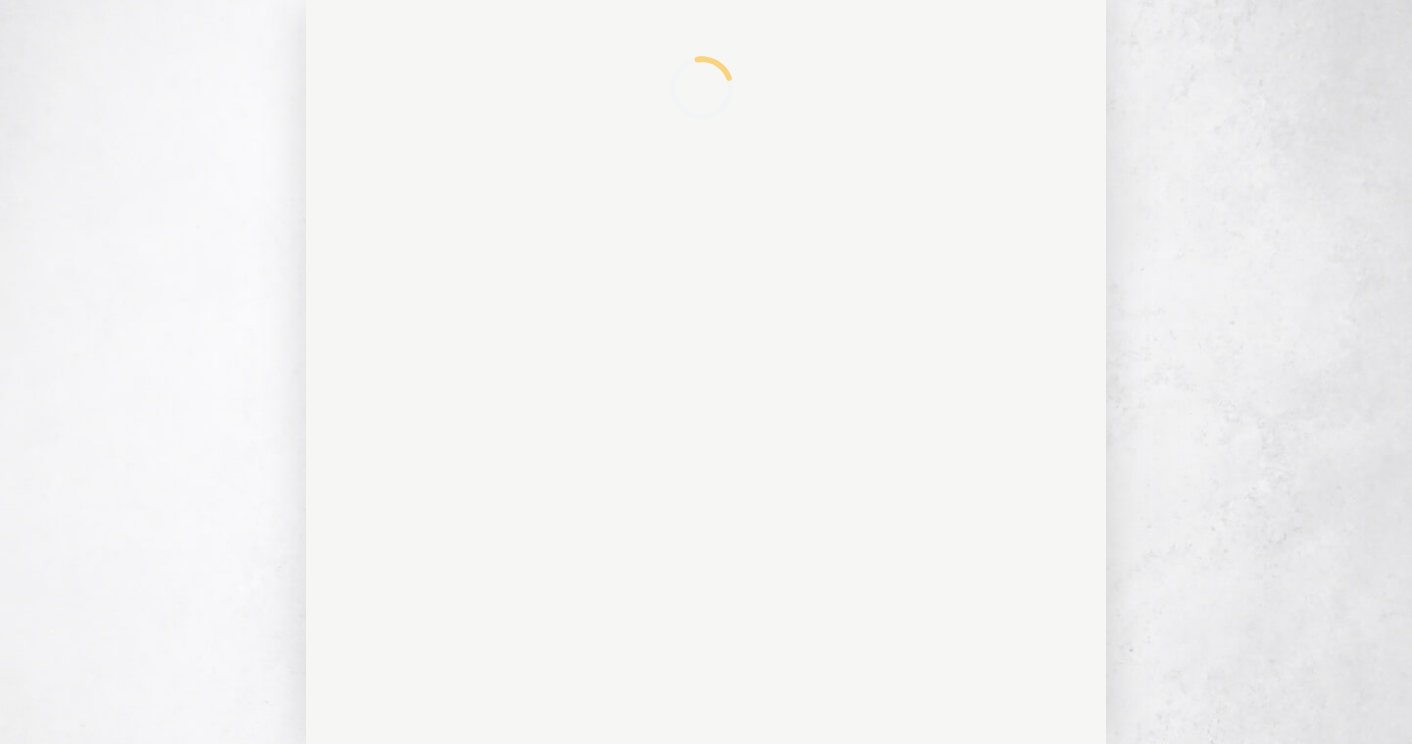 scroll, scrollTop: 0, scrollLeft: 0, axis: both 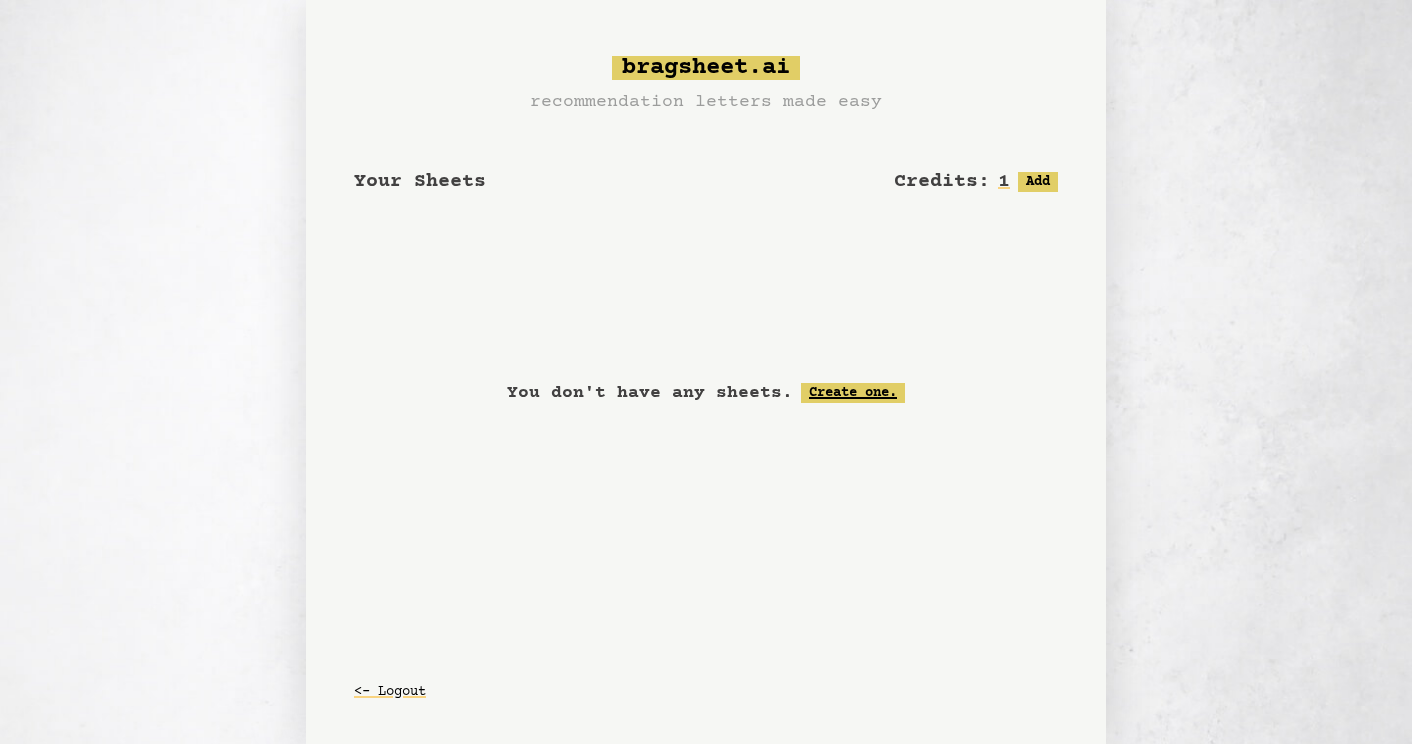 click on "Create one." at bounding box center (853, 393) 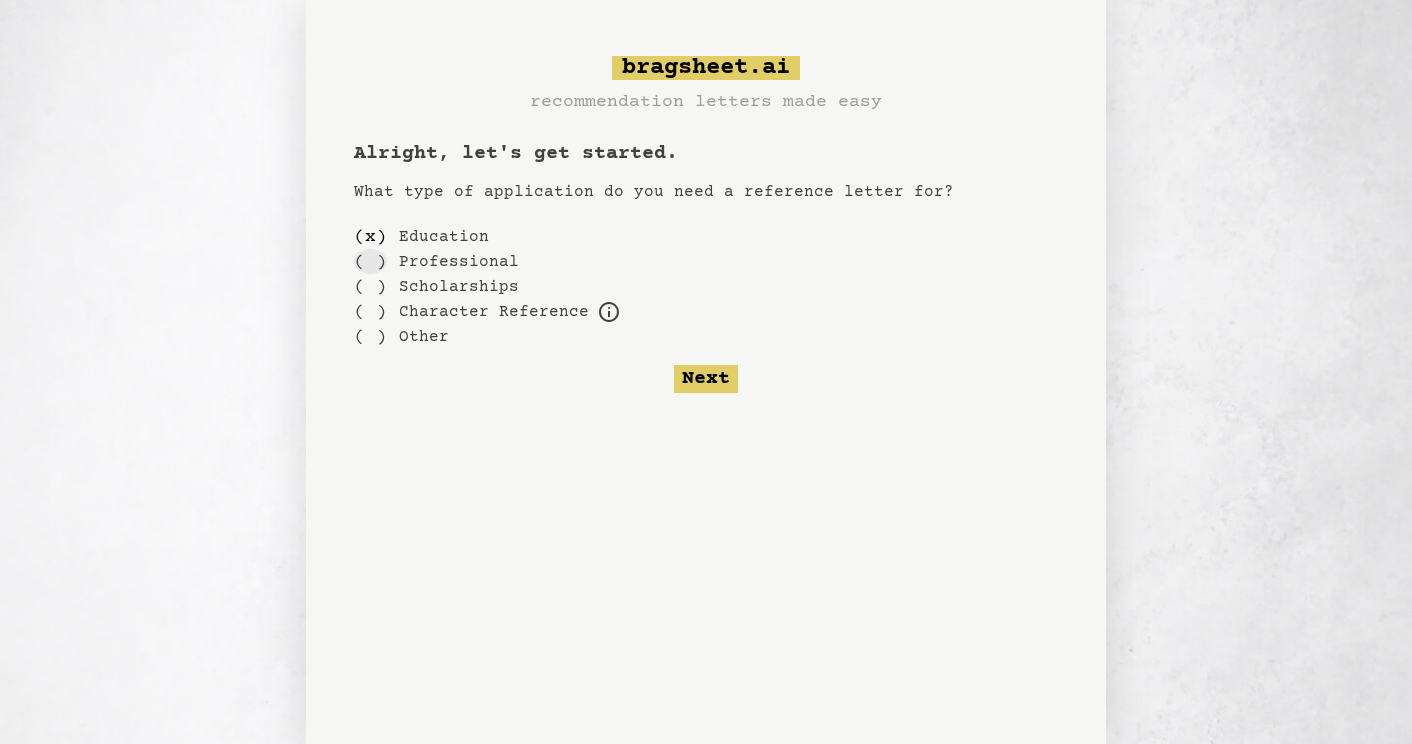 click on "(    )" at bounding box center (370, 261) 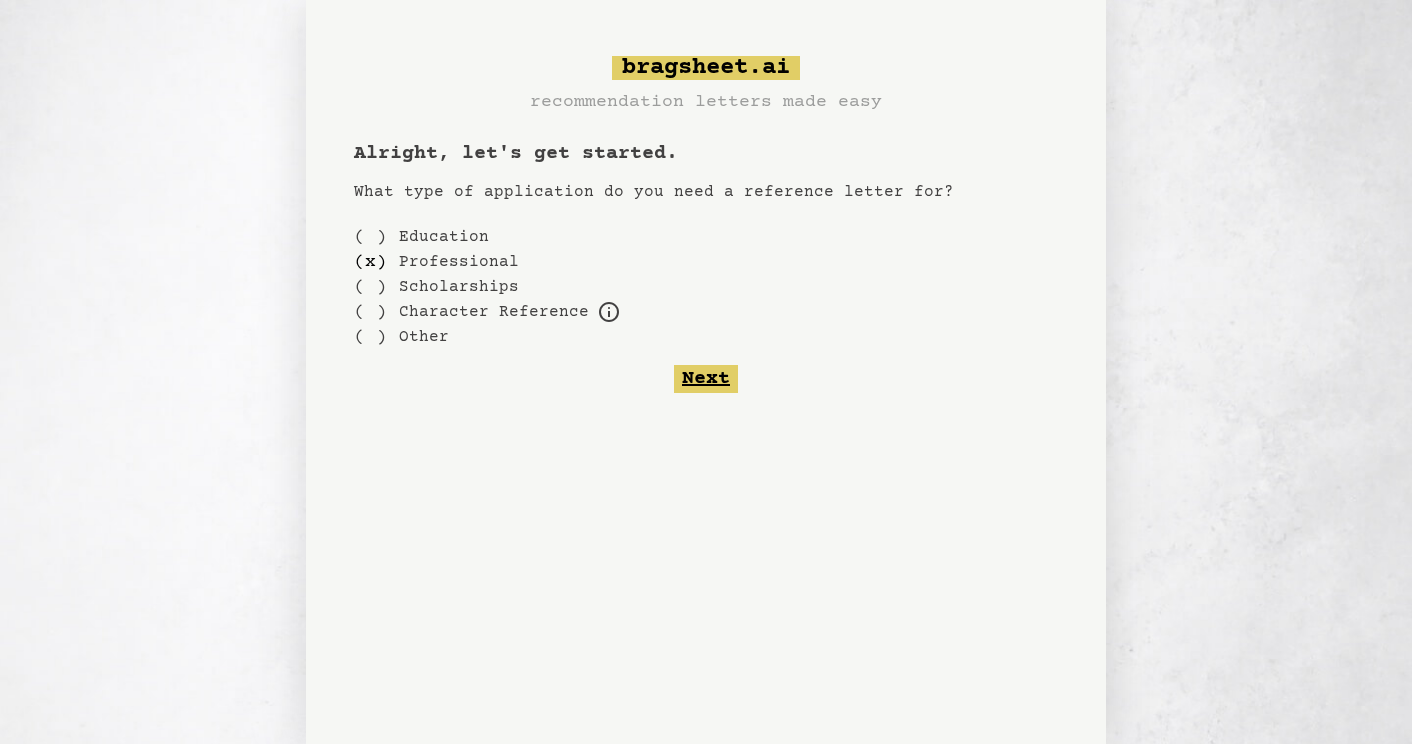 click on "Next" at bounding box center [706, 379] 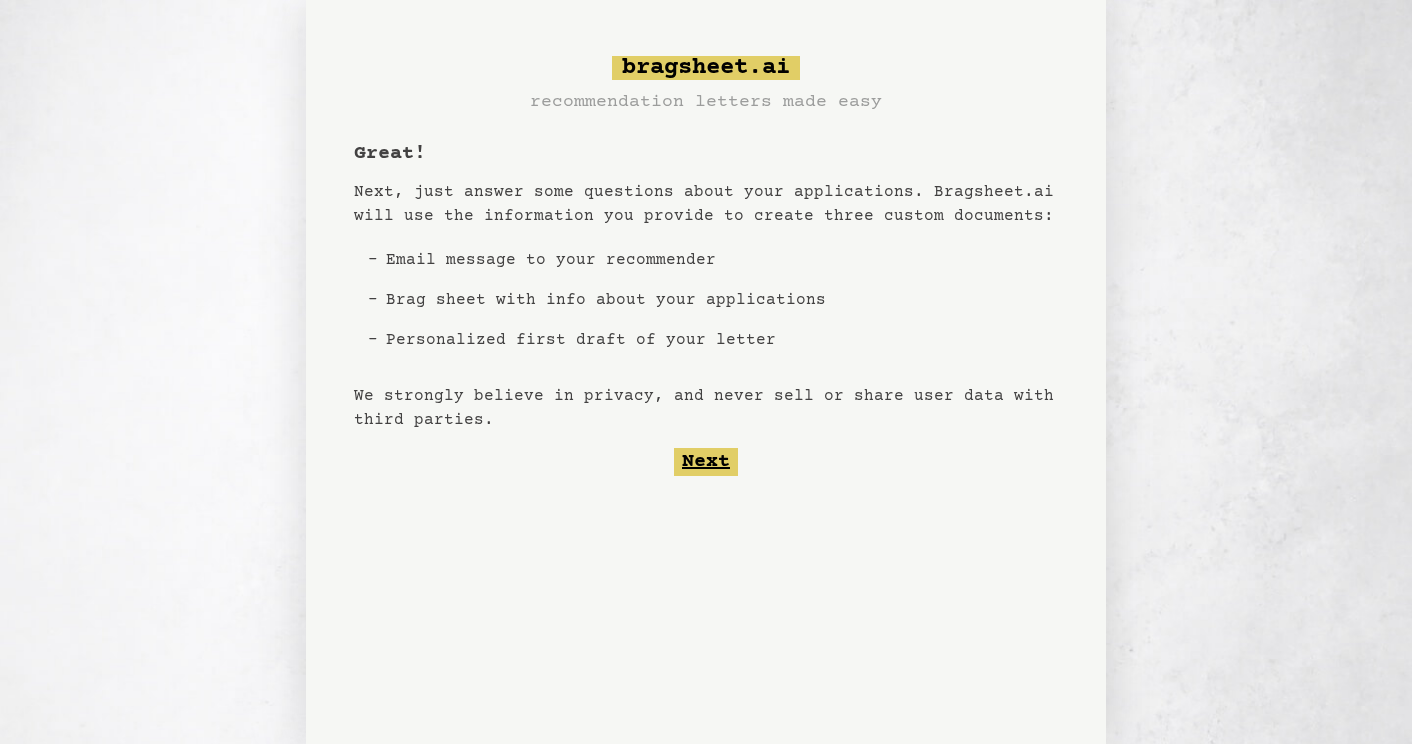 click on "Next" at bounding box center (706, 462) 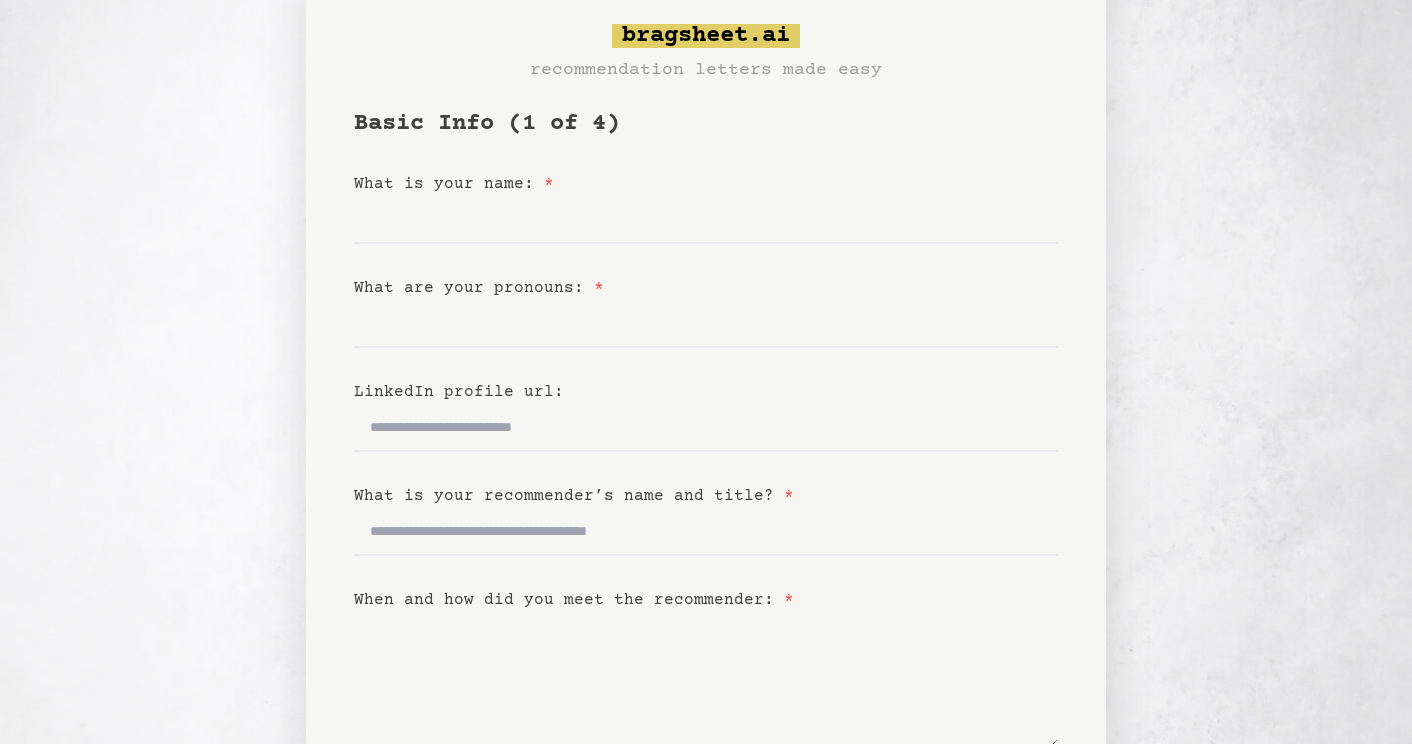 scroll, scrollTop: 61, scrollLeft: 0, axis: vertical 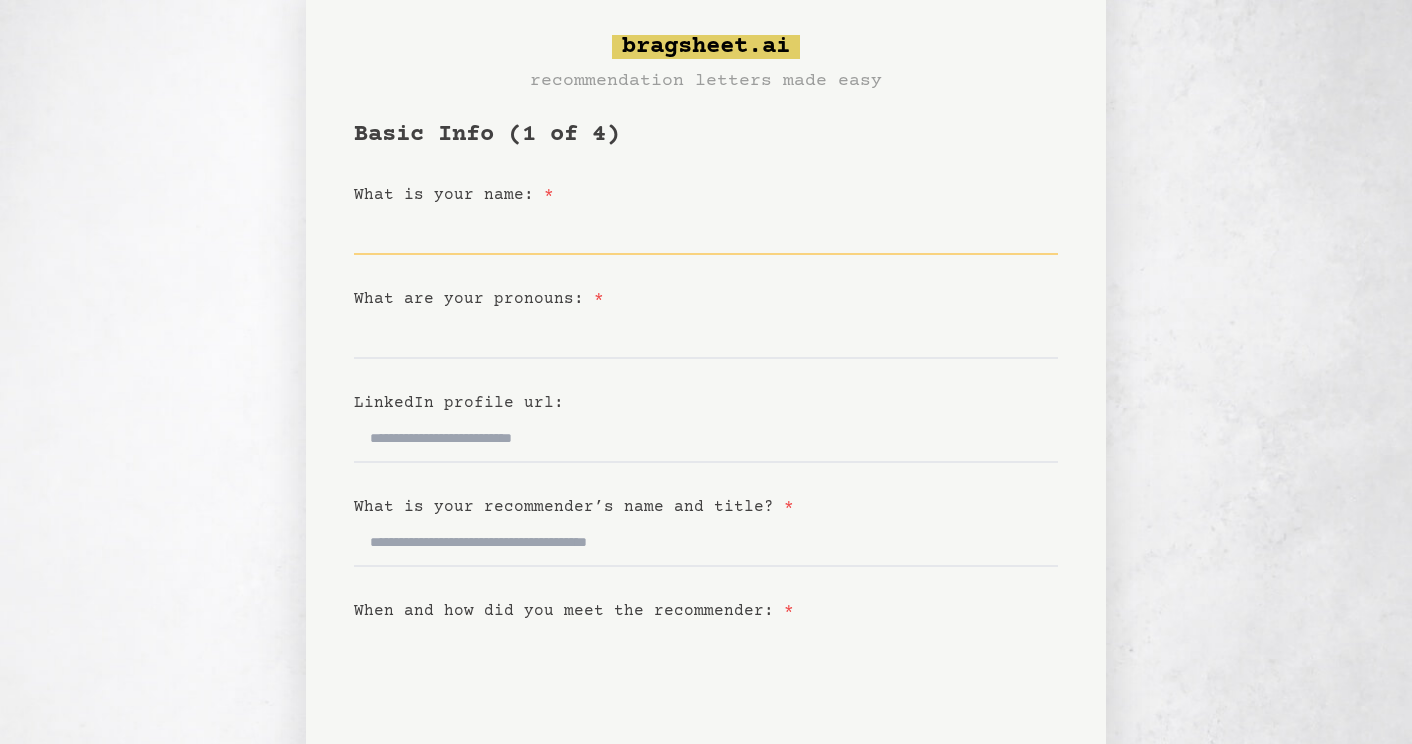 click on "What is your name:   *" at bounding box center (706, 231) 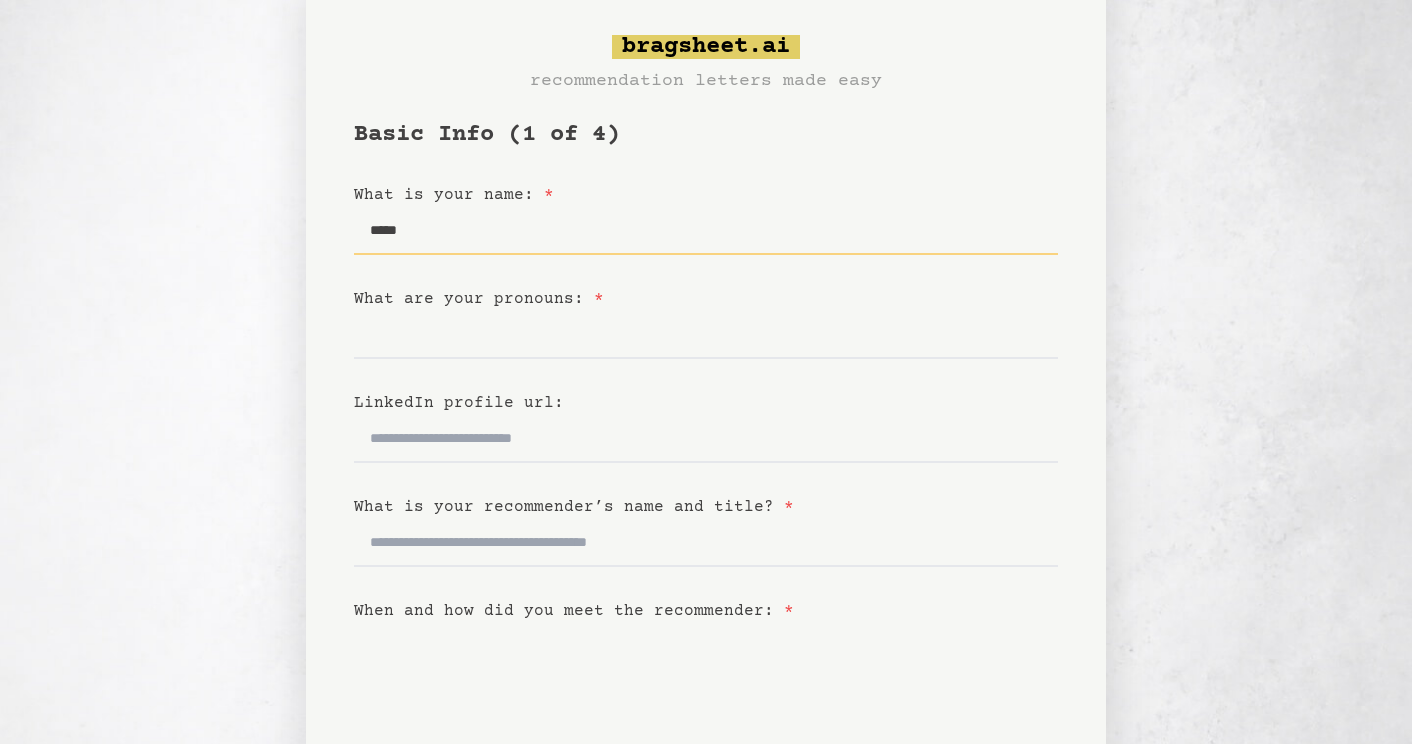 type on "*****" 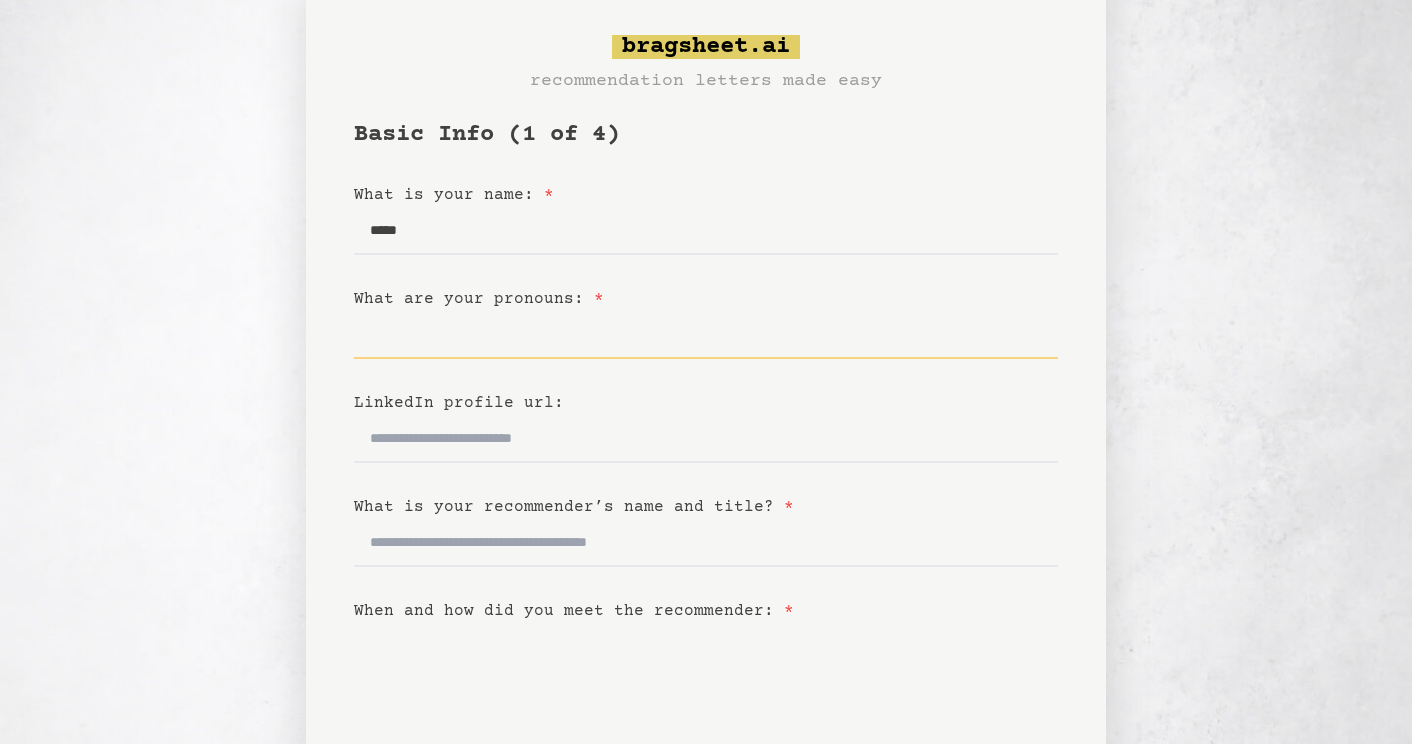 click on "What are your pronouns:   *" at bounding box center (706, 335) 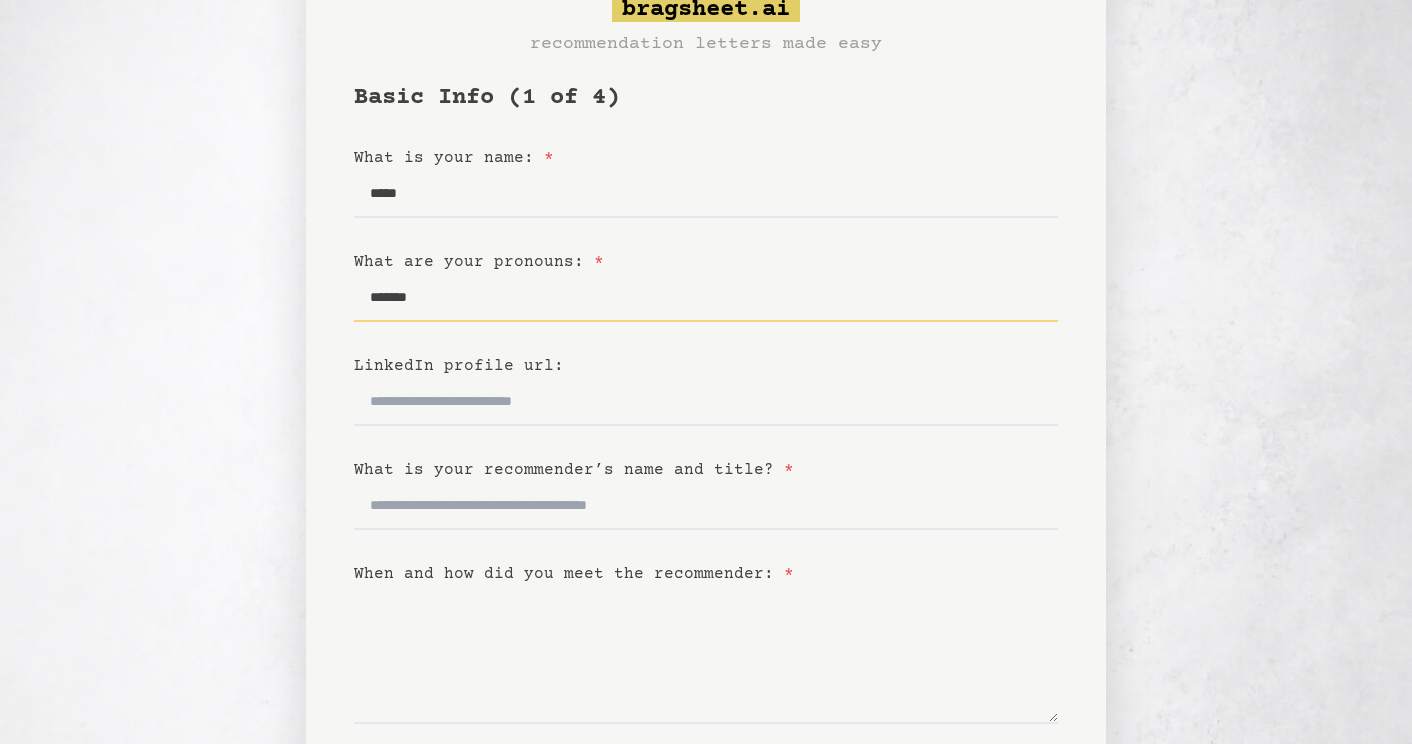 scroll, scrollTop: 101, scrollLeft: 0, axis: vertical 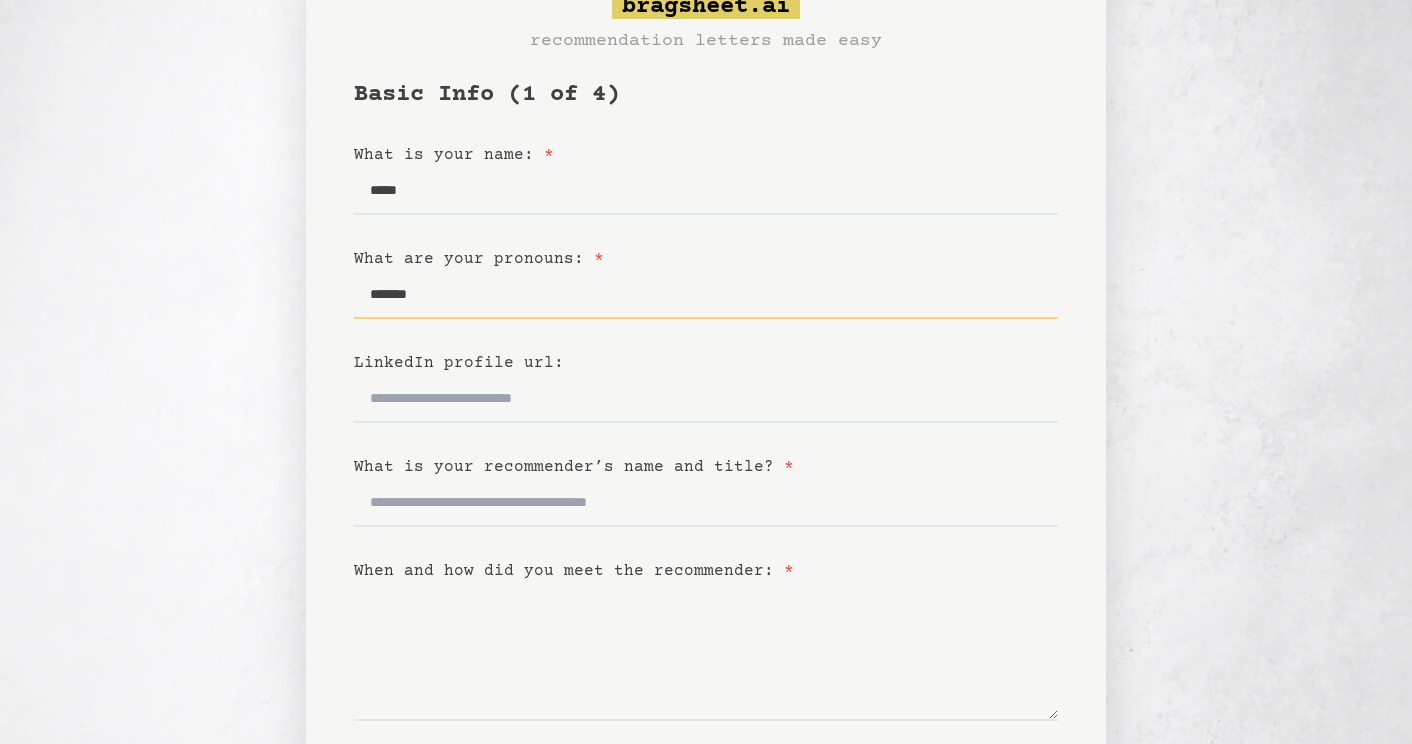 type on "*******" 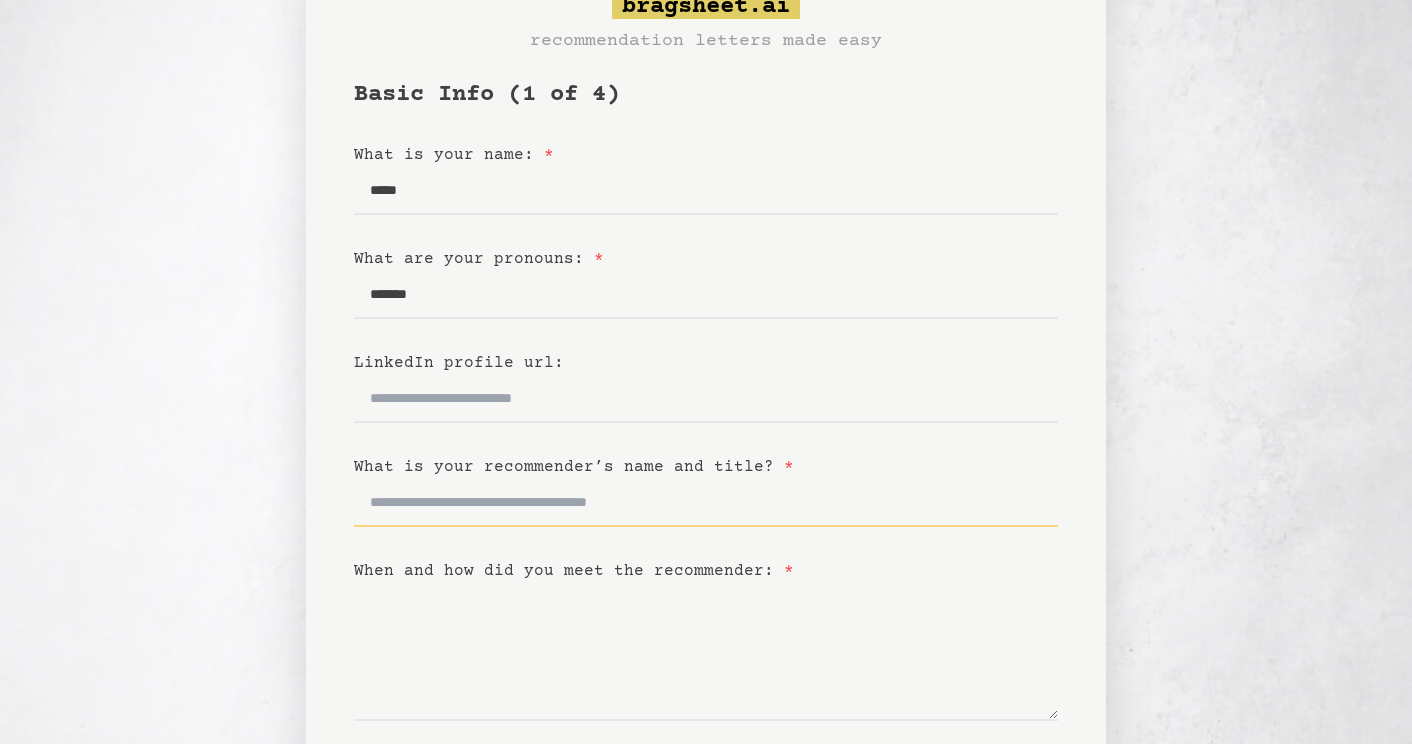 click on "What is your recommender’s name and title?   *" at bounding box center (706, 503) 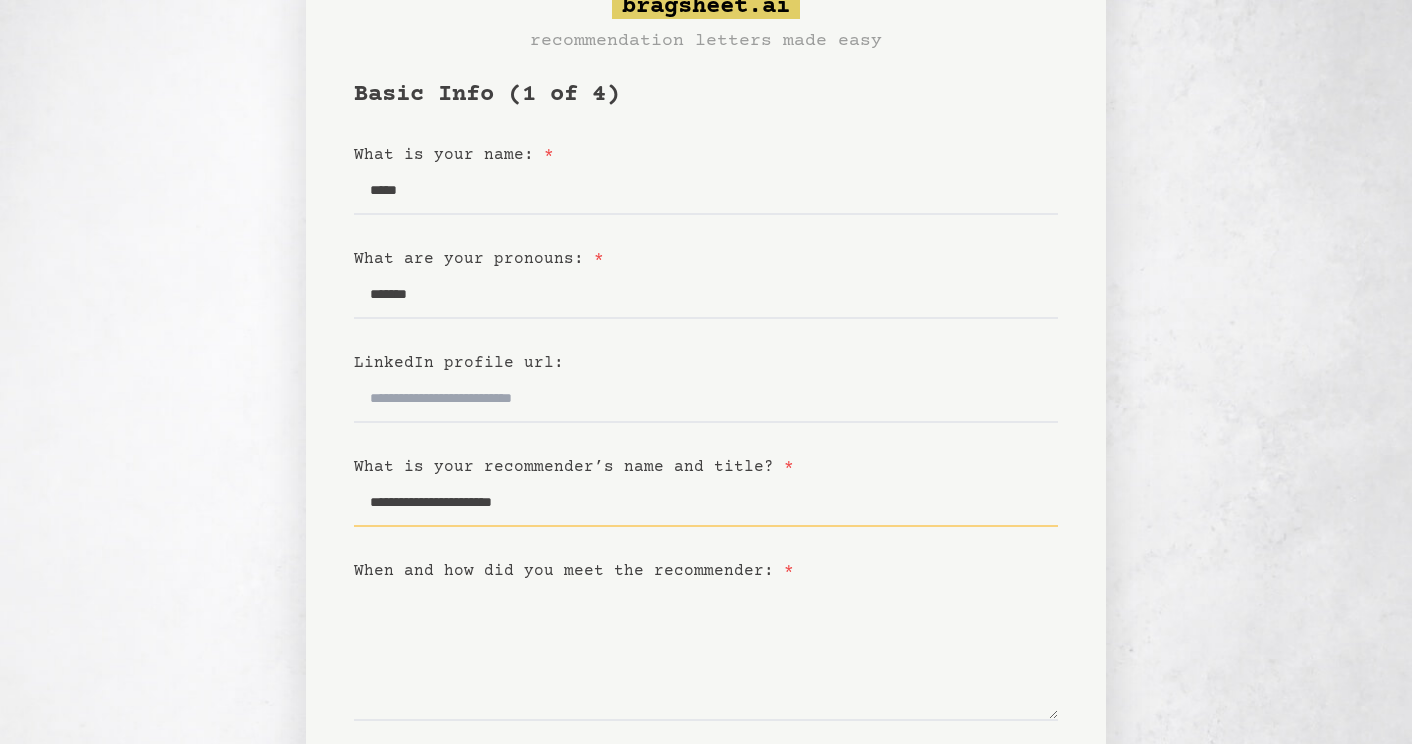 type on "**********" 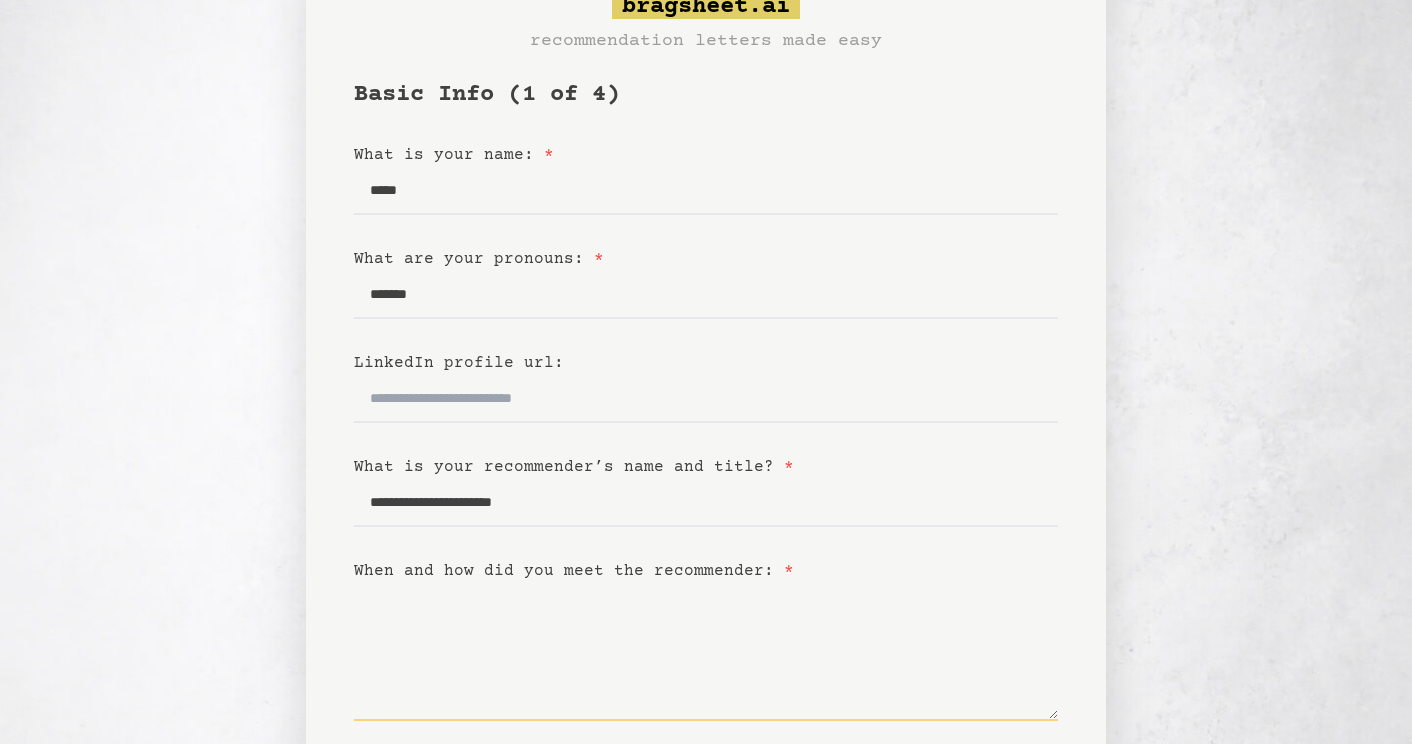 click on "When and how did you meet the recommender:   *" at bounding box center (706, 652) 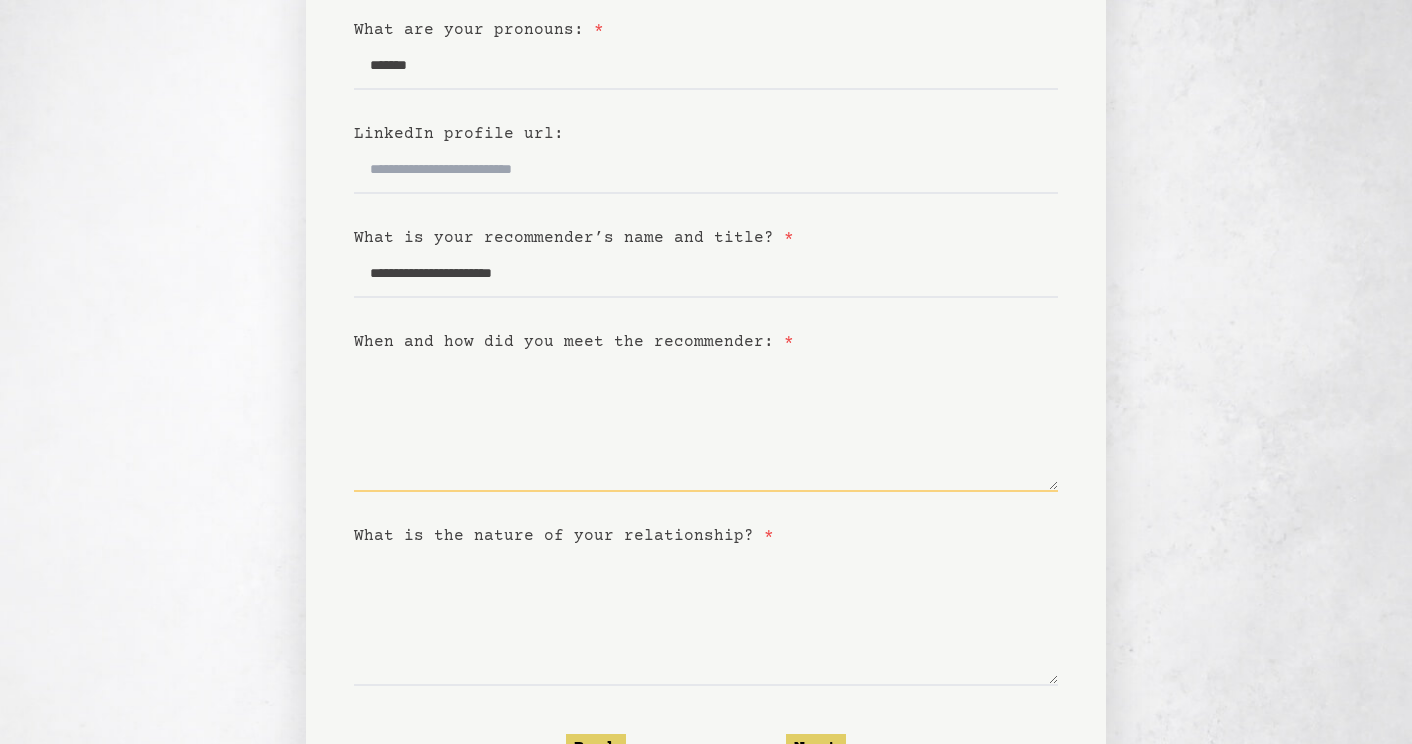scroll, scrollTop: 342, scrollLeft: 0, axis: vertical 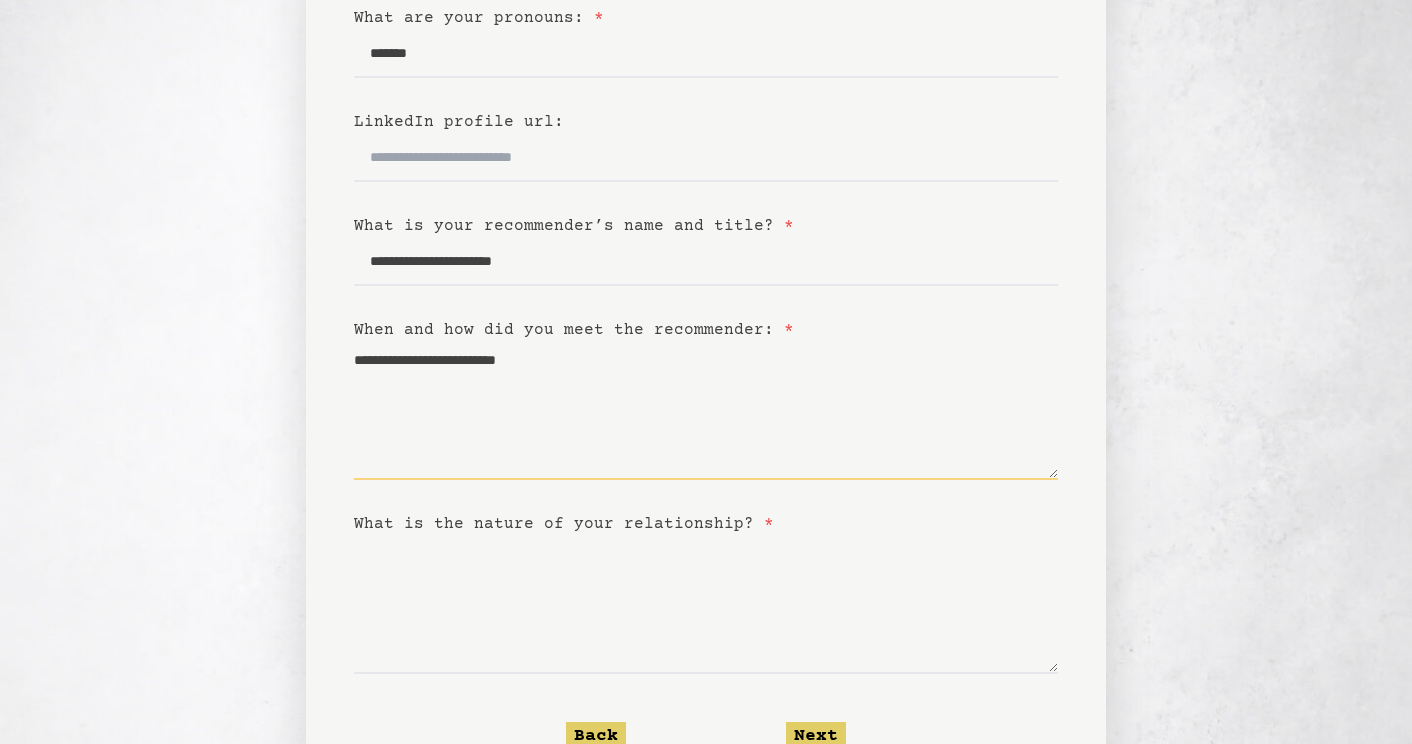type on "**********" 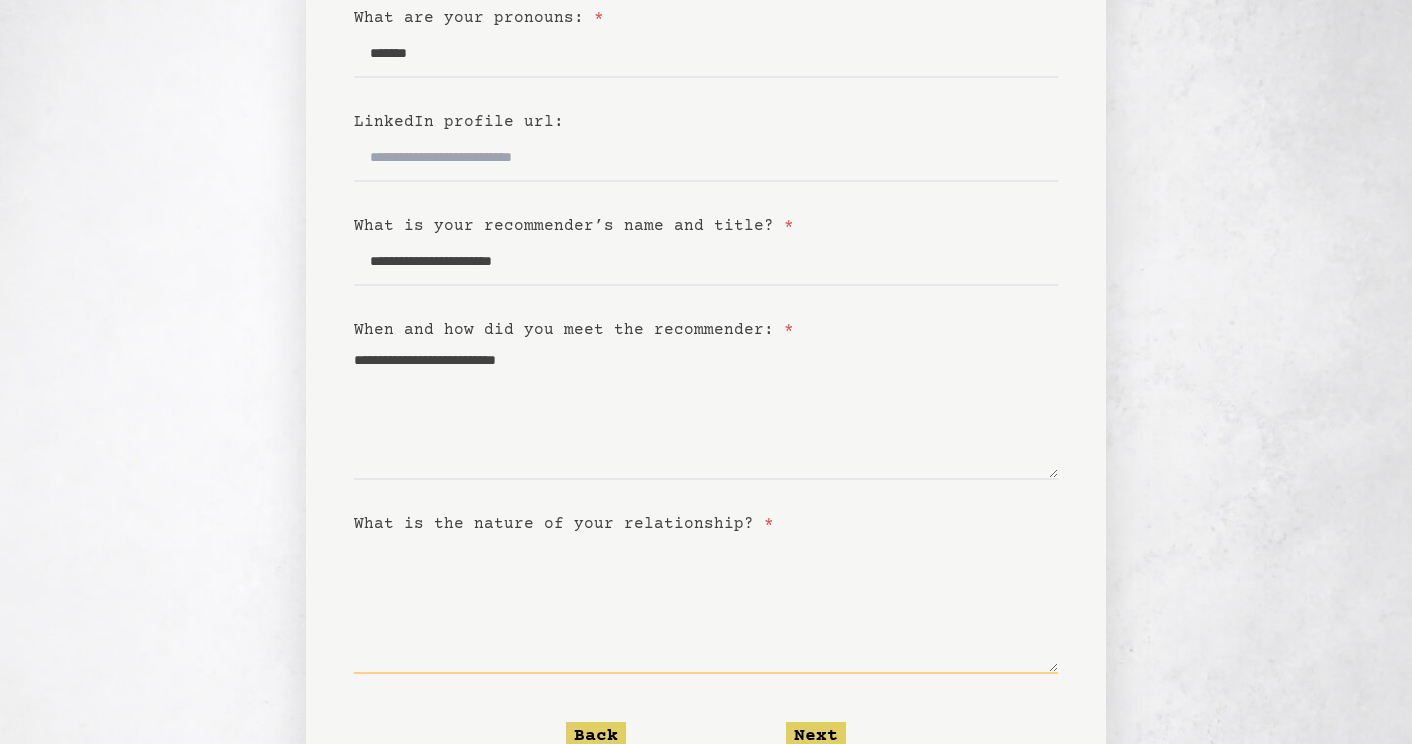 click on "What is the nature of your relationship?   *" at bounding box center (706, 605) 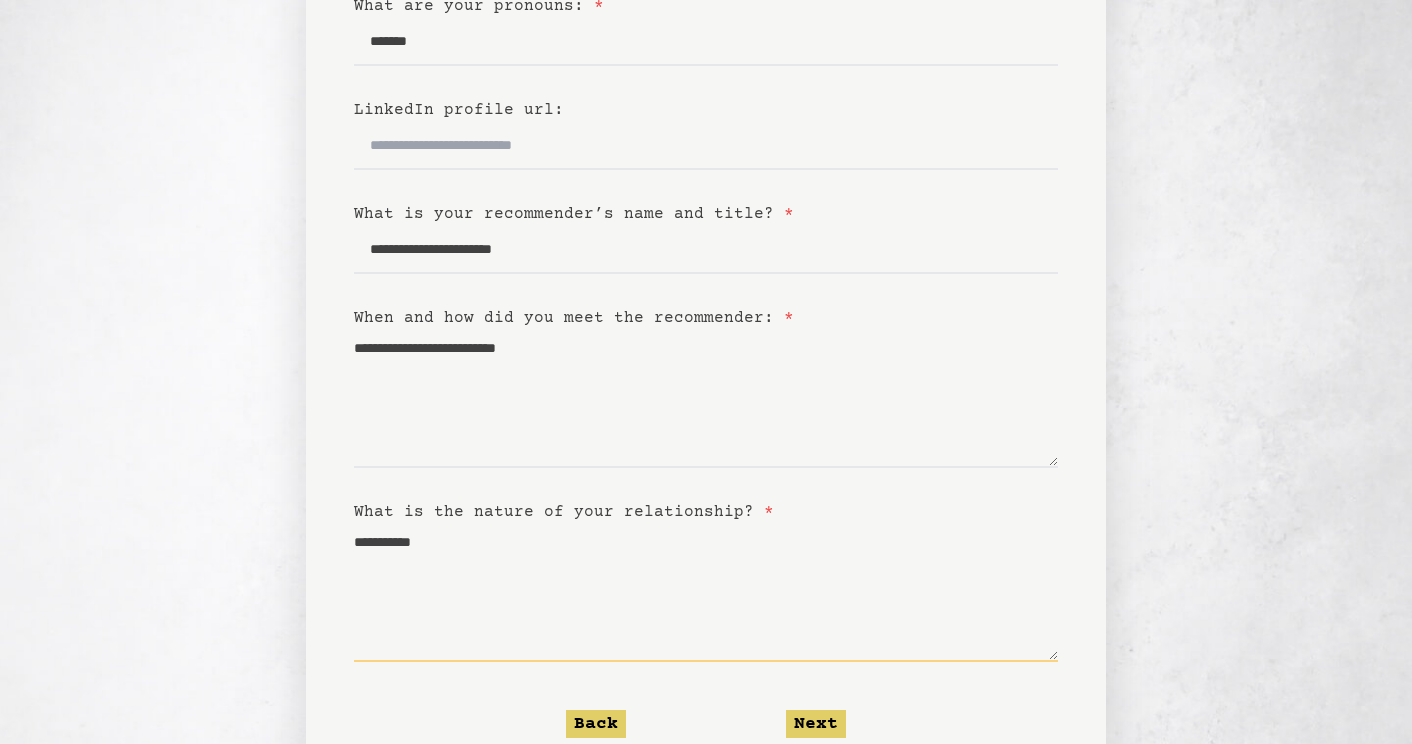 scroll, scrollTop: 362, scrollLeft: 0, axis: vertical 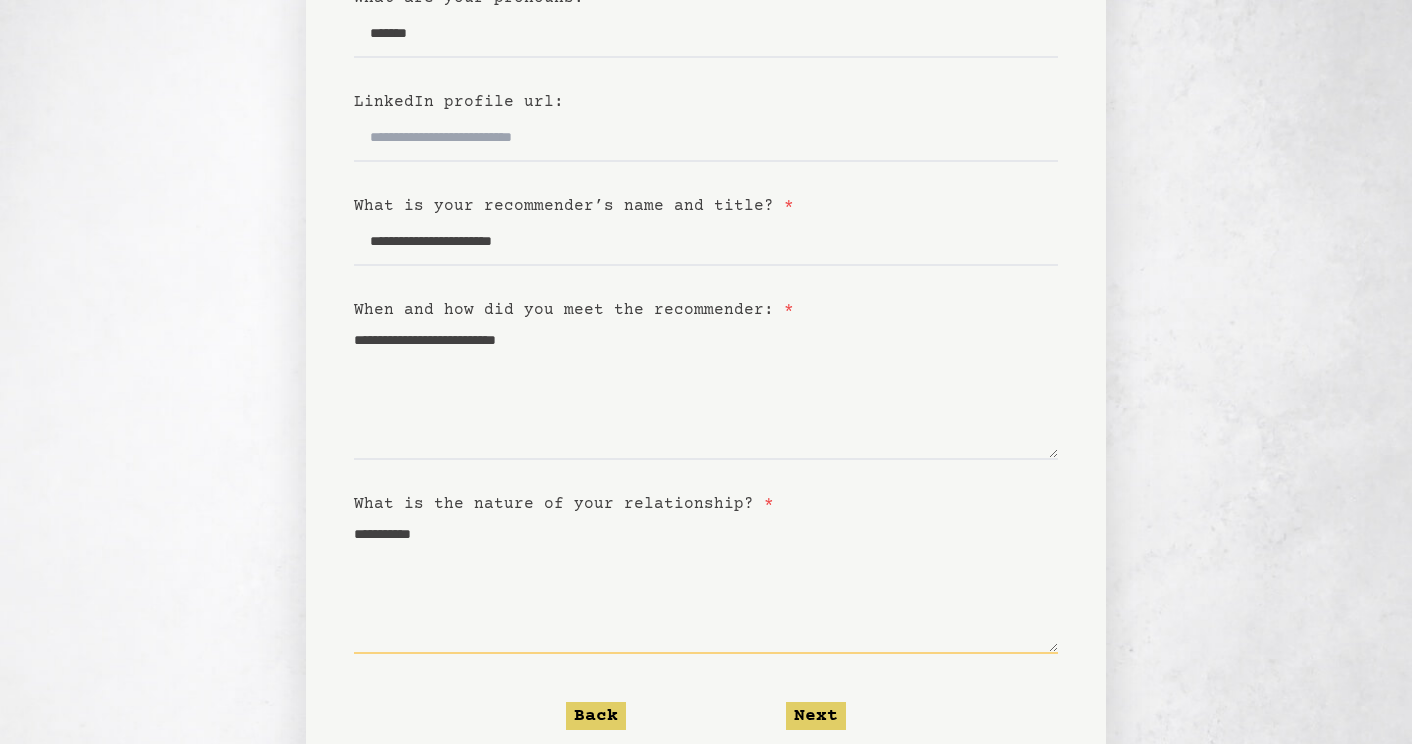 drag, startPoint x: 449, startPoint y: 532, endPoint x: 369, endPoint y: 537, distance: 80.1561 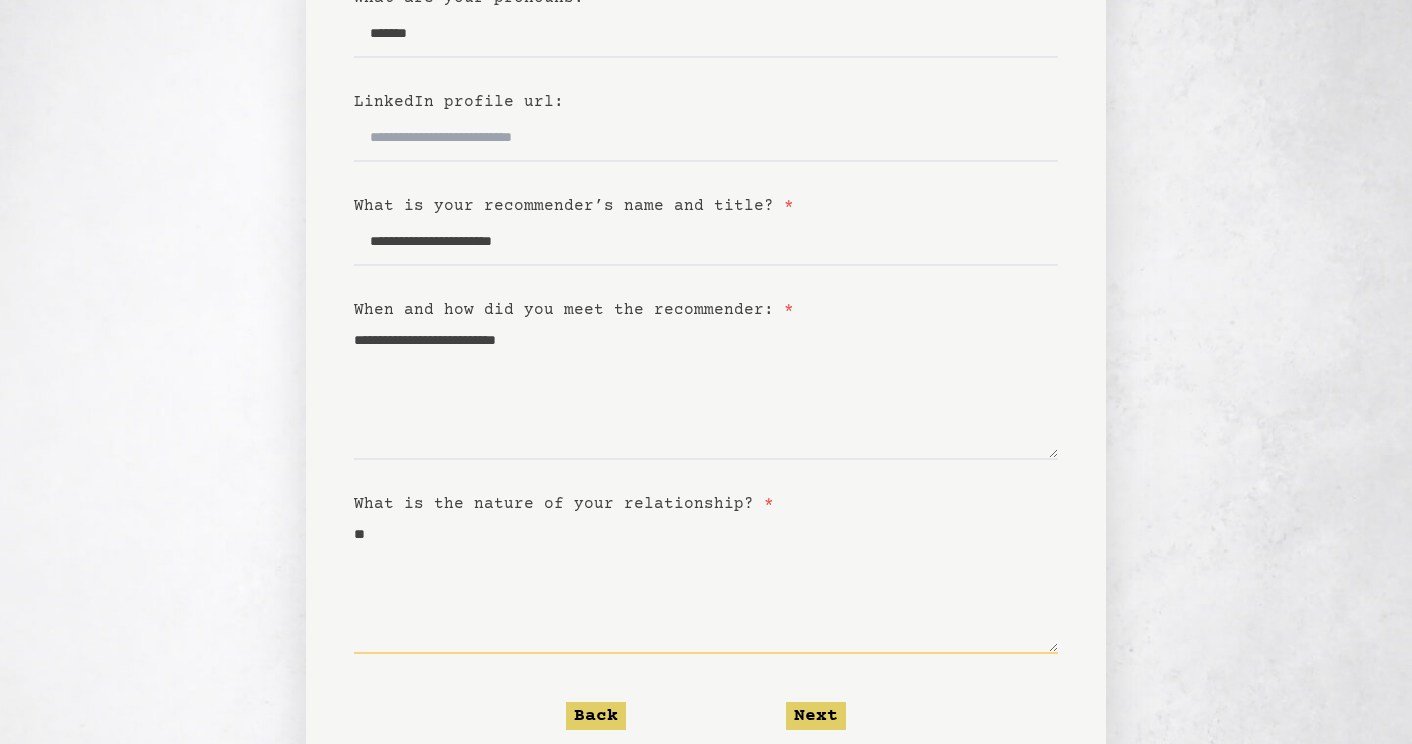 type on "*" 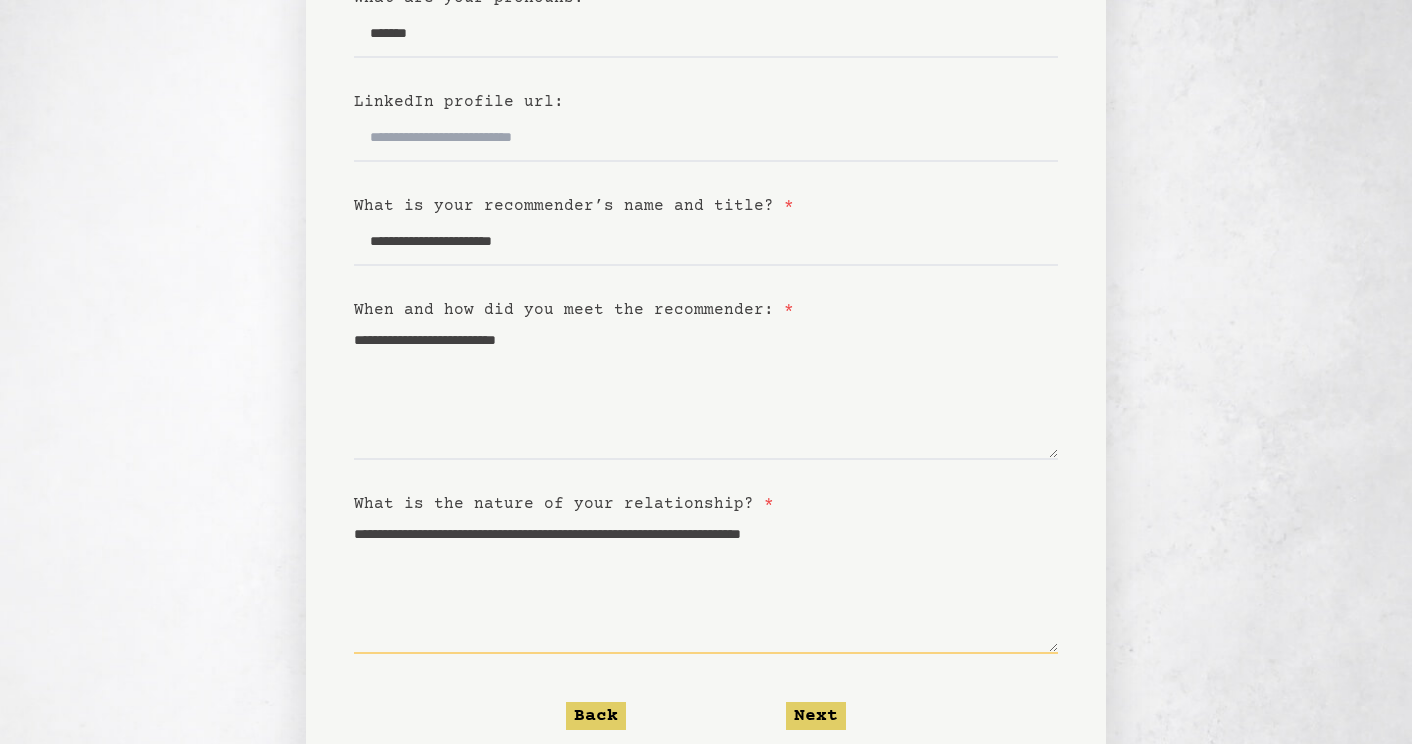 click on "**********" at bounding box center [706, 585] 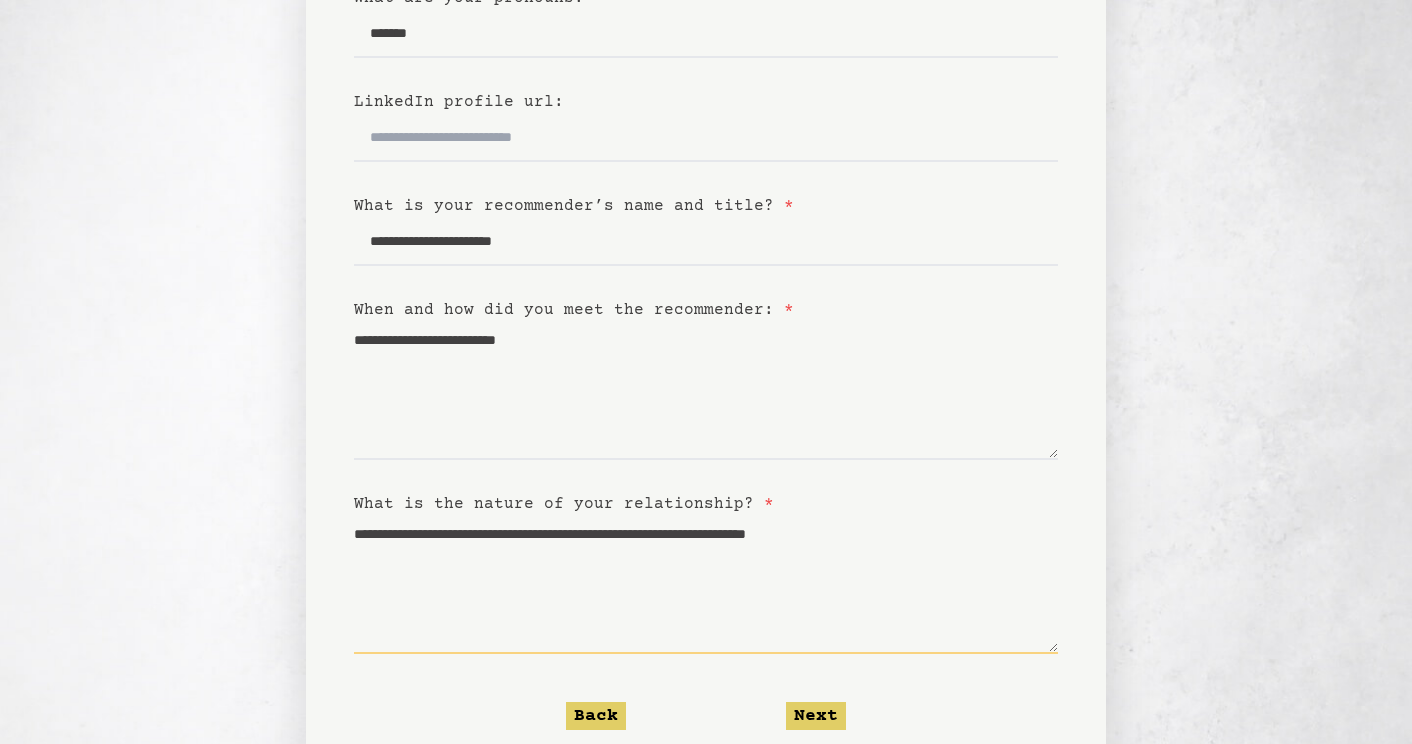 click on "**********" at bounding box center [706, 585] 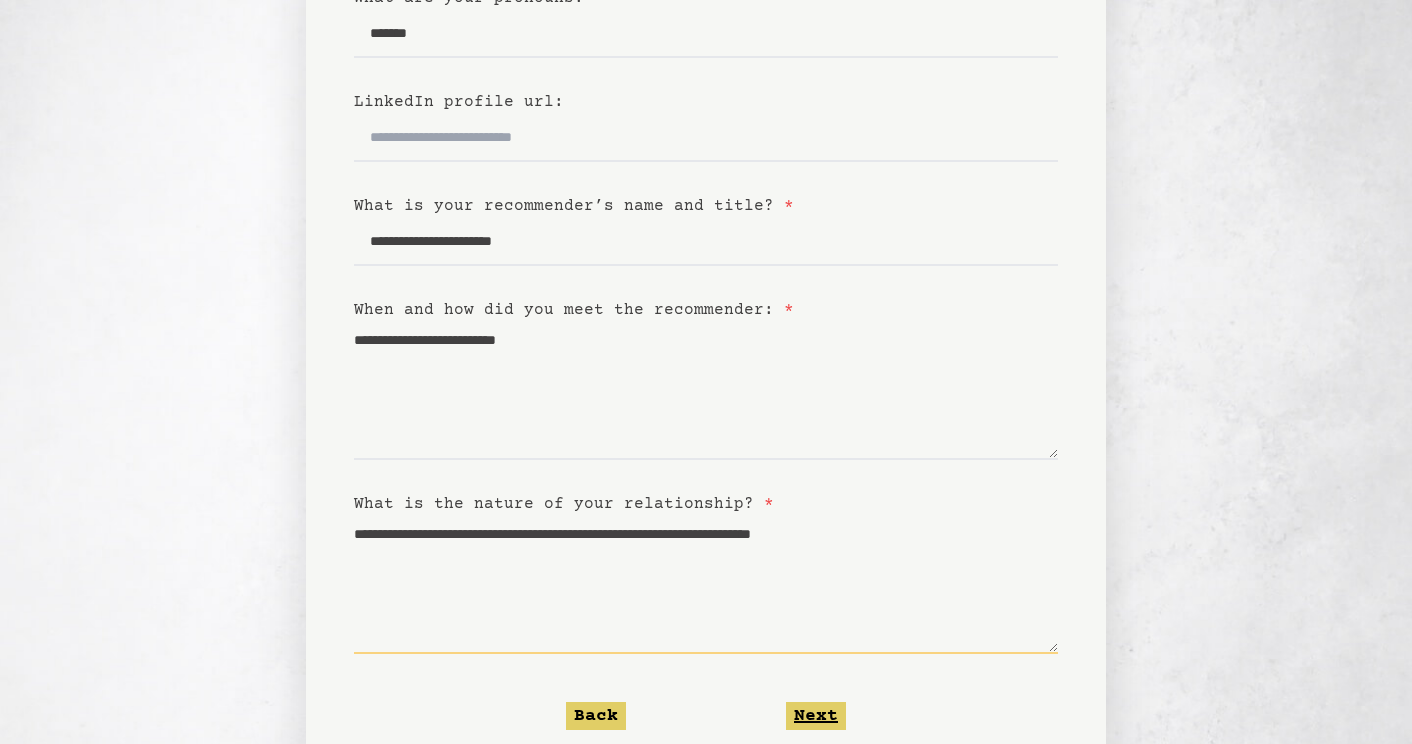 type on "**********" 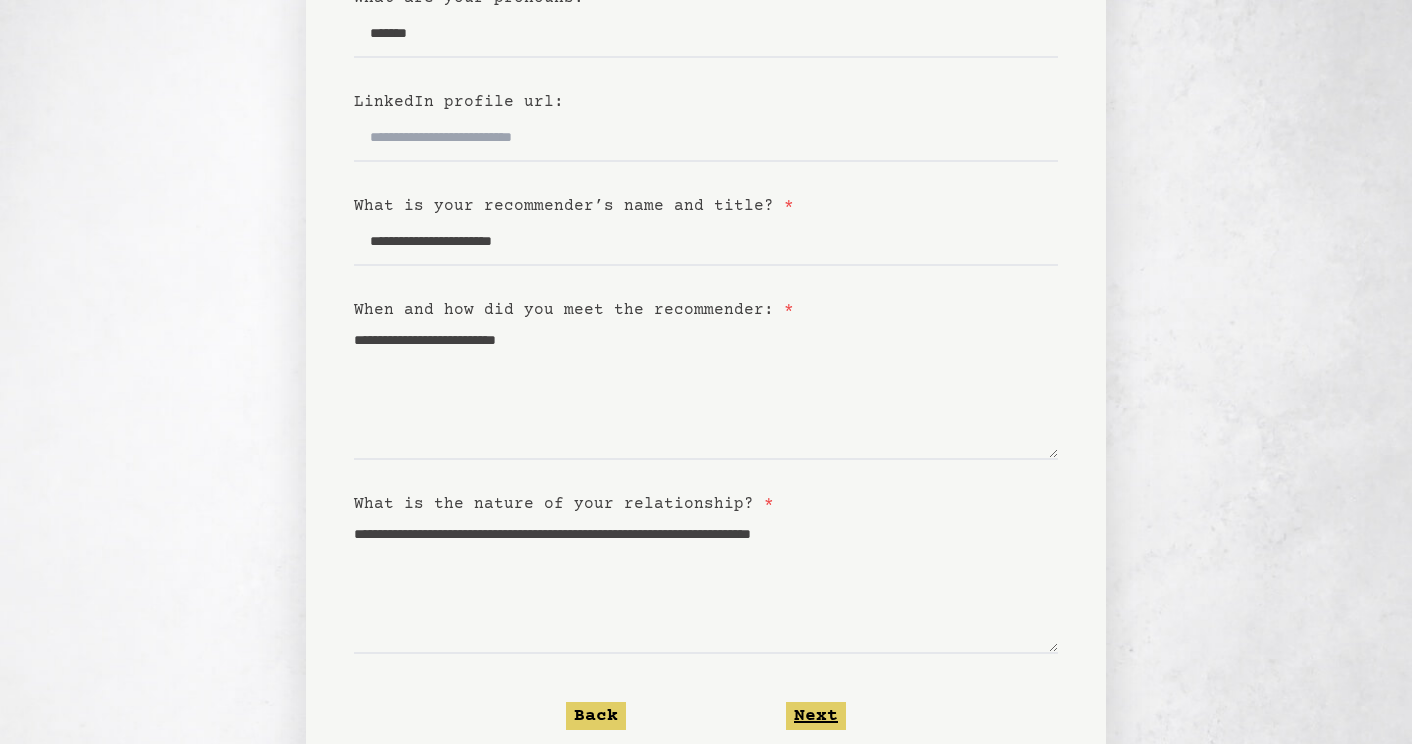 click on "Next" 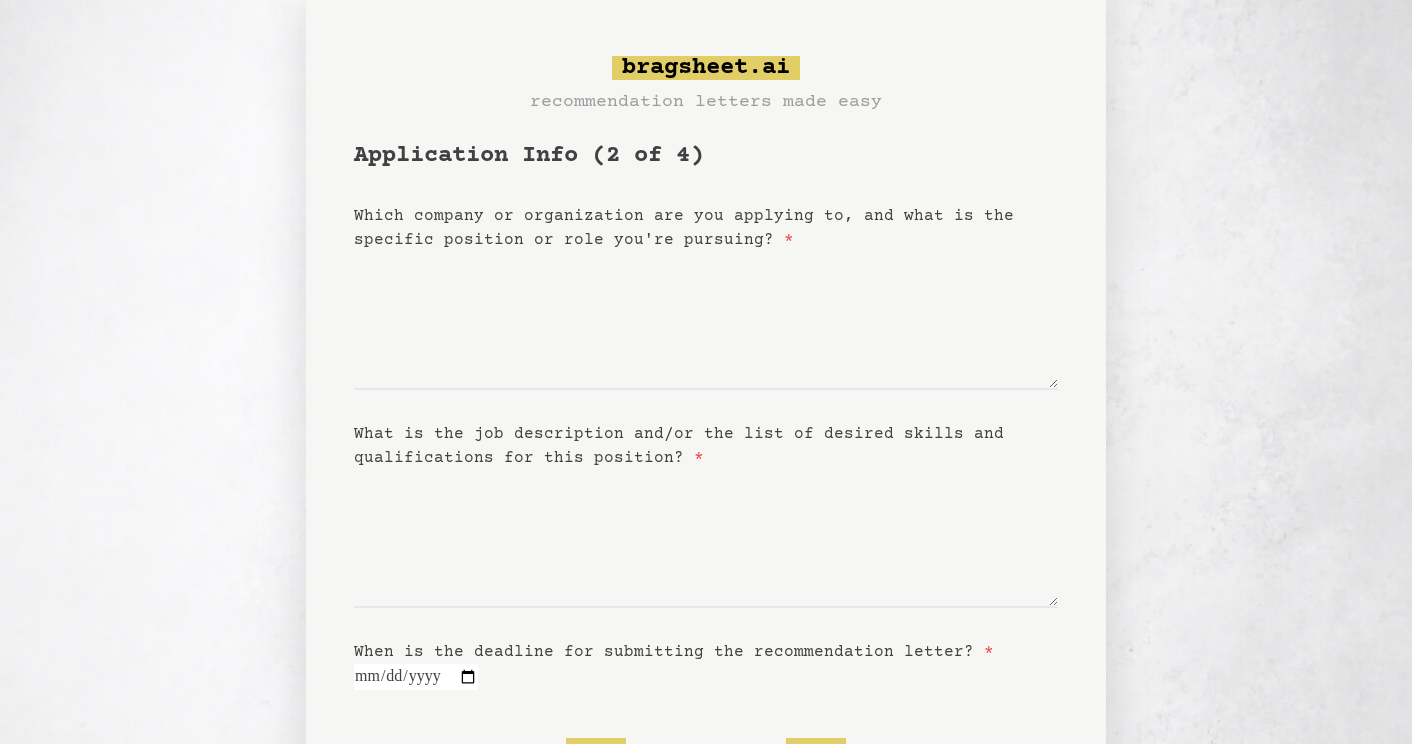 scroll, scrollTop: 0, scrollLeft: 0, axis: both 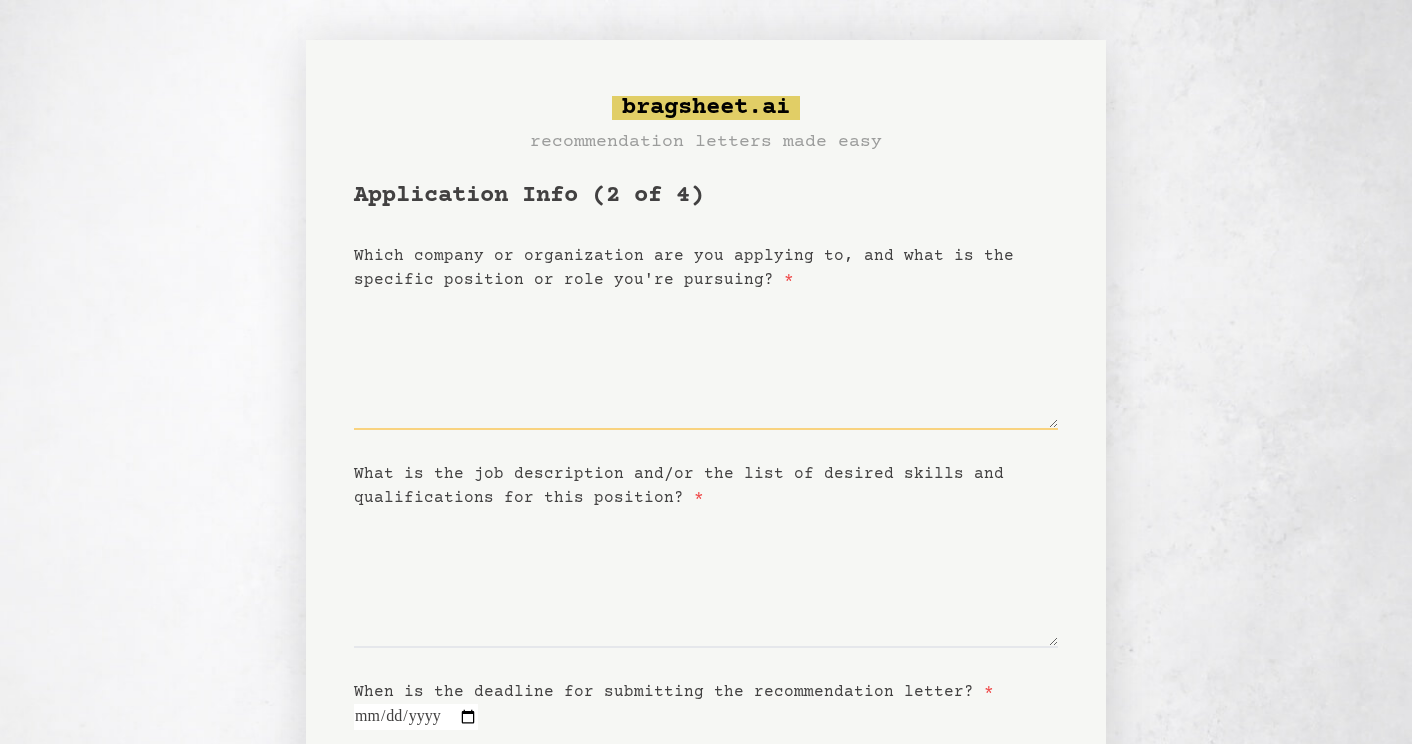 click on "Which company or organization are you applying to, and what is
the specific position or role you're pursuing?   *" at bounding box center (706, 361) 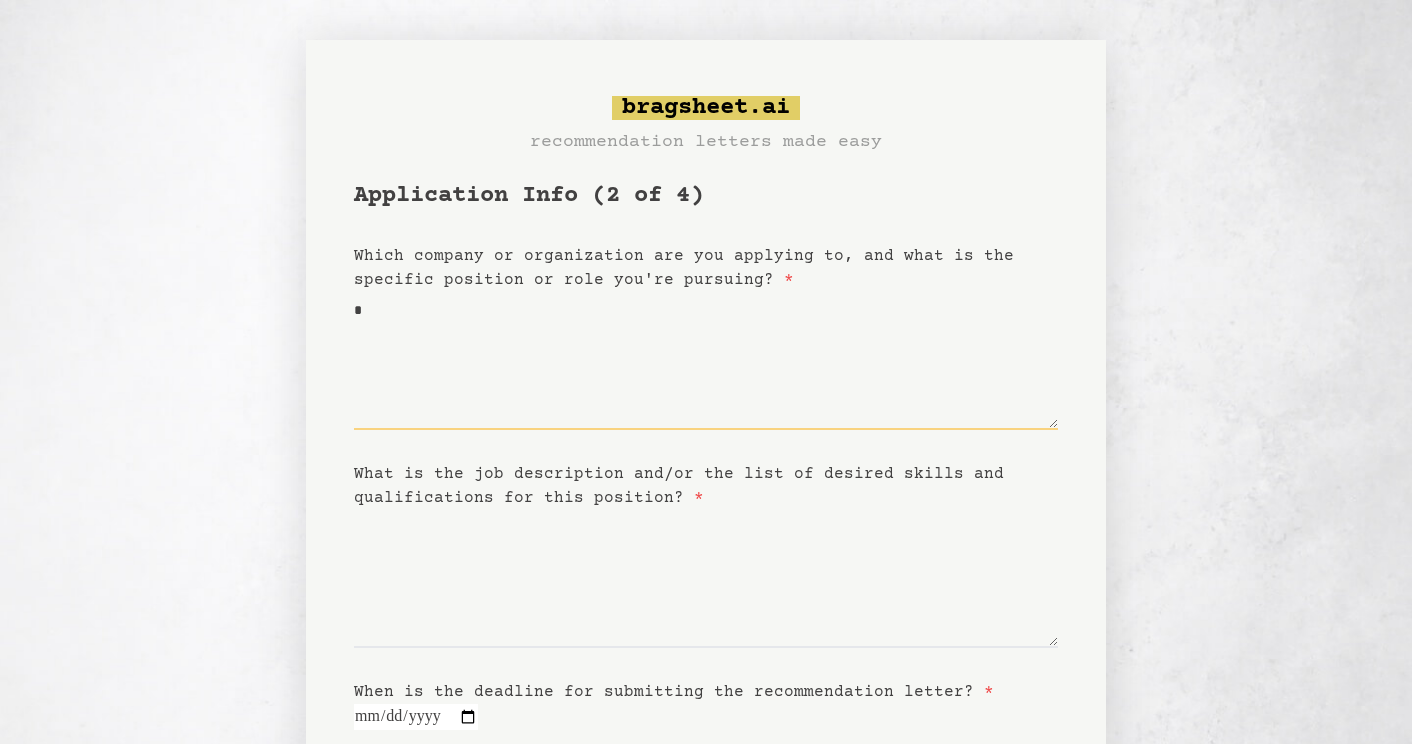 type on "**" 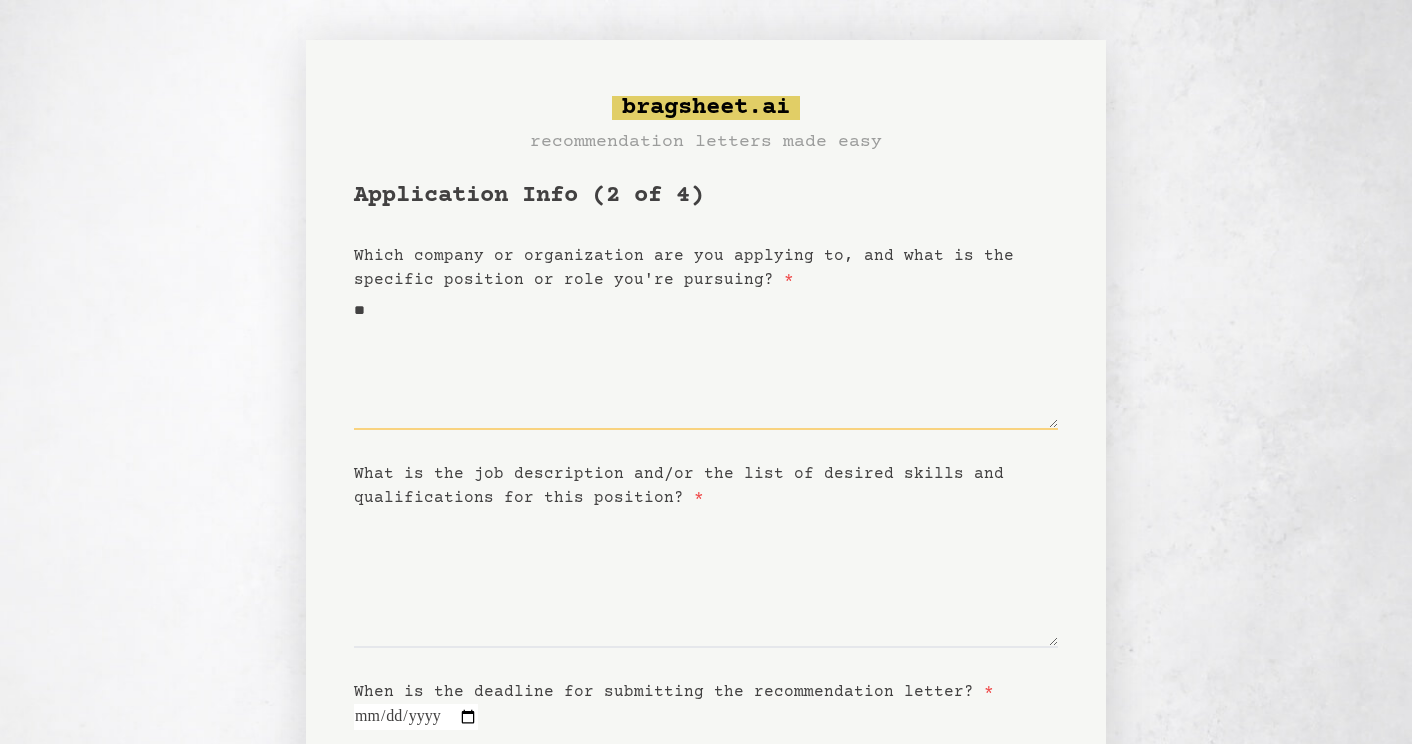type on "***" 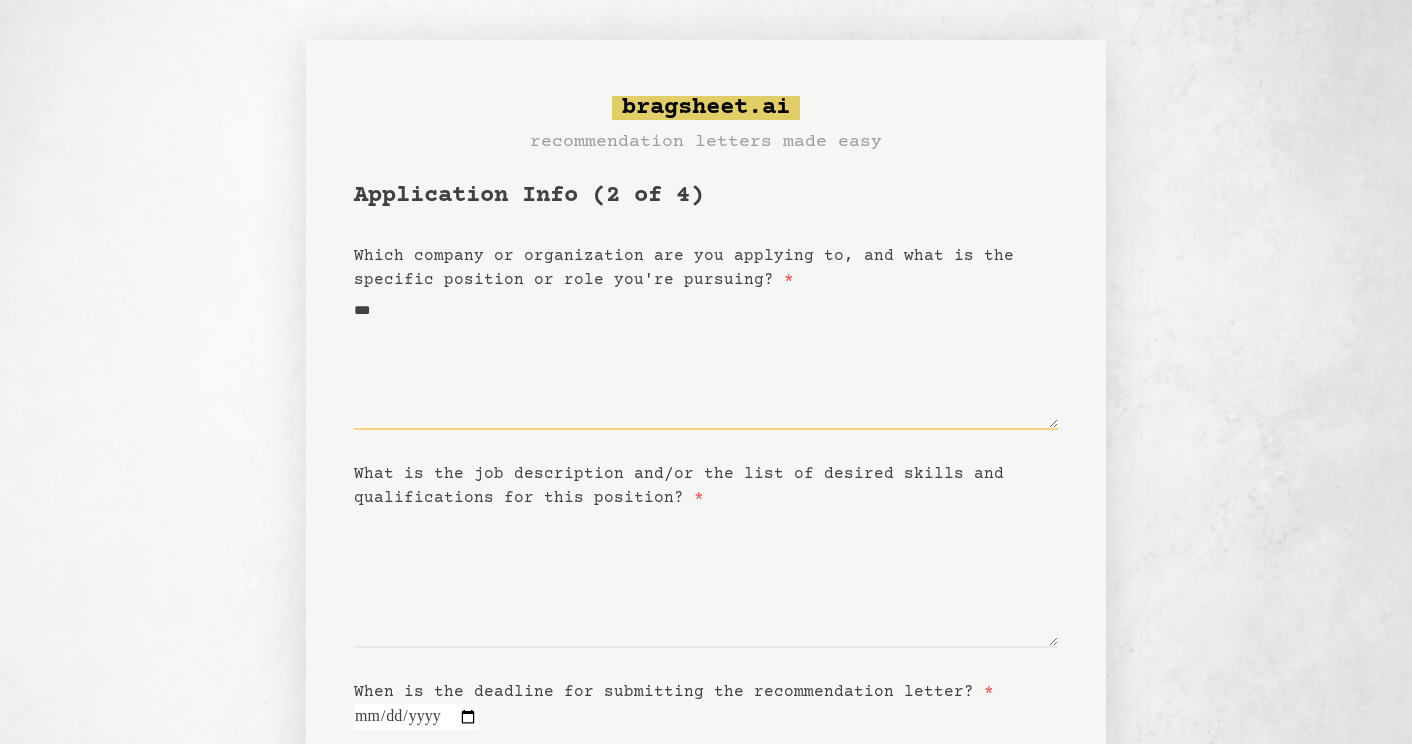type on "****" 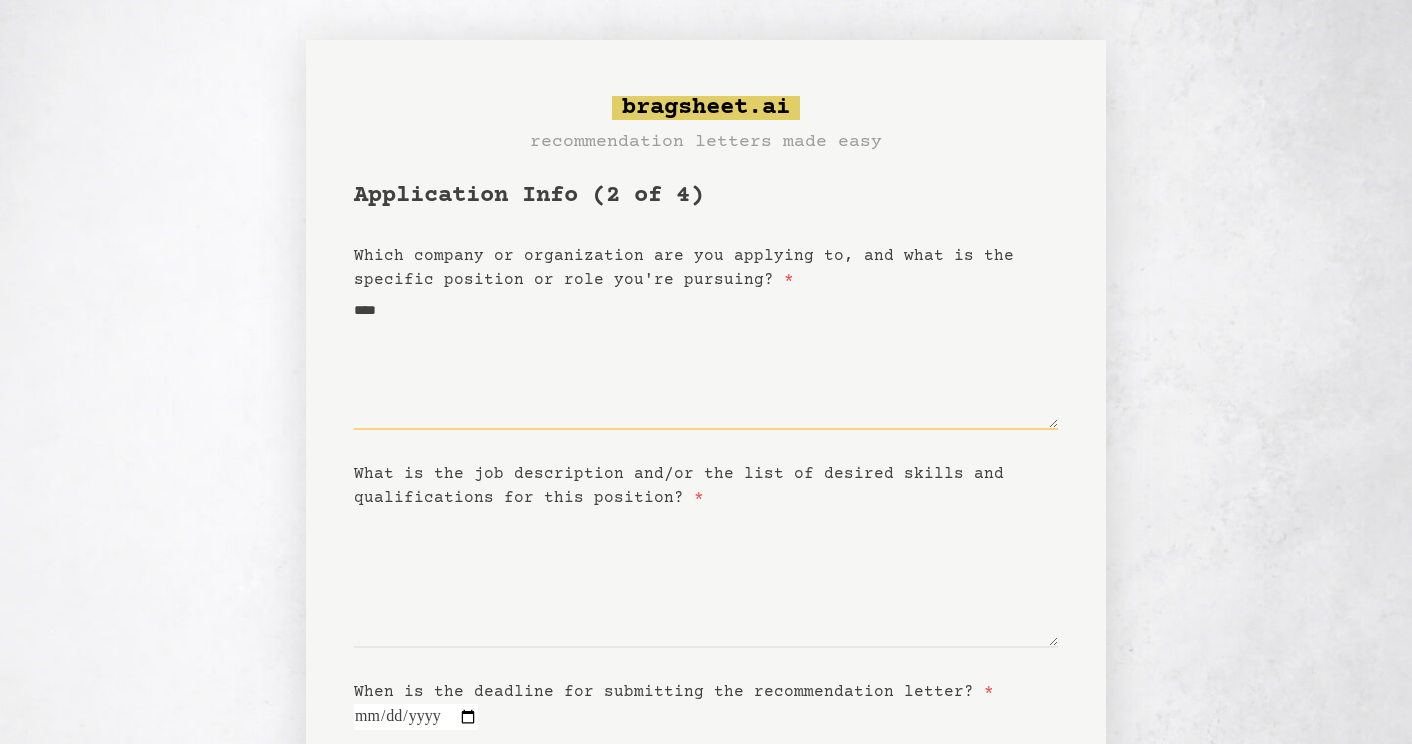 type on "*****" 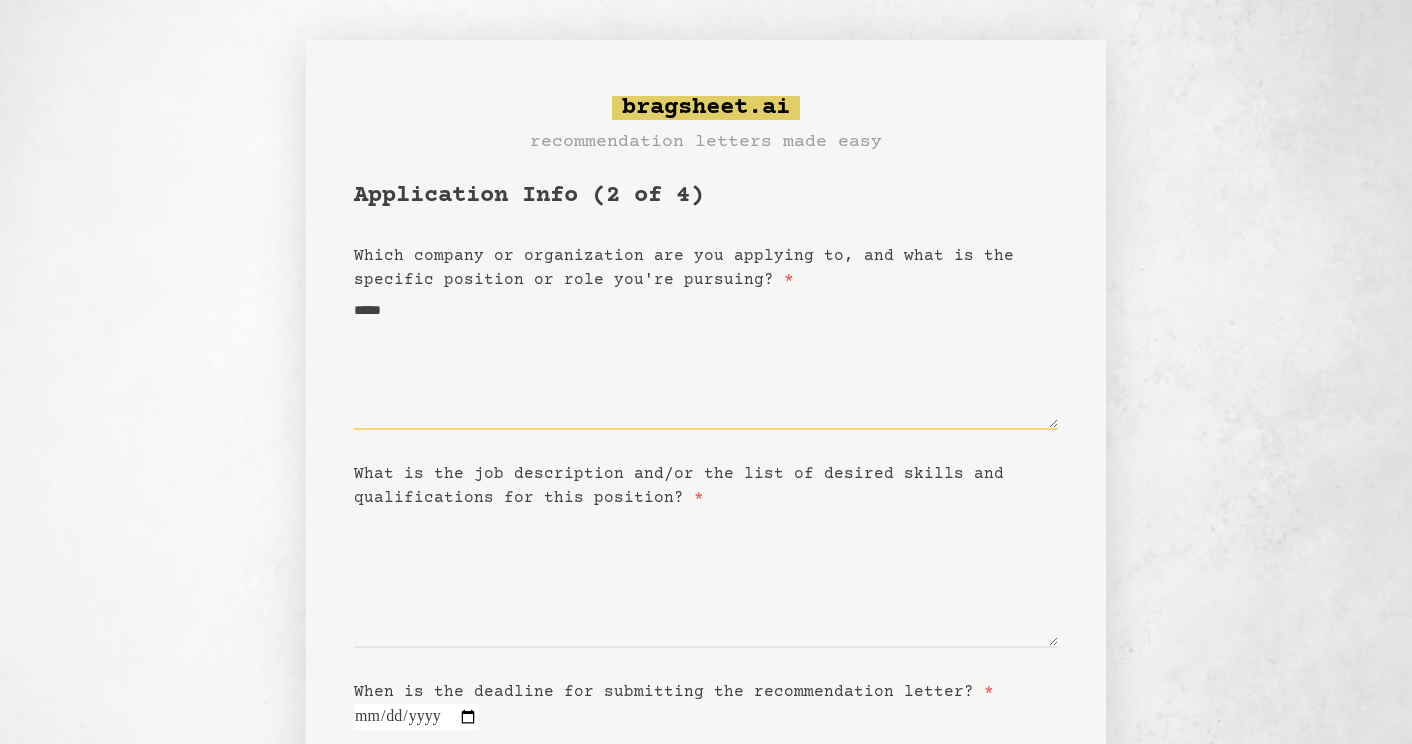 type on "******" 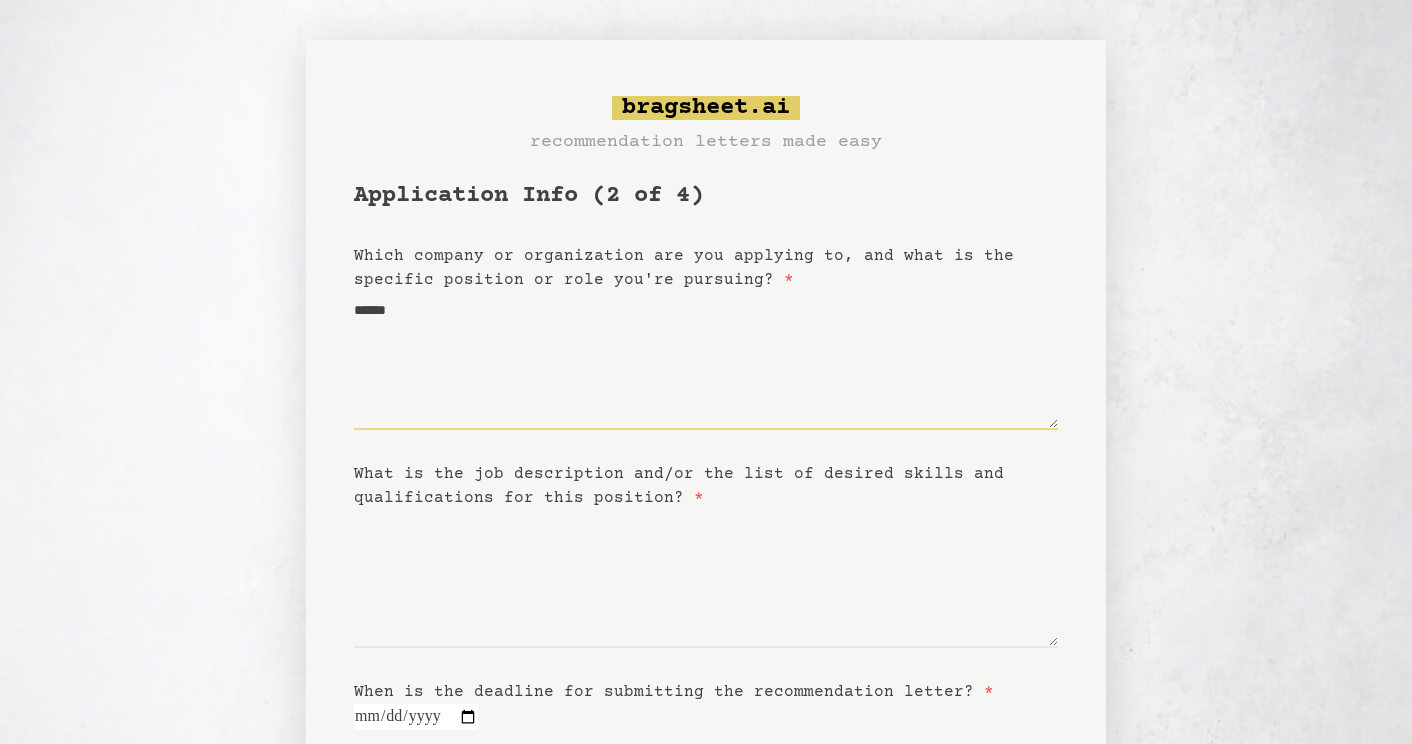 type on "******" 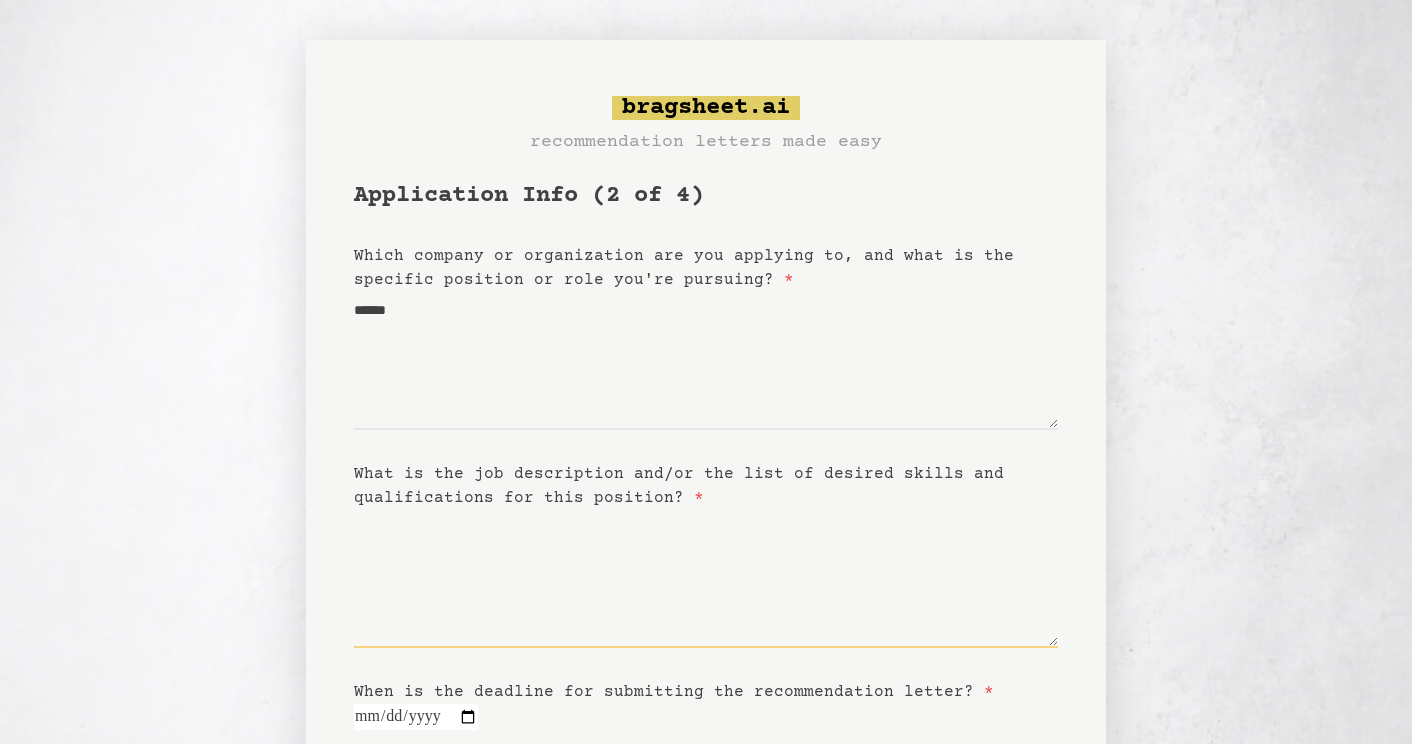 click on "What is the job description and/or the list of desired skills
and qualifications for this position?   *" at bounding box center [706, 579] 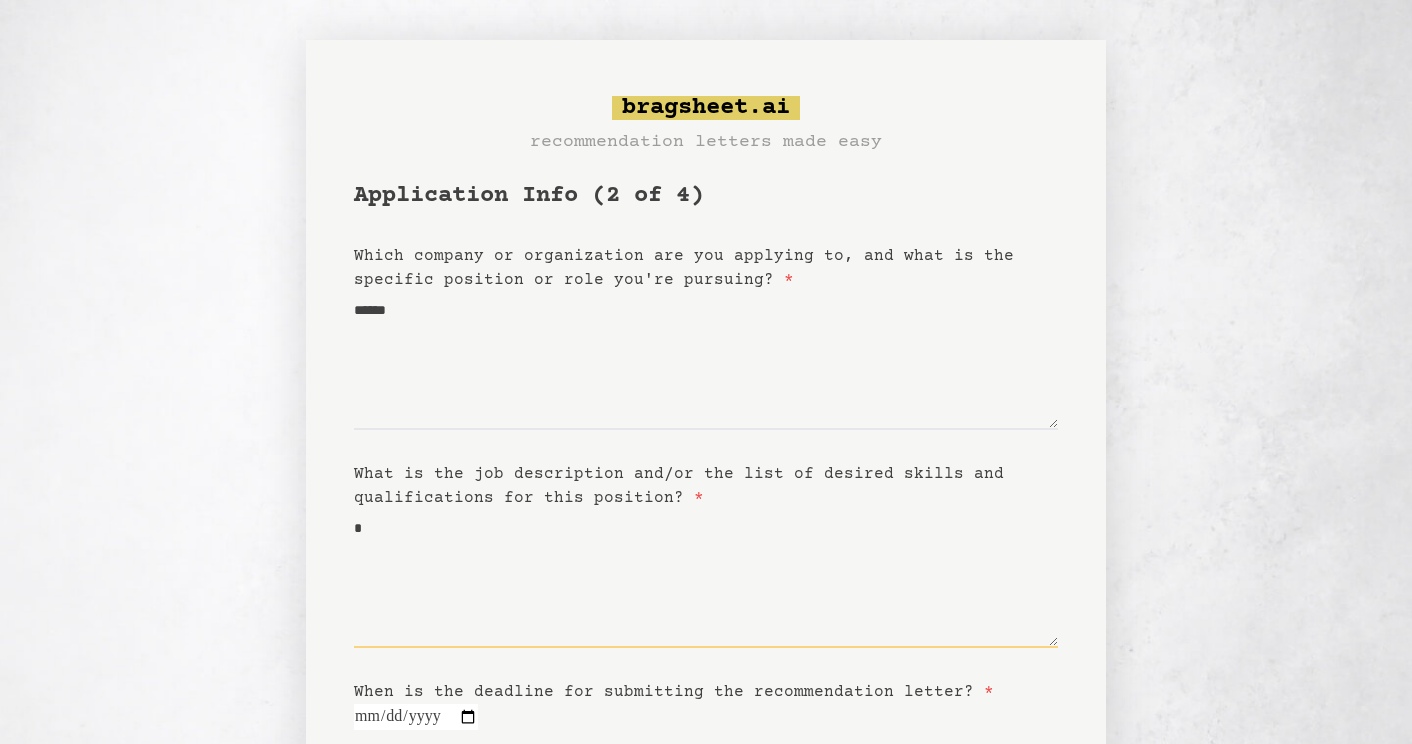 type on "**" 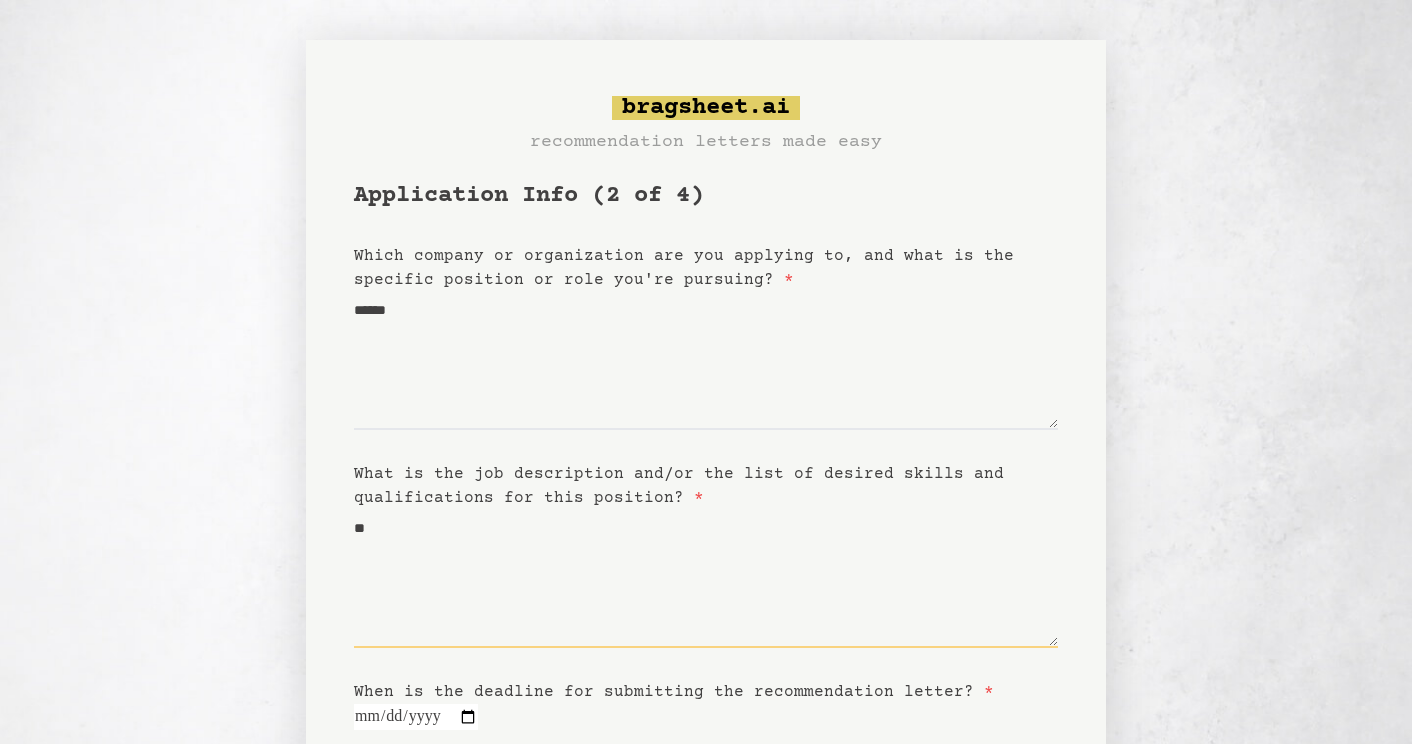 type on "***" 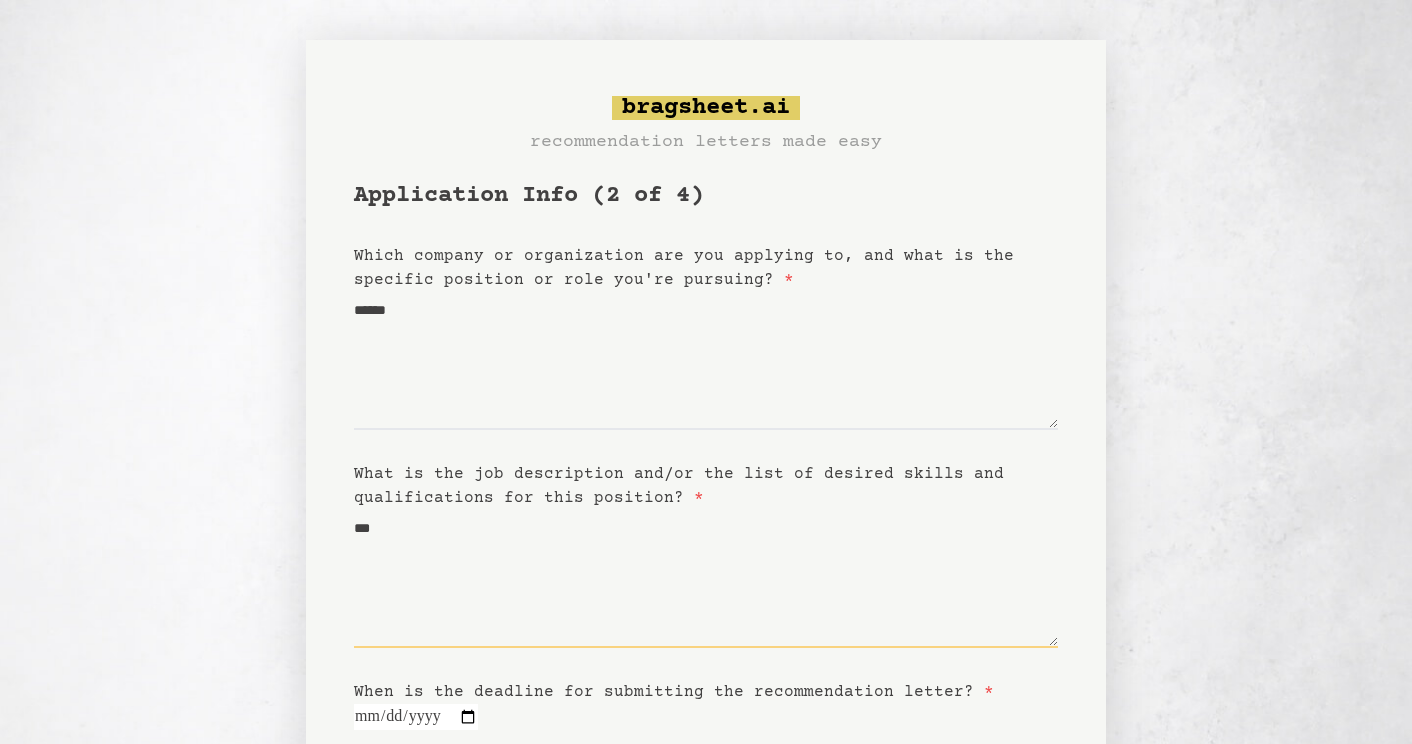 type on "****" 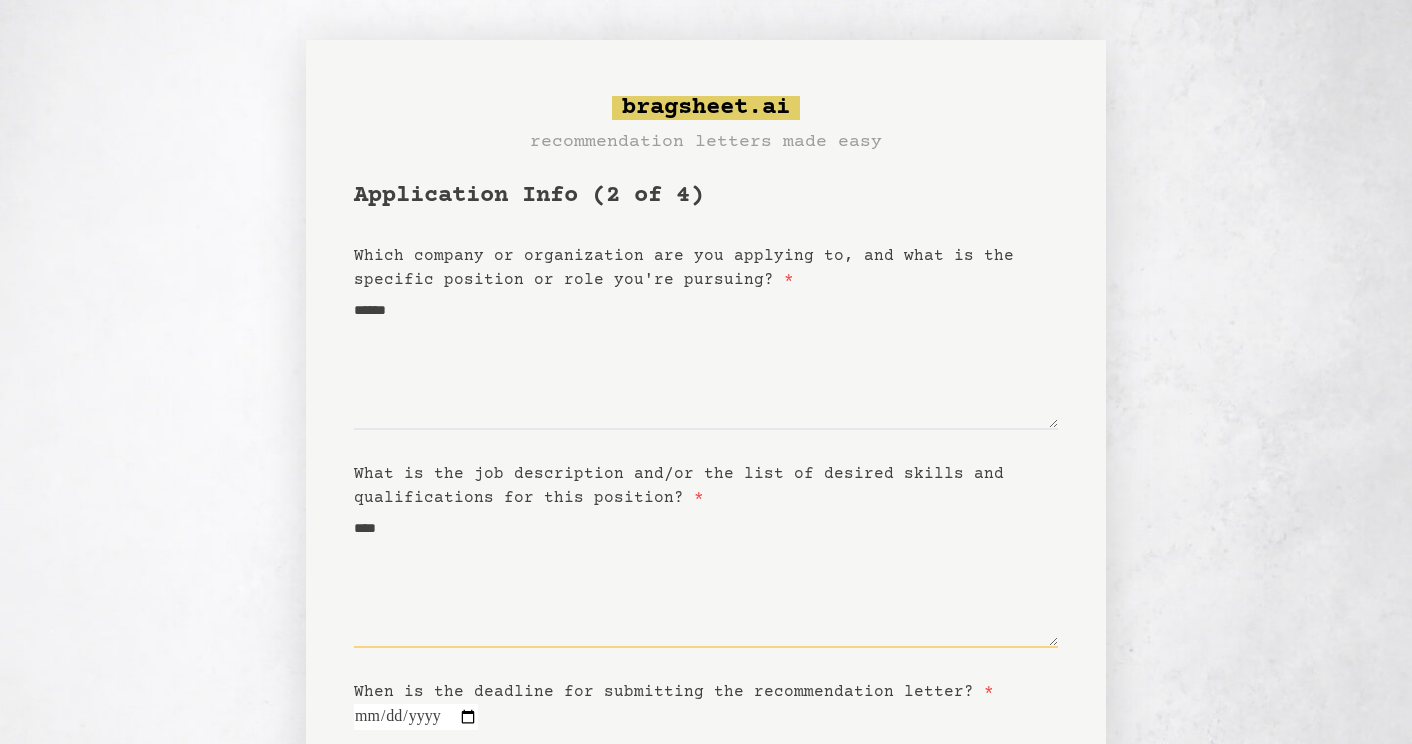 type on "*****" 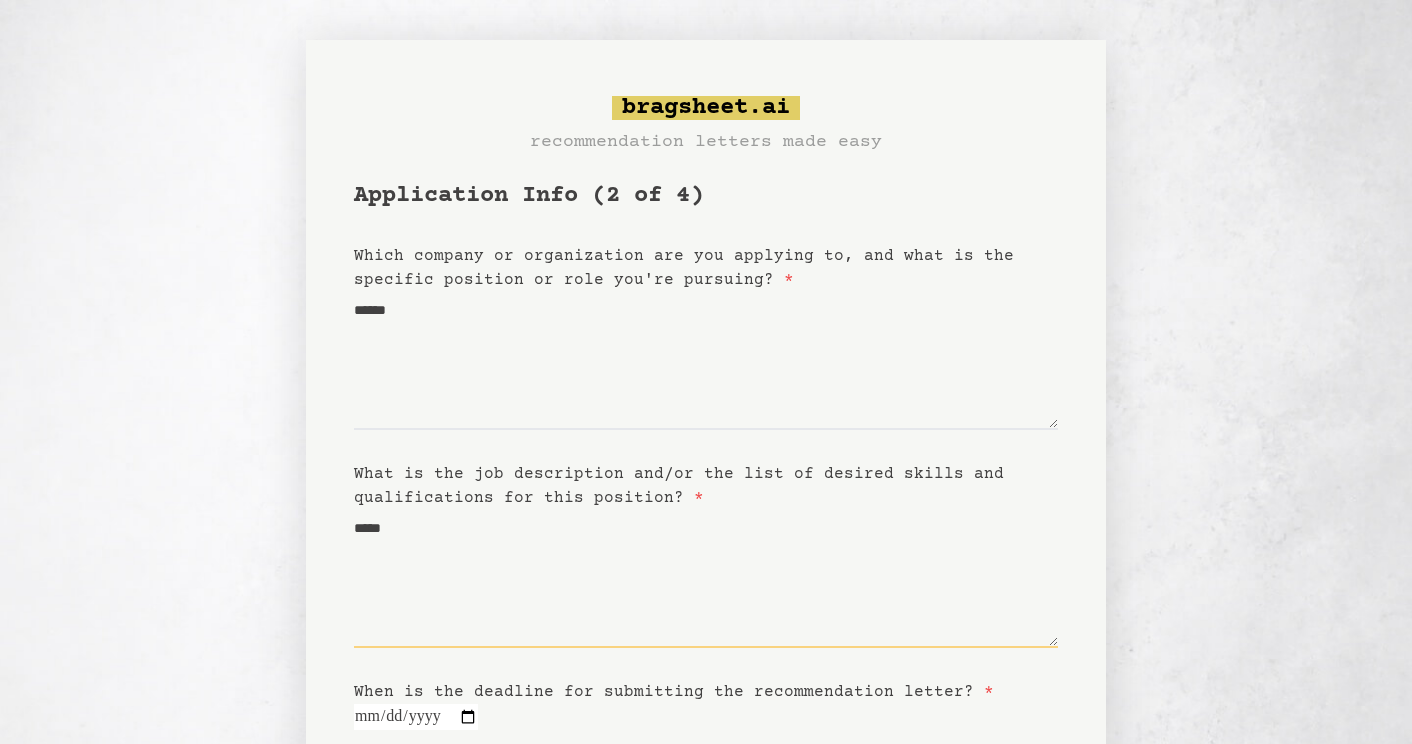 type on "******" 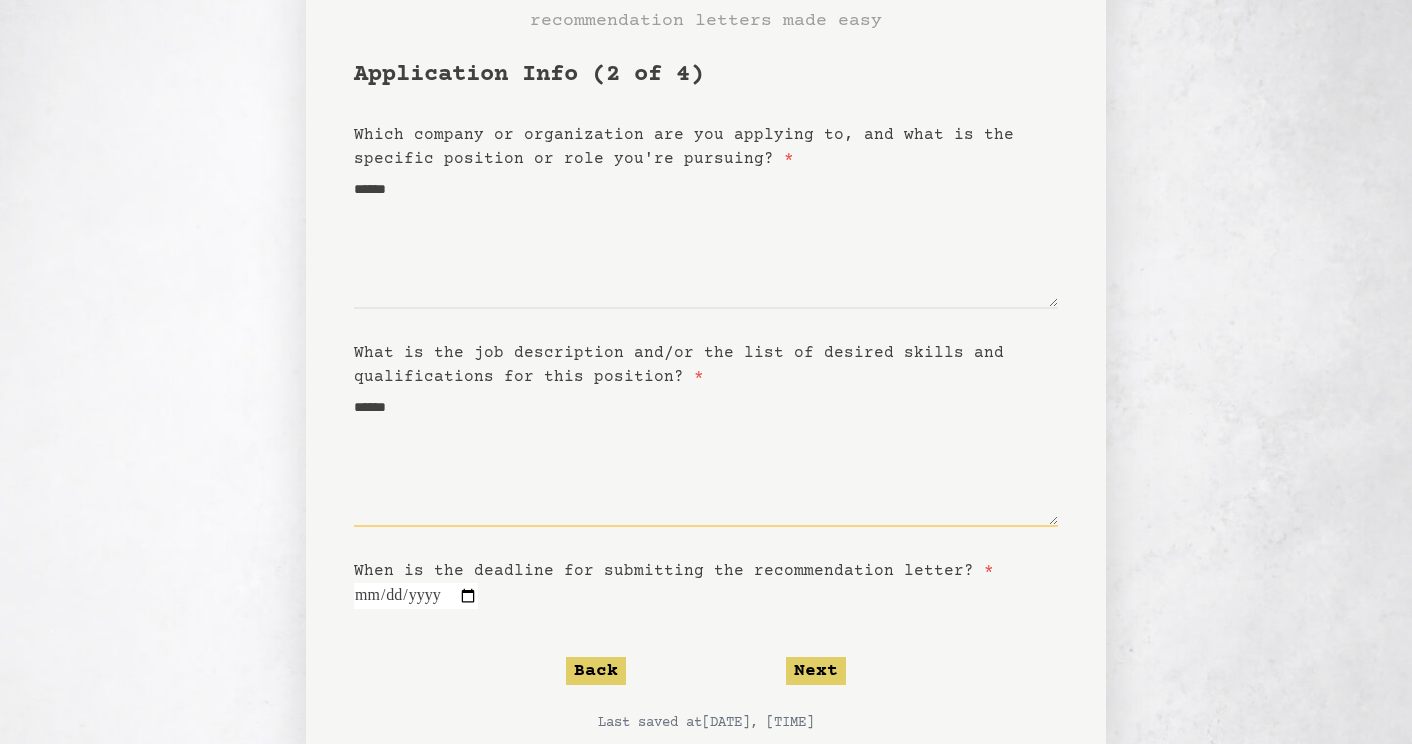 scroll, scrollTop: 138, scrollLeft: 0, axis: vertical 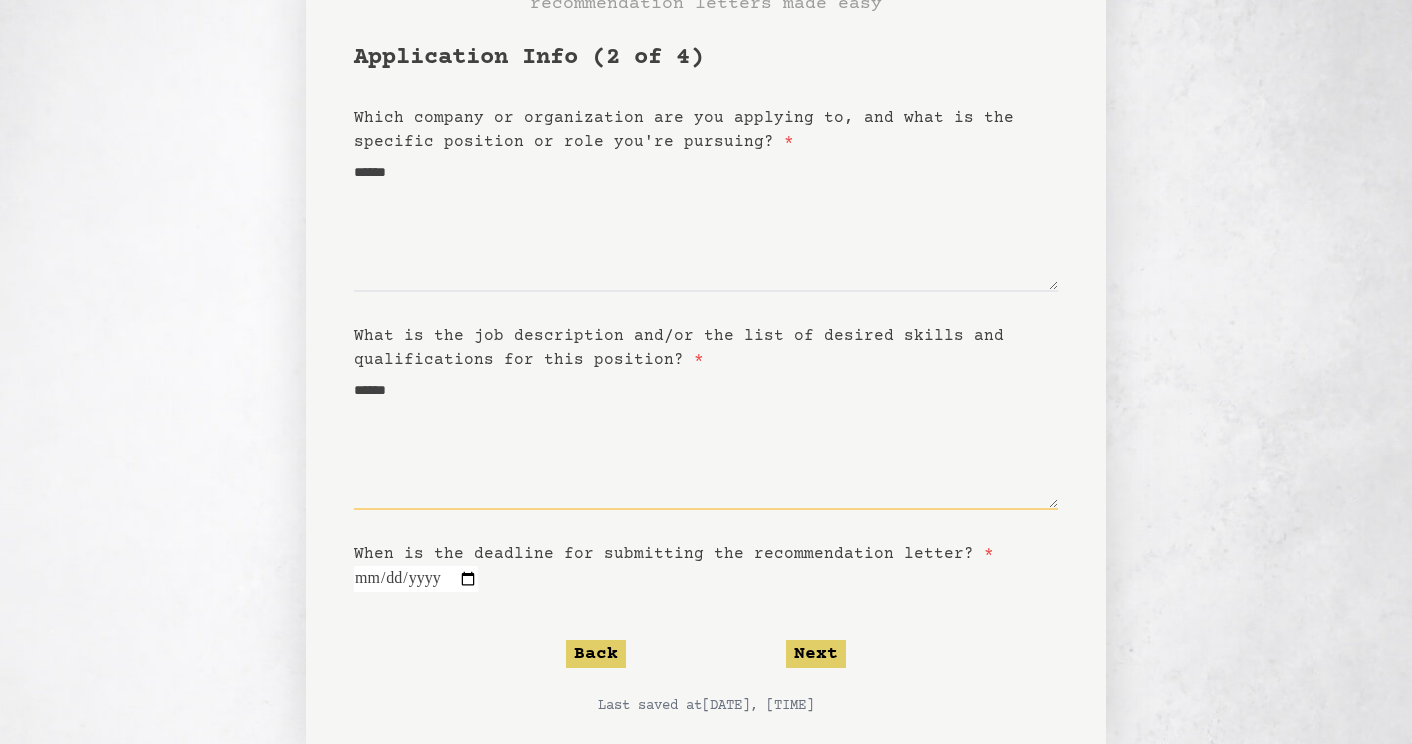 type on "******" 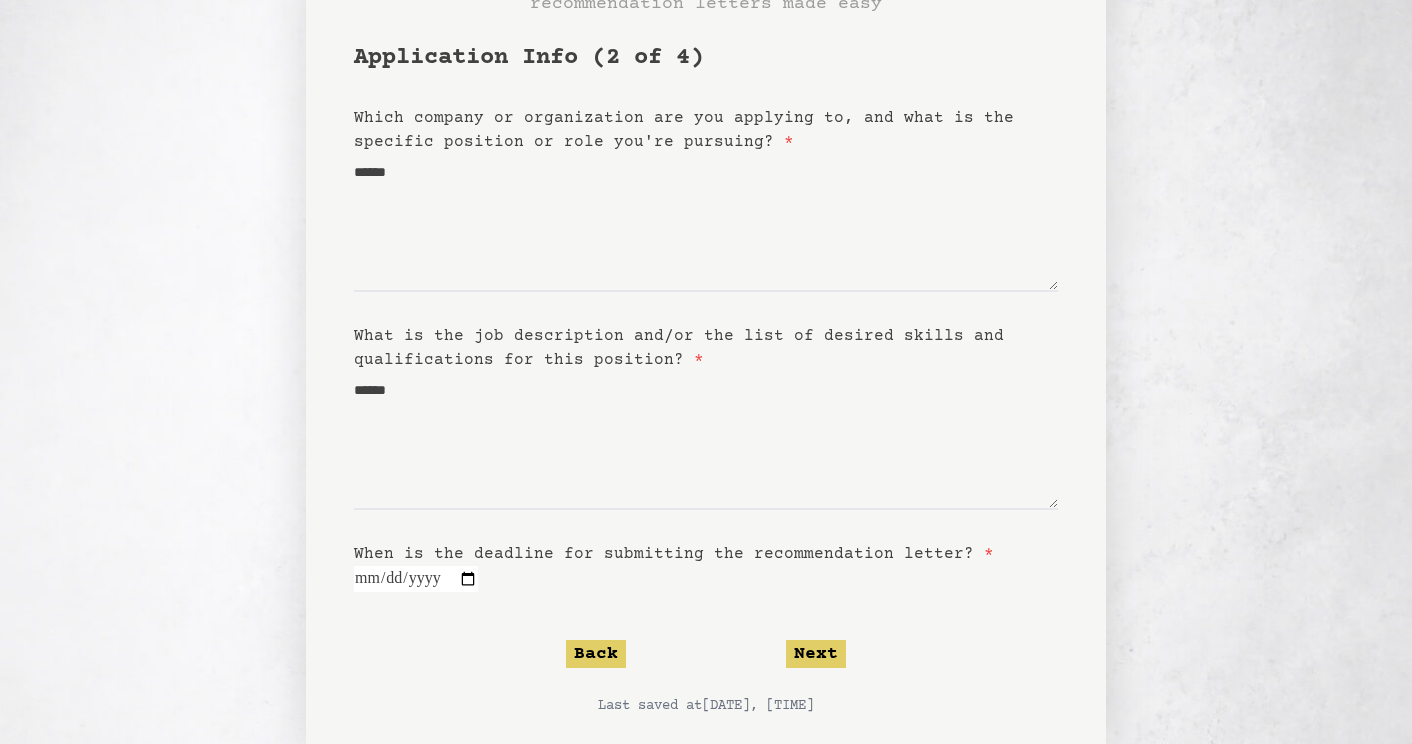 click at bounding box center (416, 579) 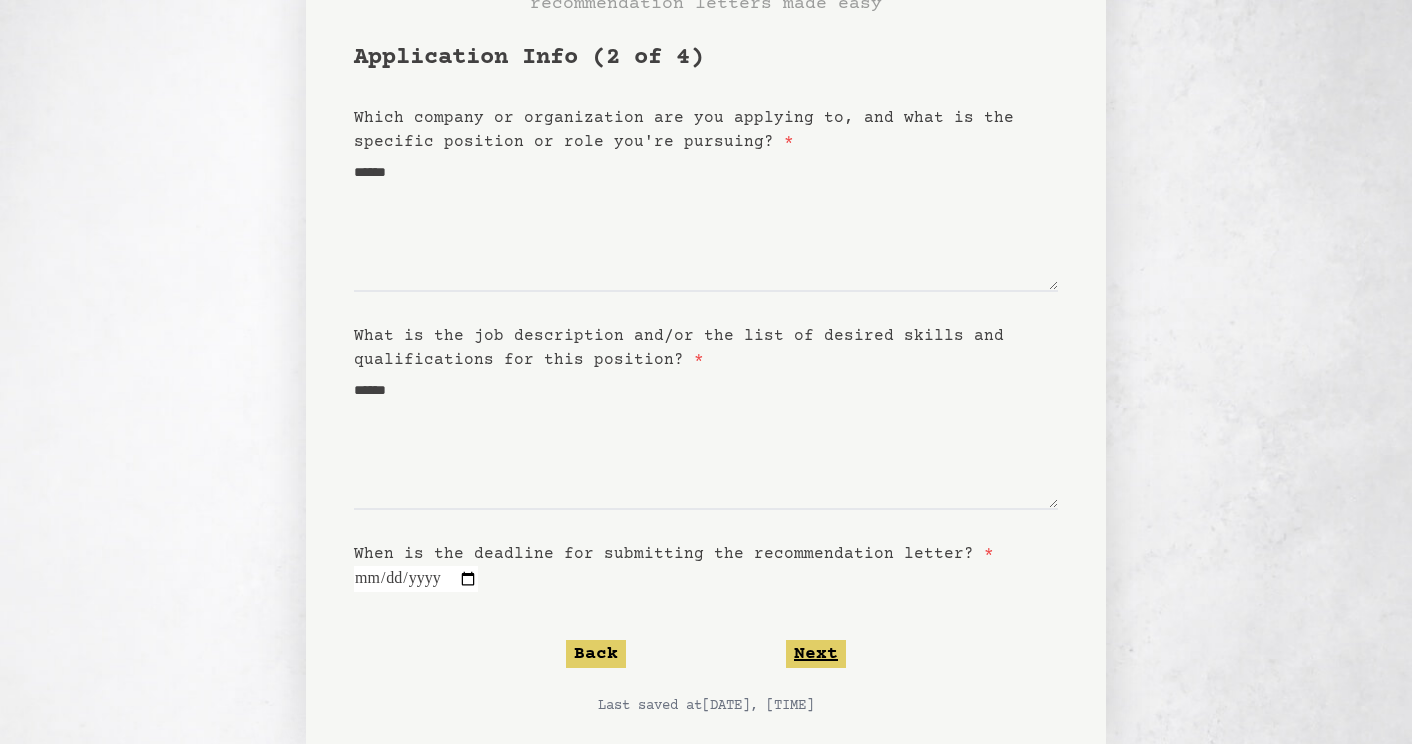 click on "Next" 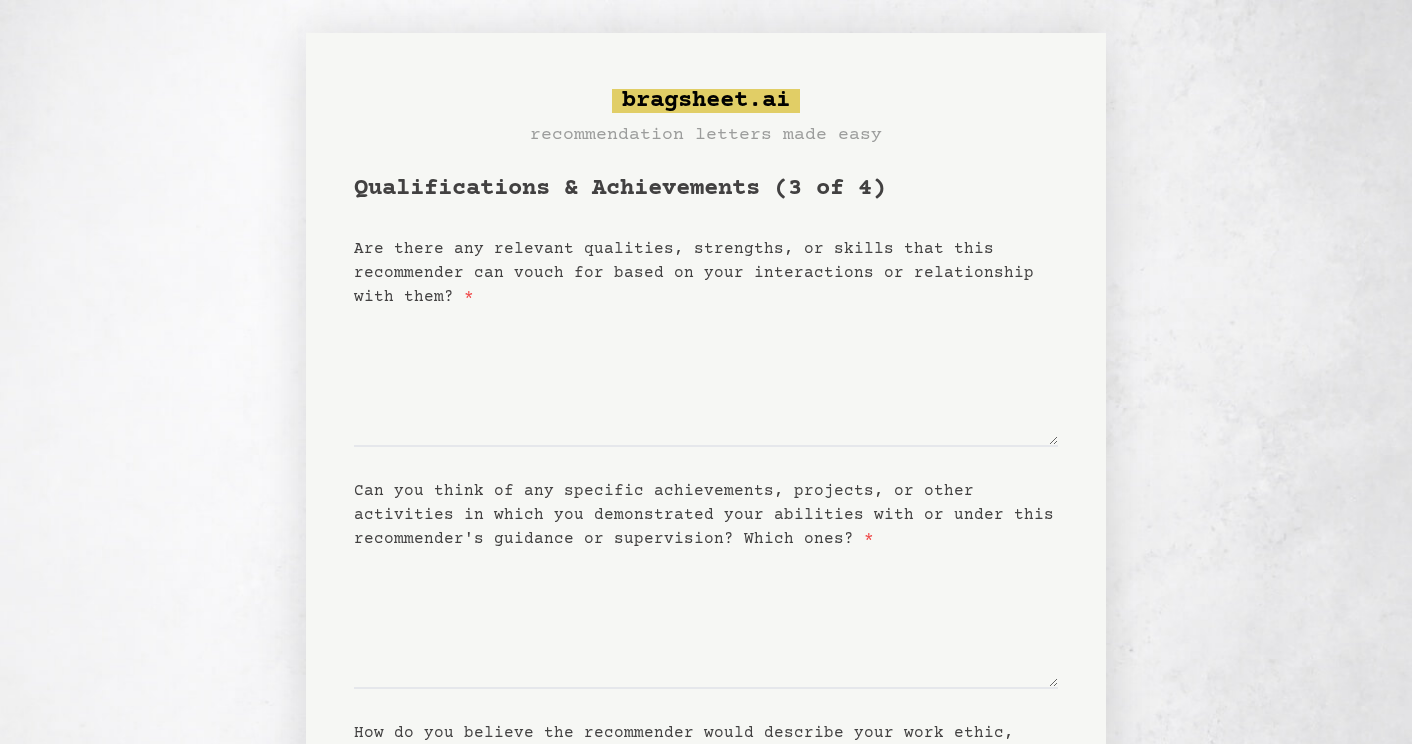 scroll, scrollTop: 0, scrollLeft: 0, axis: both 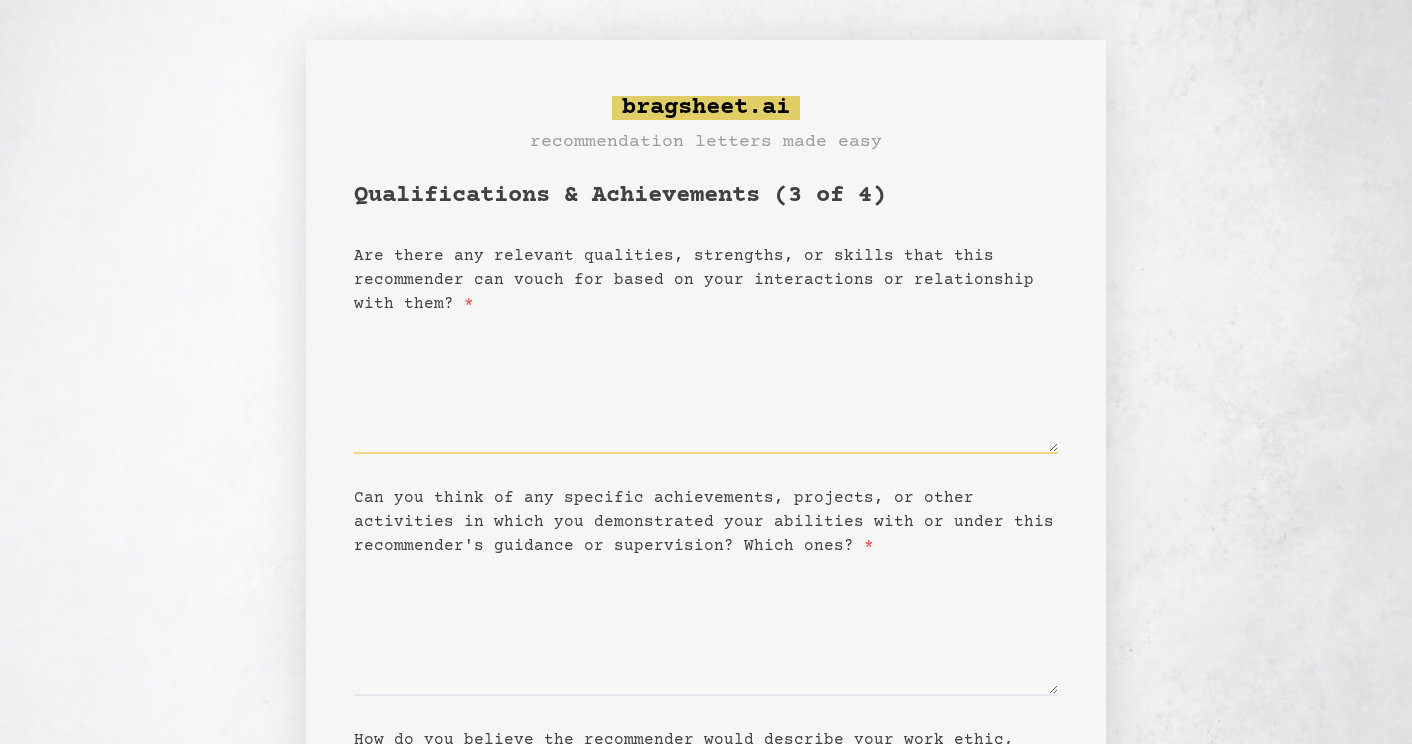 click on "Are there any relevant qualities, strengths, or skills that this
recommender can vouch for based on your interactions or
relationship with them?   *" at bounding box center [706, 385] 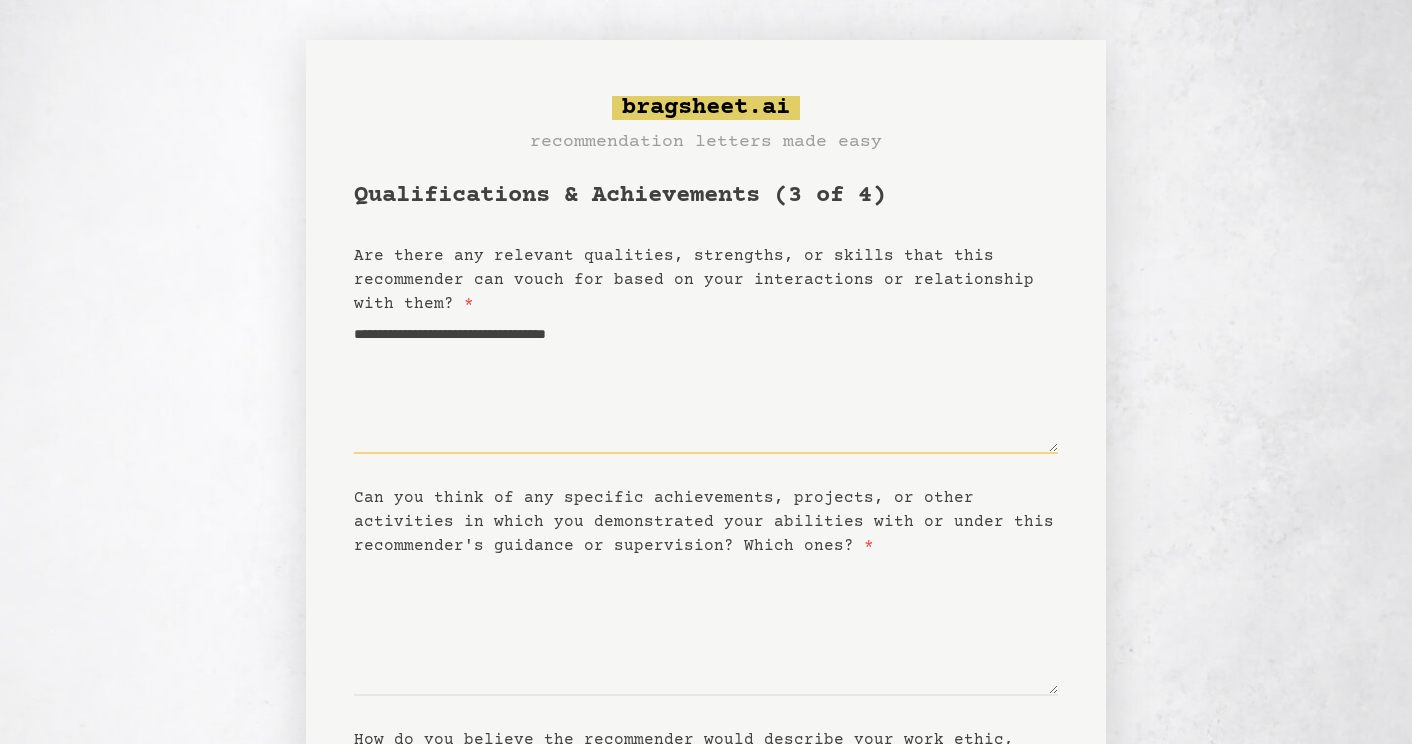 click on "**********" at bounding box center [706, 385] 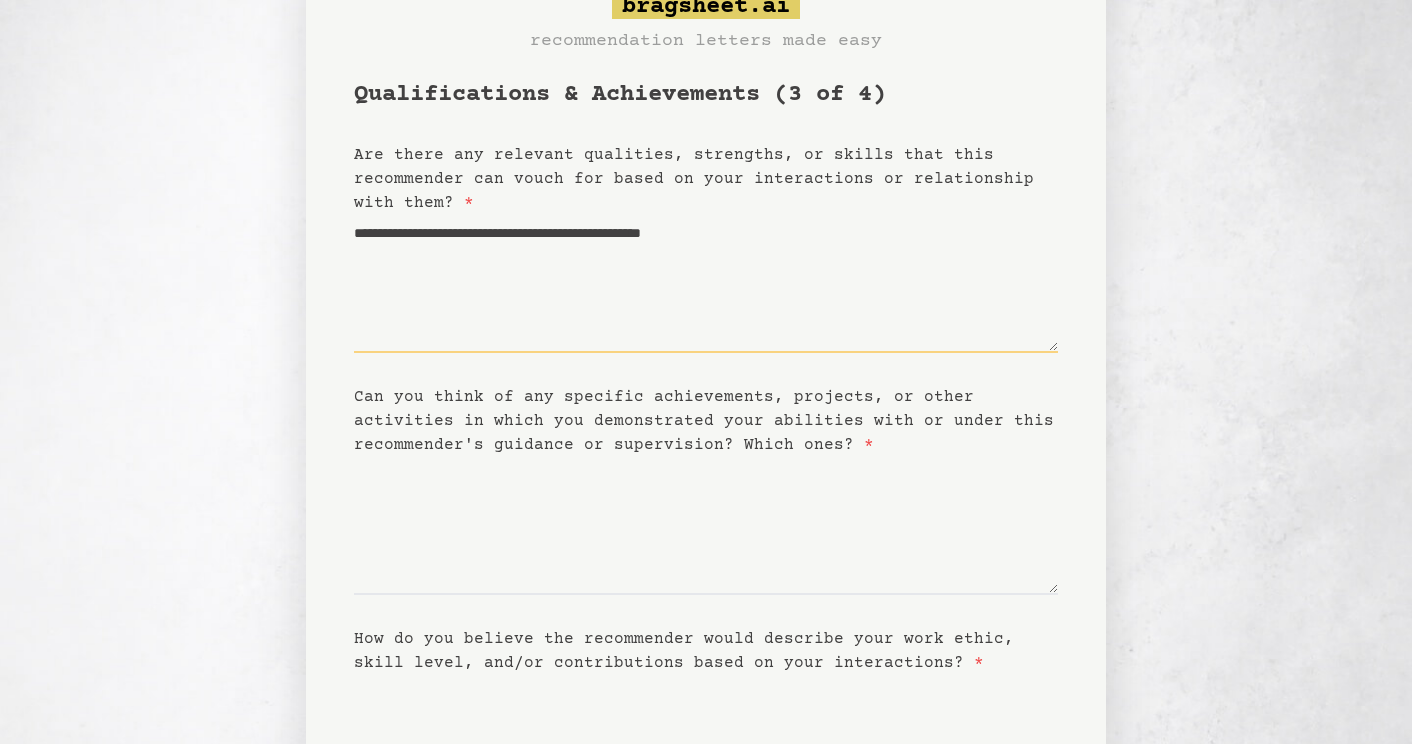 scroll, scrollTop: 116, scrollLeft: 0, axis: vertical 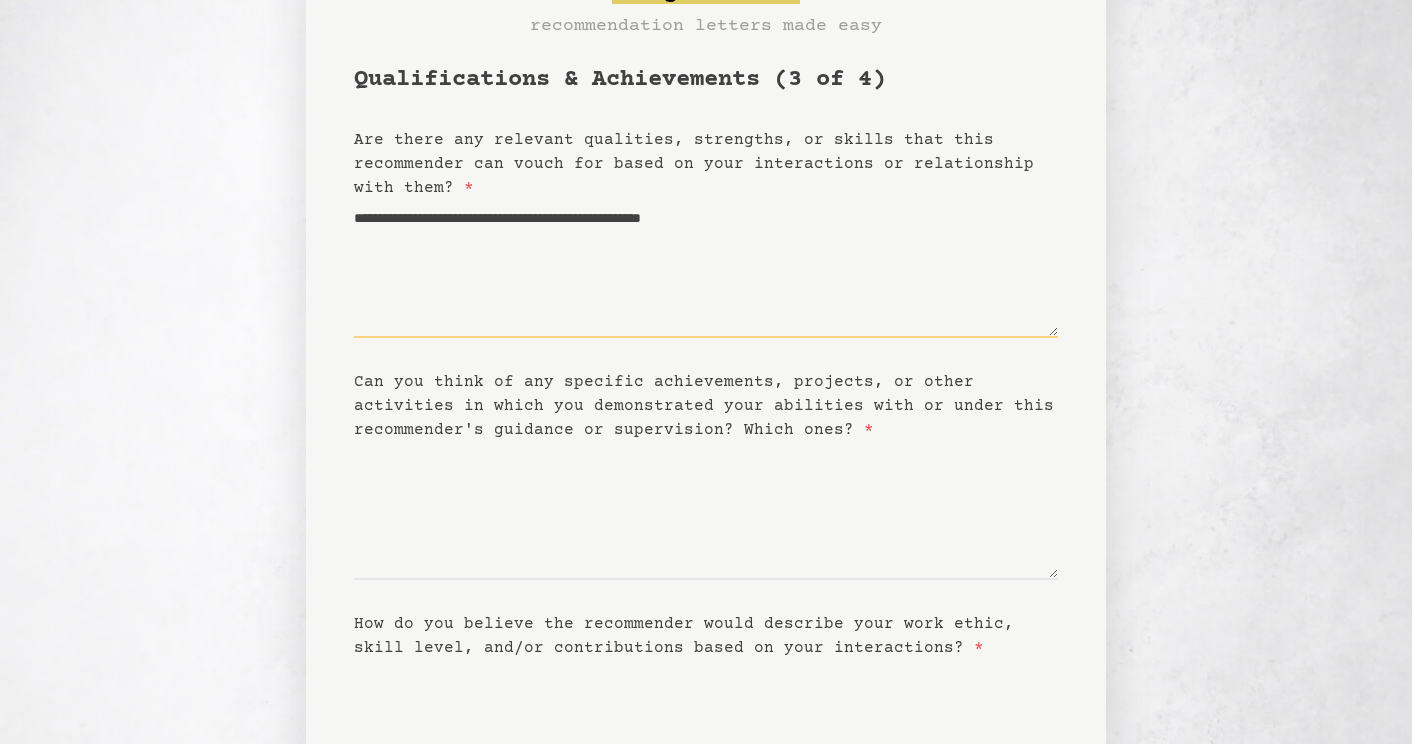 type on "**********" 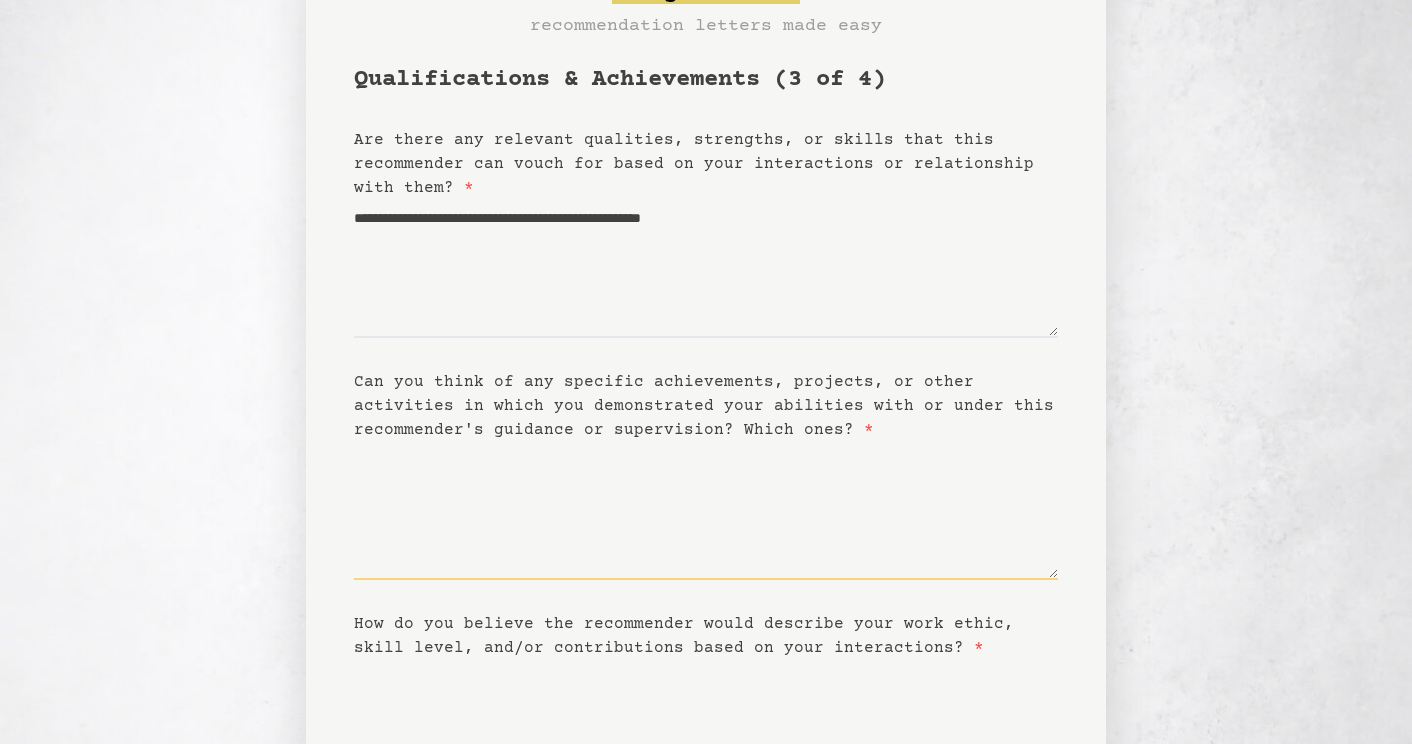 click on "Can you think of any specific achievements, projects, or other
activities in which you demonstrated your abilities with or
under this recommender's guidance or supervision? Which ones?   *" at bounding box center [706, 511] 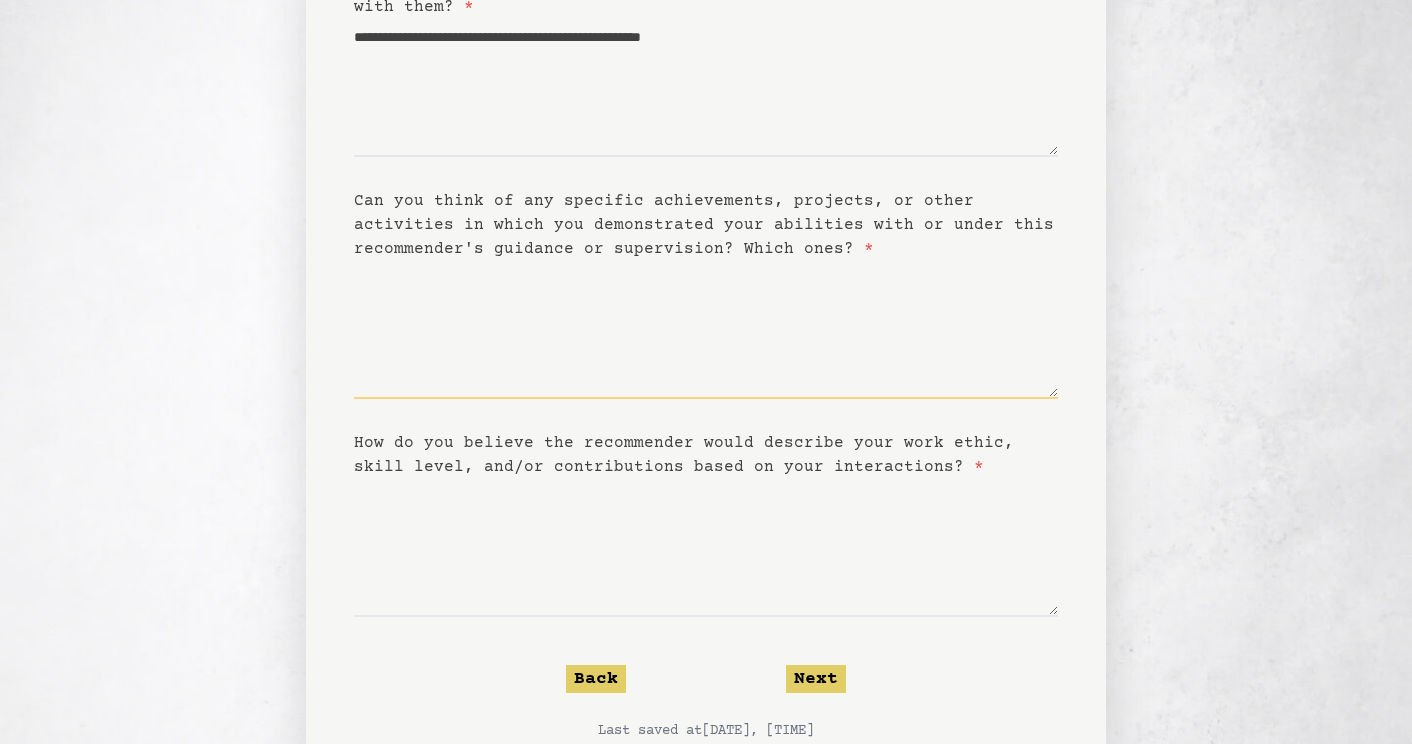 scroll, scrollTop: 296, scrollLeft: 0, axis: vertical 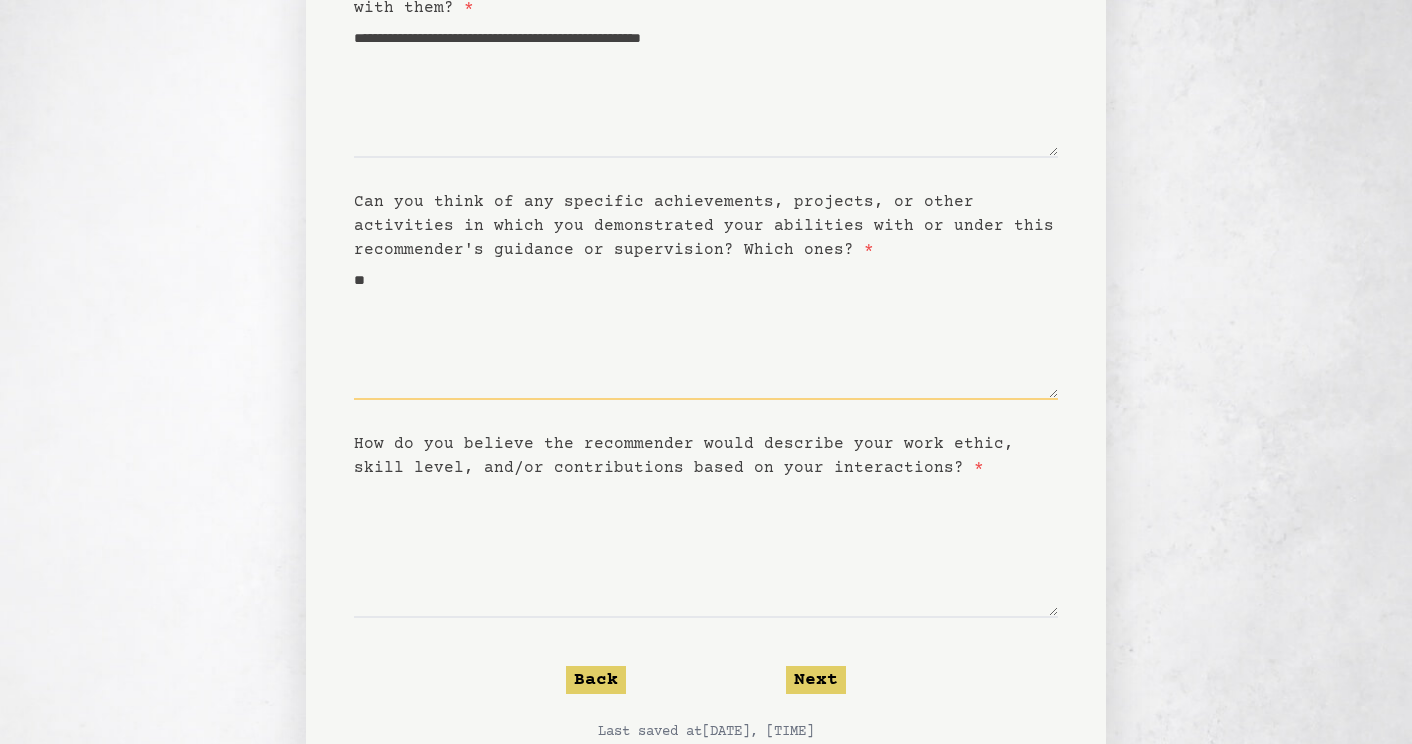 type on "*" 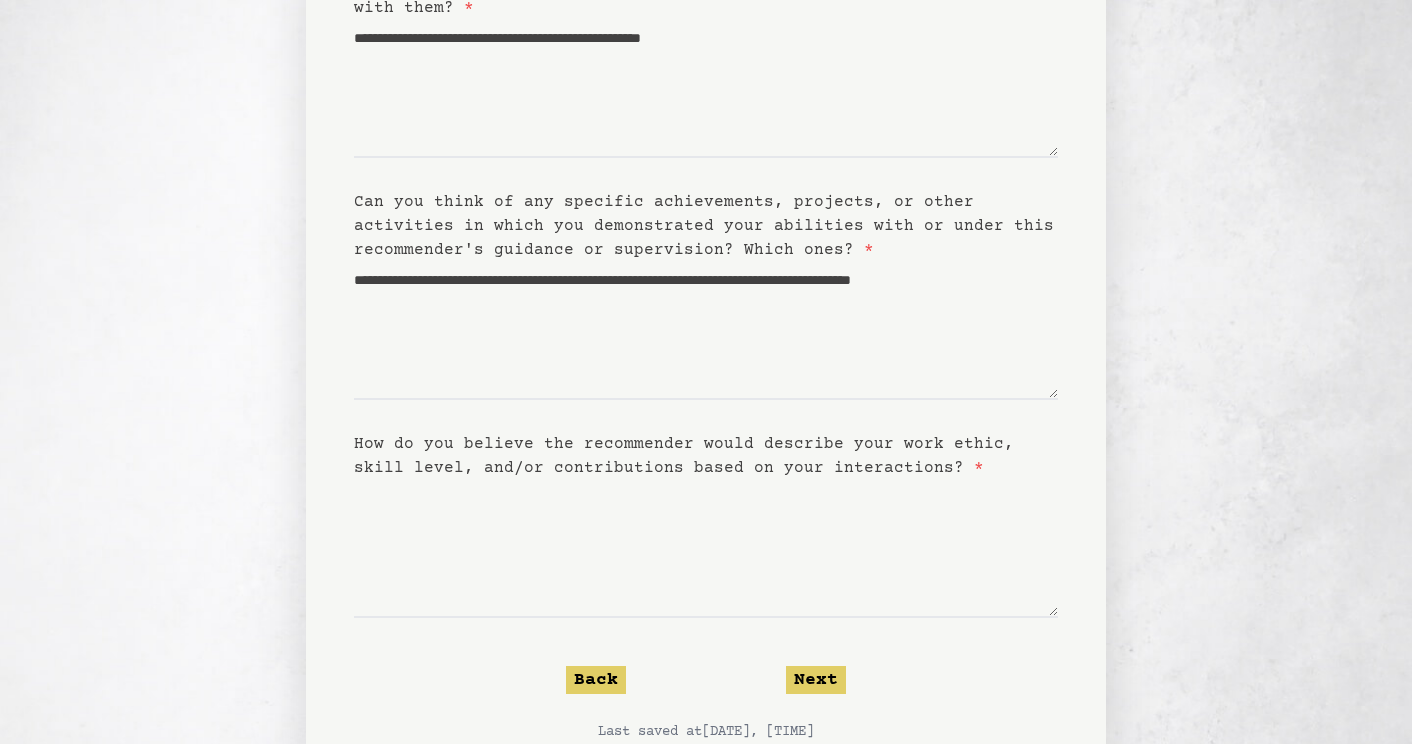 click on "**********" at bounding box center [706, 259] 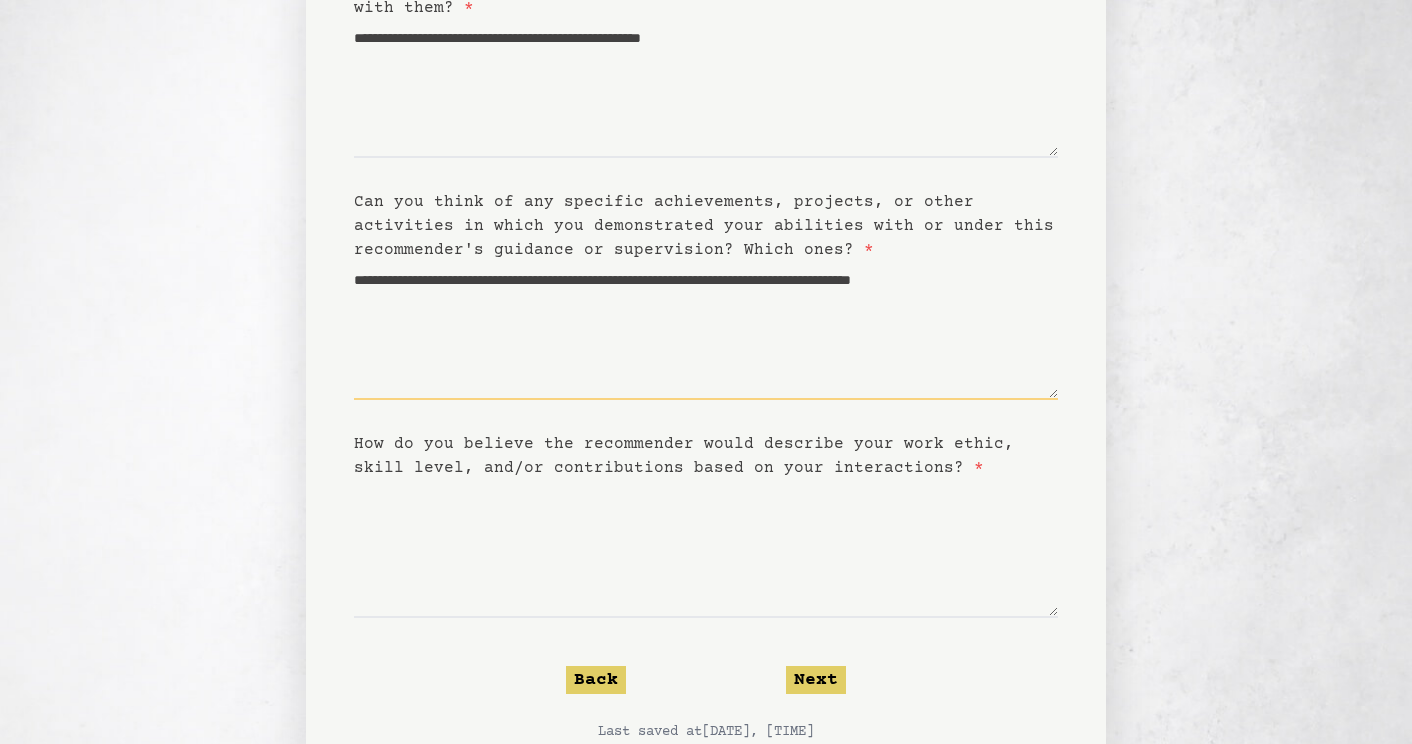 click on "**********" at bounding box center [706, 331] 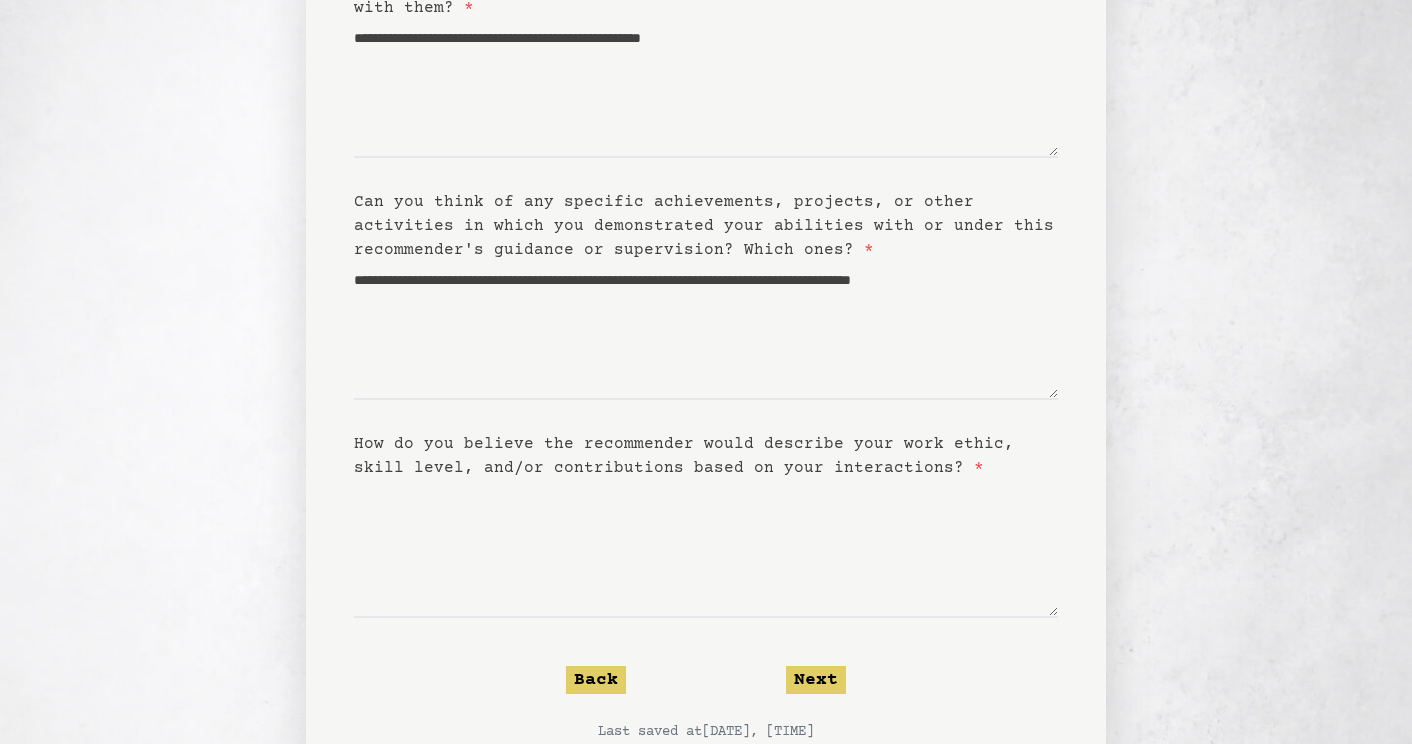 click on "**********" at bounding box center [706, 259] 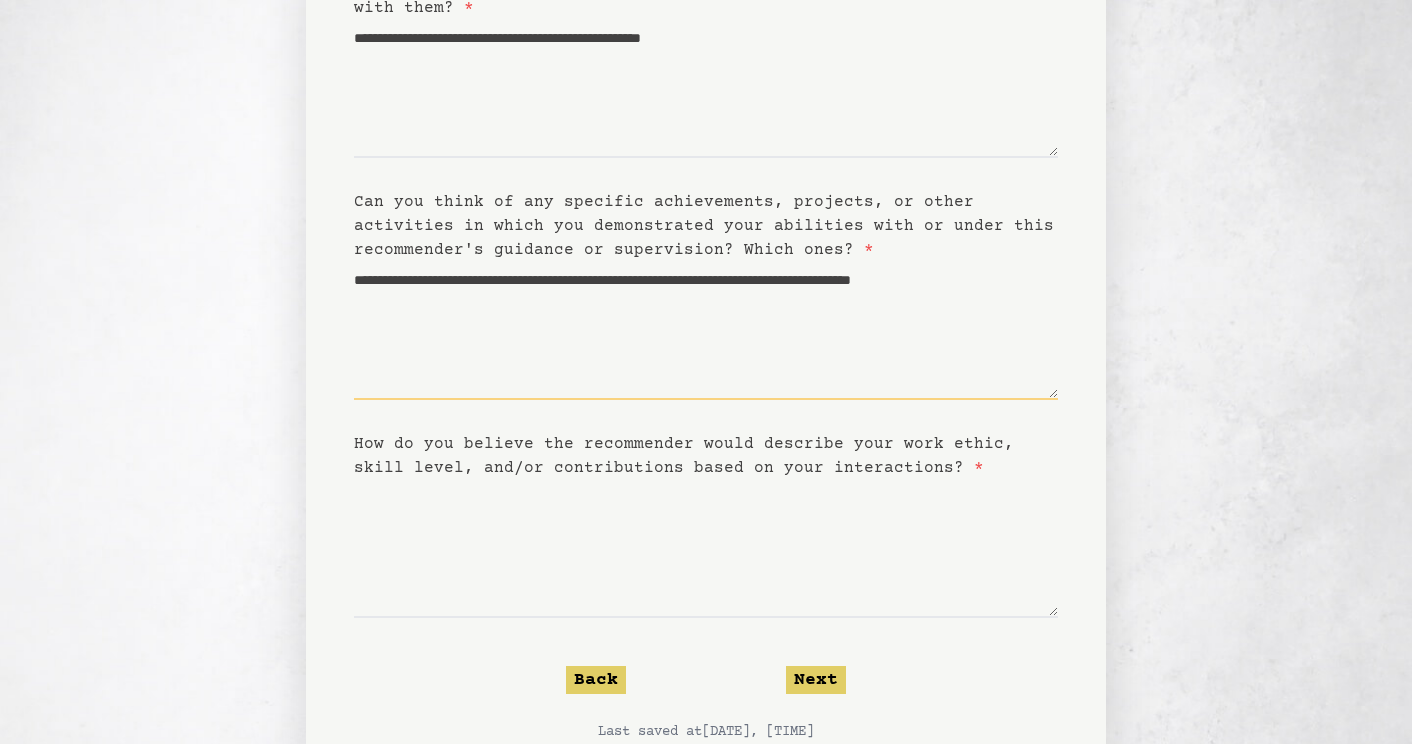 click on "**********" at bounding box center [706, 331] 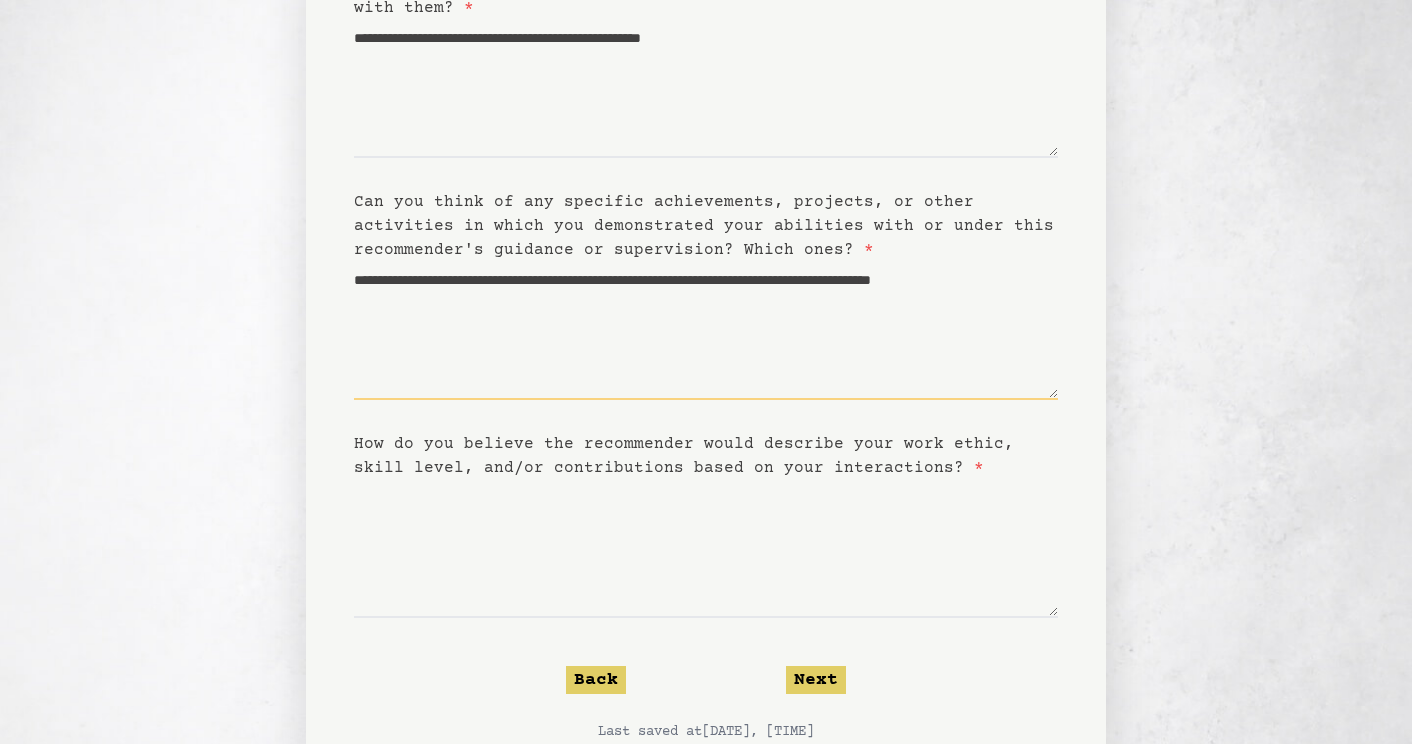 click on "**********" at bounding box center (706, 331) 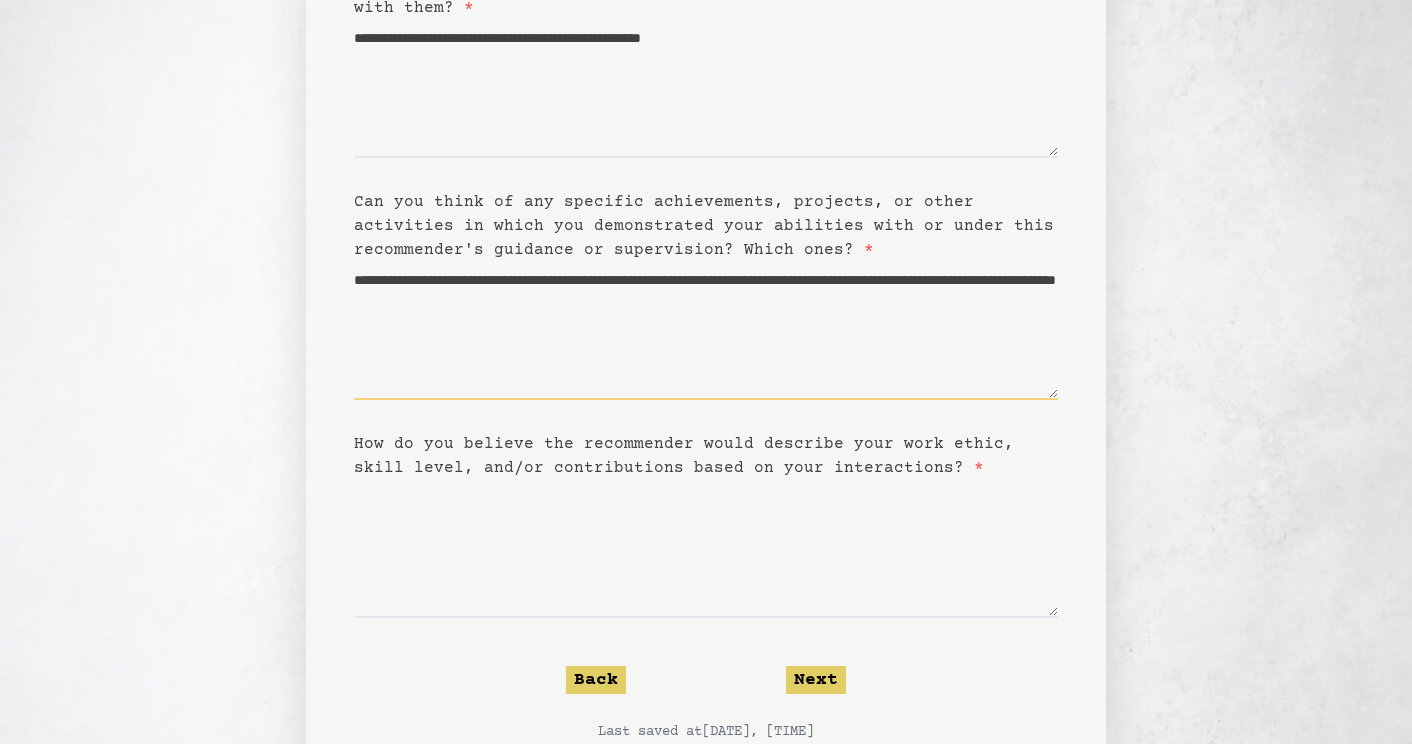 type on "**********" 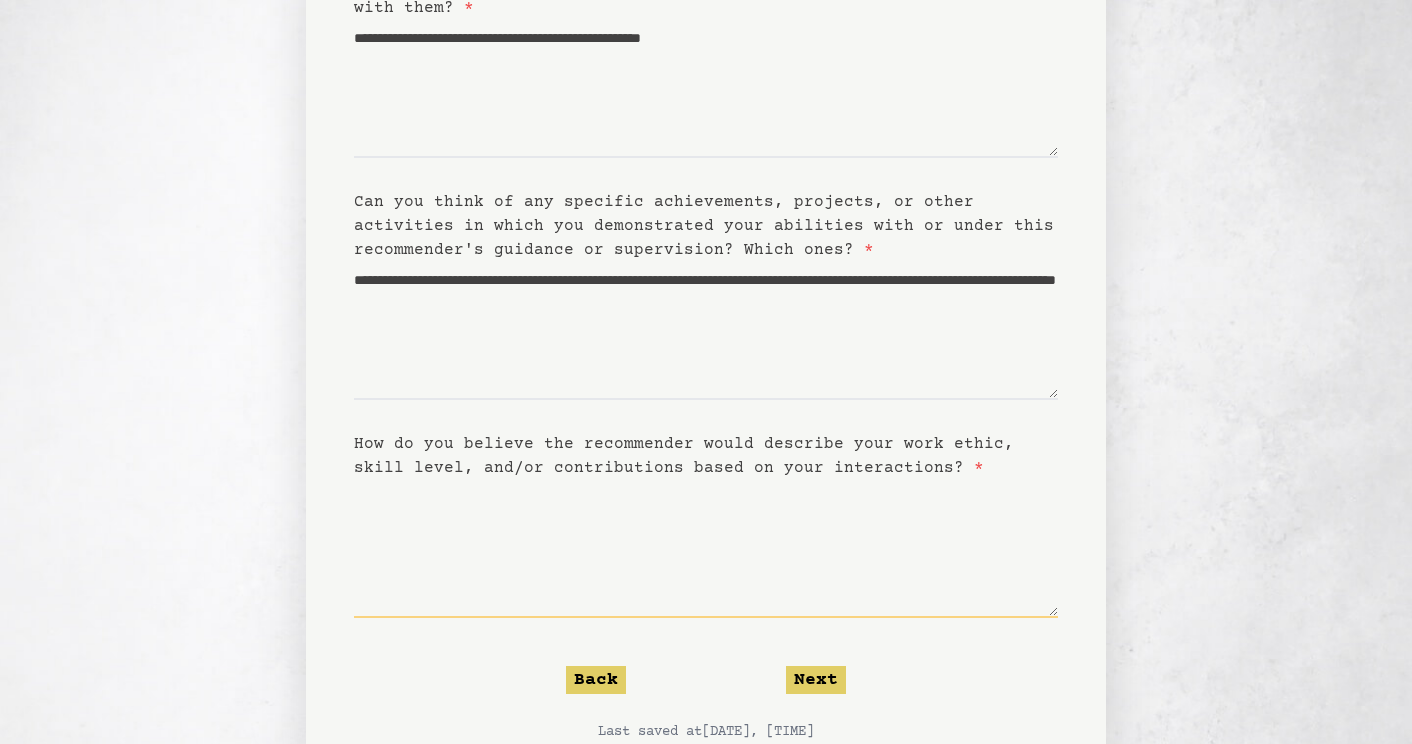 click on "How do you believe the recommender would describe your work
ethic, skill level, and/or contributions based on your
interactions?   *" at bounding box center [706, 549] 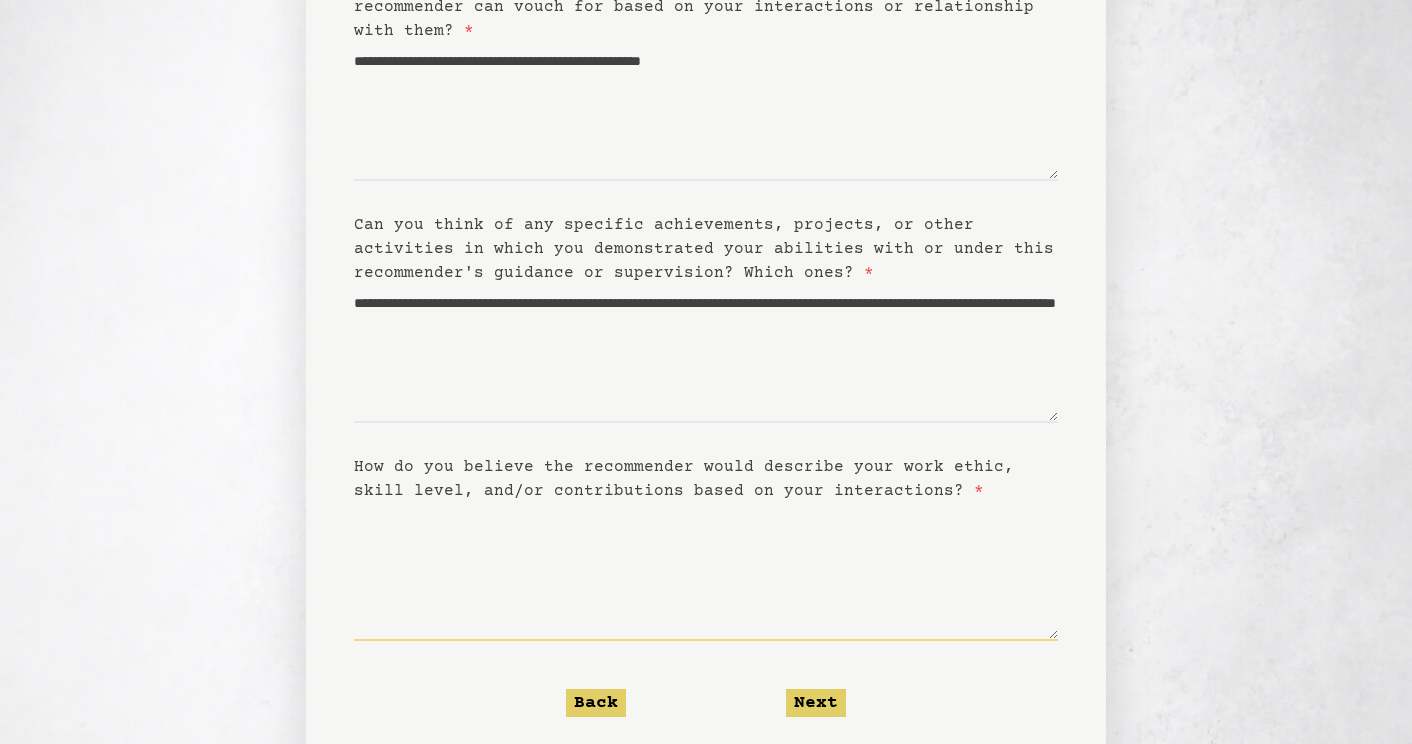 scroll, scrollTop: 279, scrollLeft: 0, axis: vertical 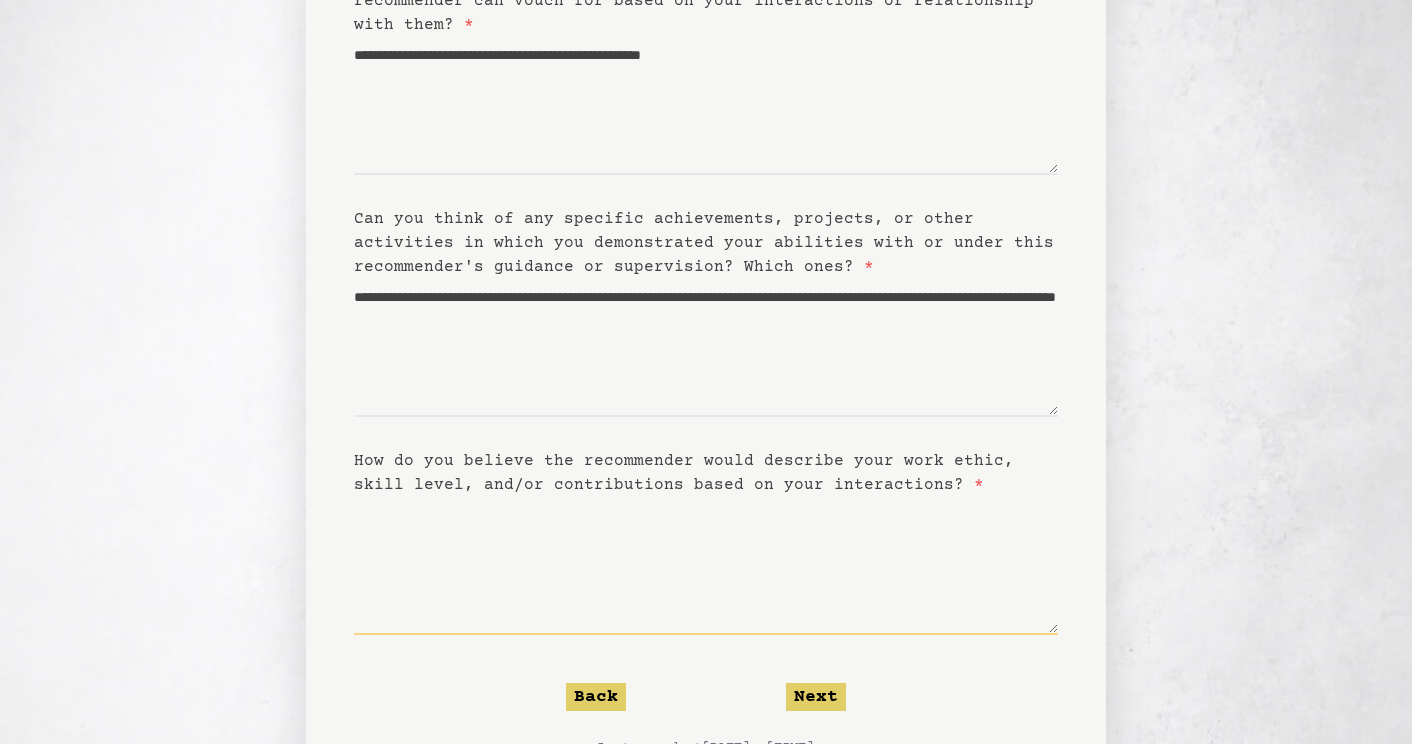 click on "How do you believe the recommender would describe your work
ethic, skill level, and/or contributions based on your
interactions?   *" at bounding box center (706, 566) 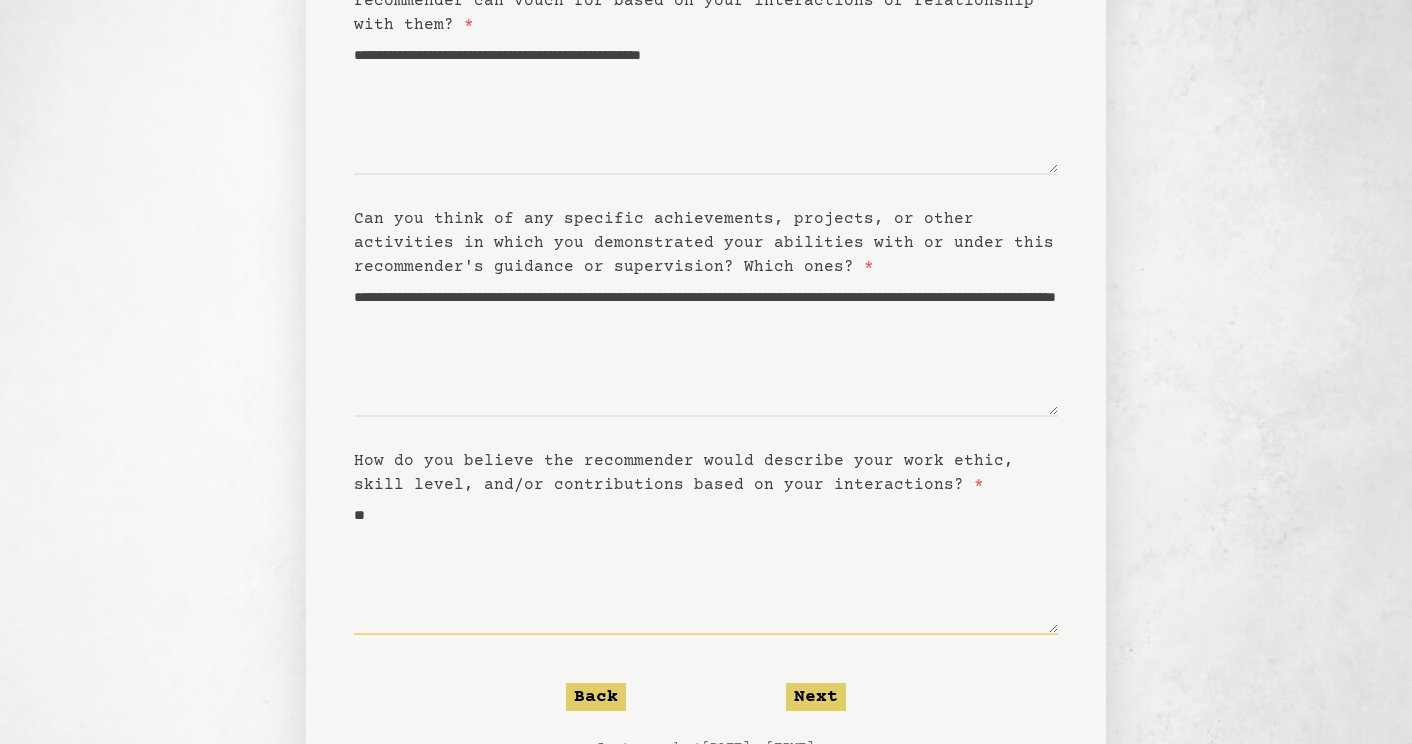 type on "*" 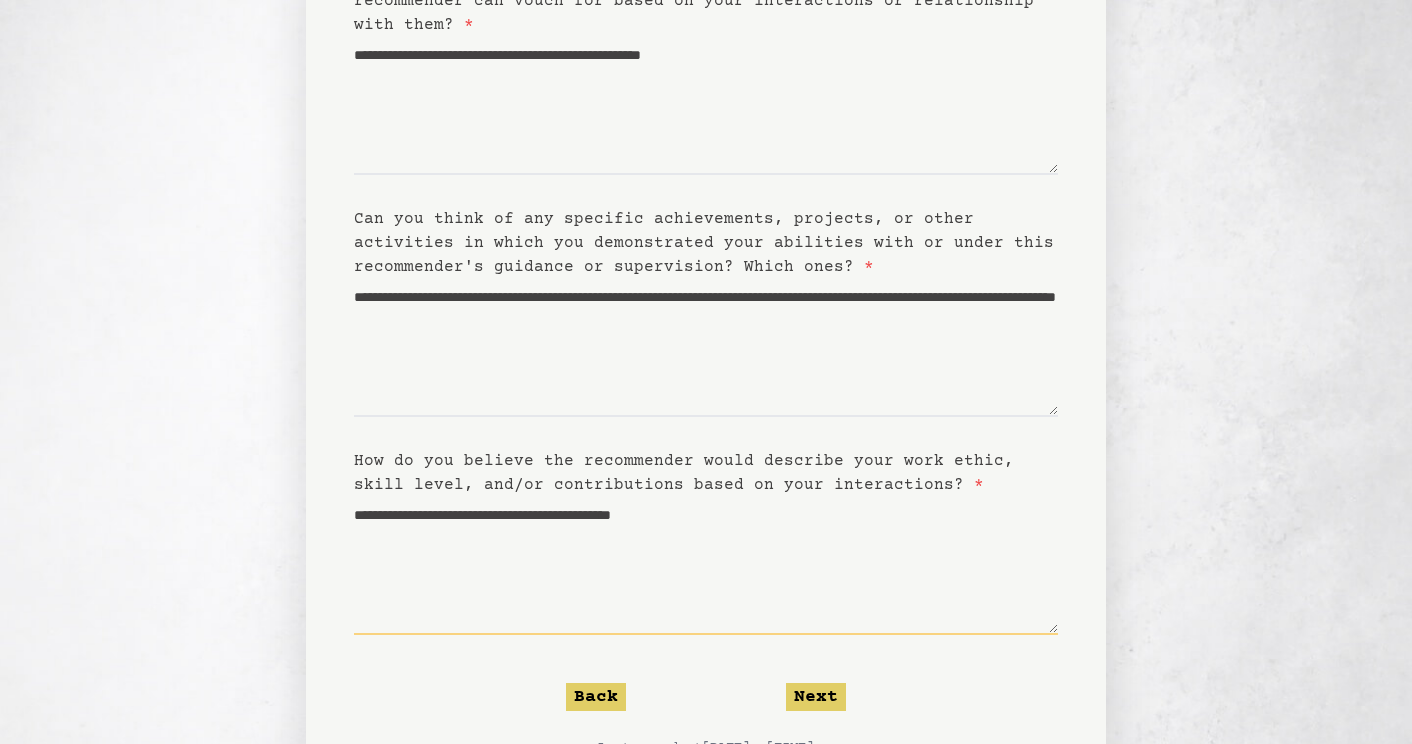click on "**********" at bounding box center (706, 566) 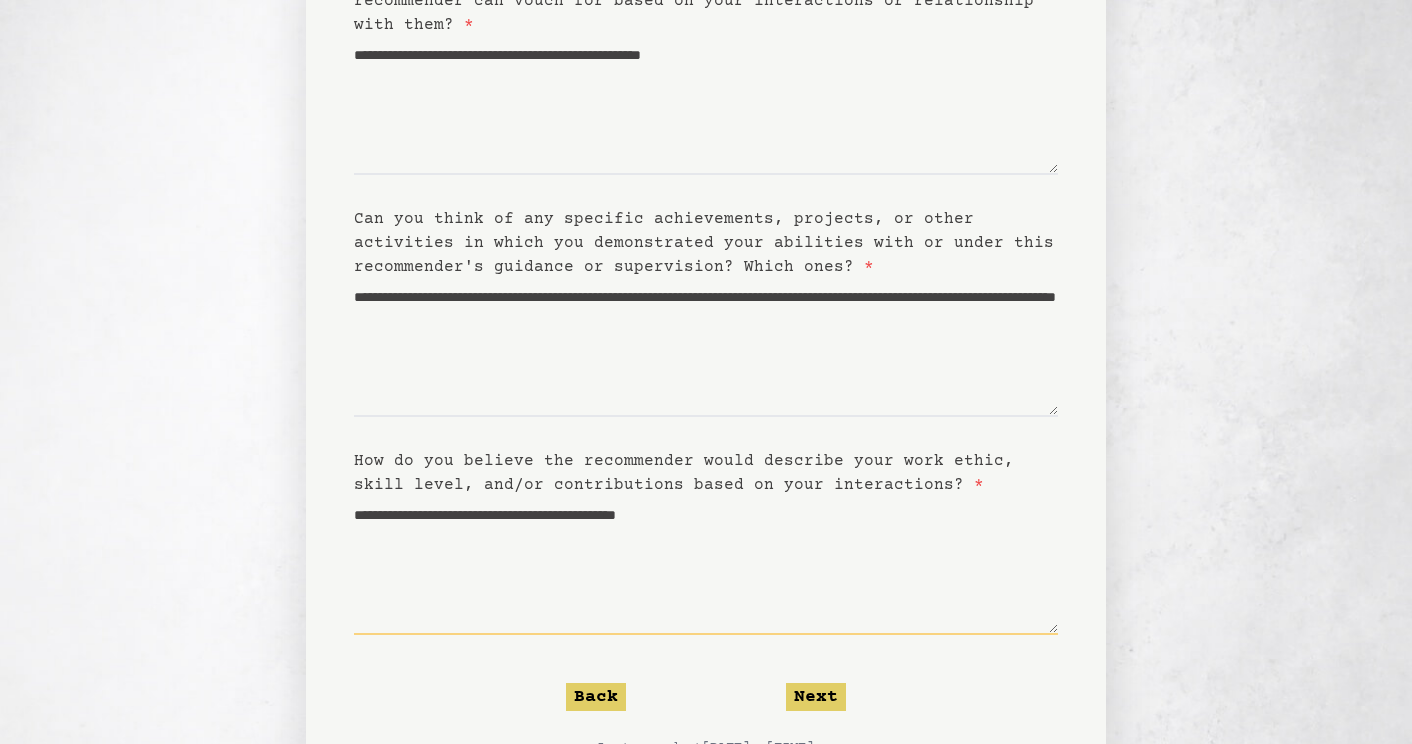 click on "**********" at bounding box center (706, 566) 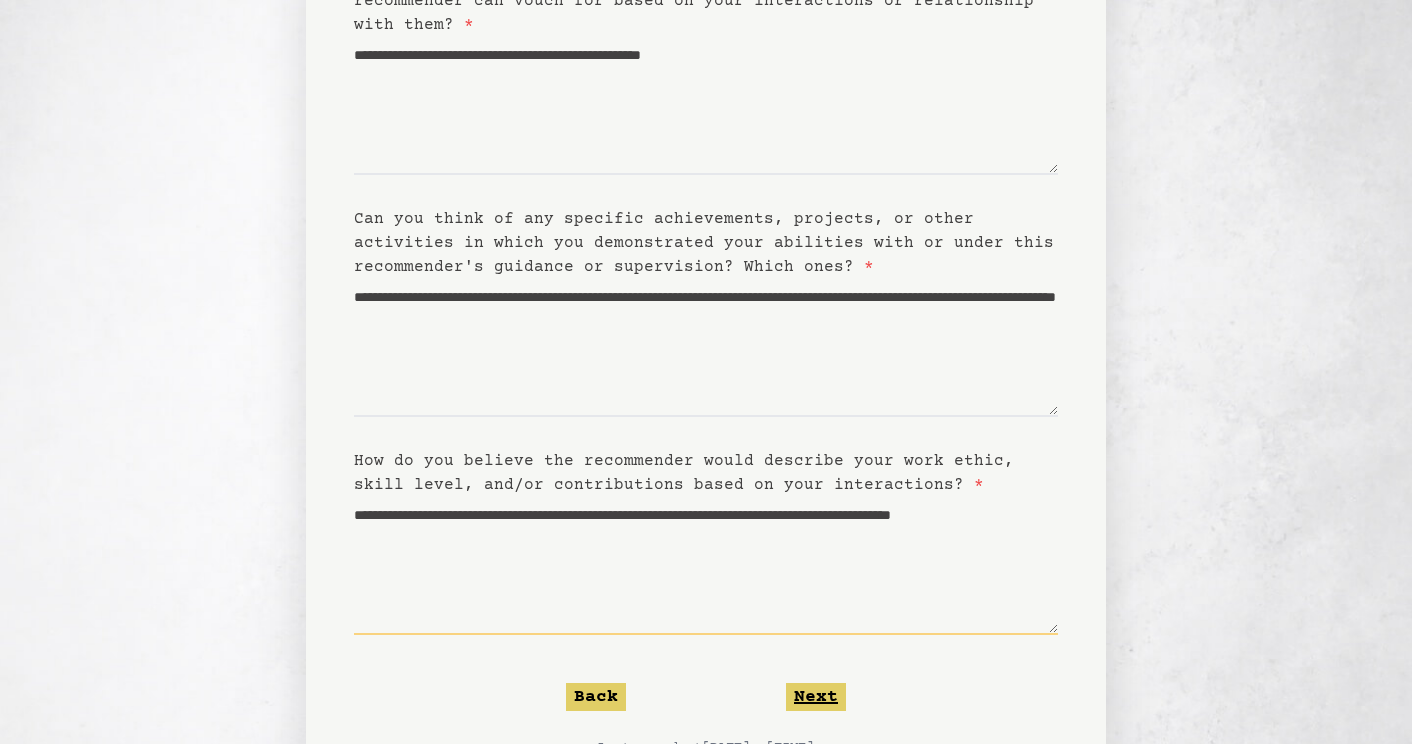 type on "**********" 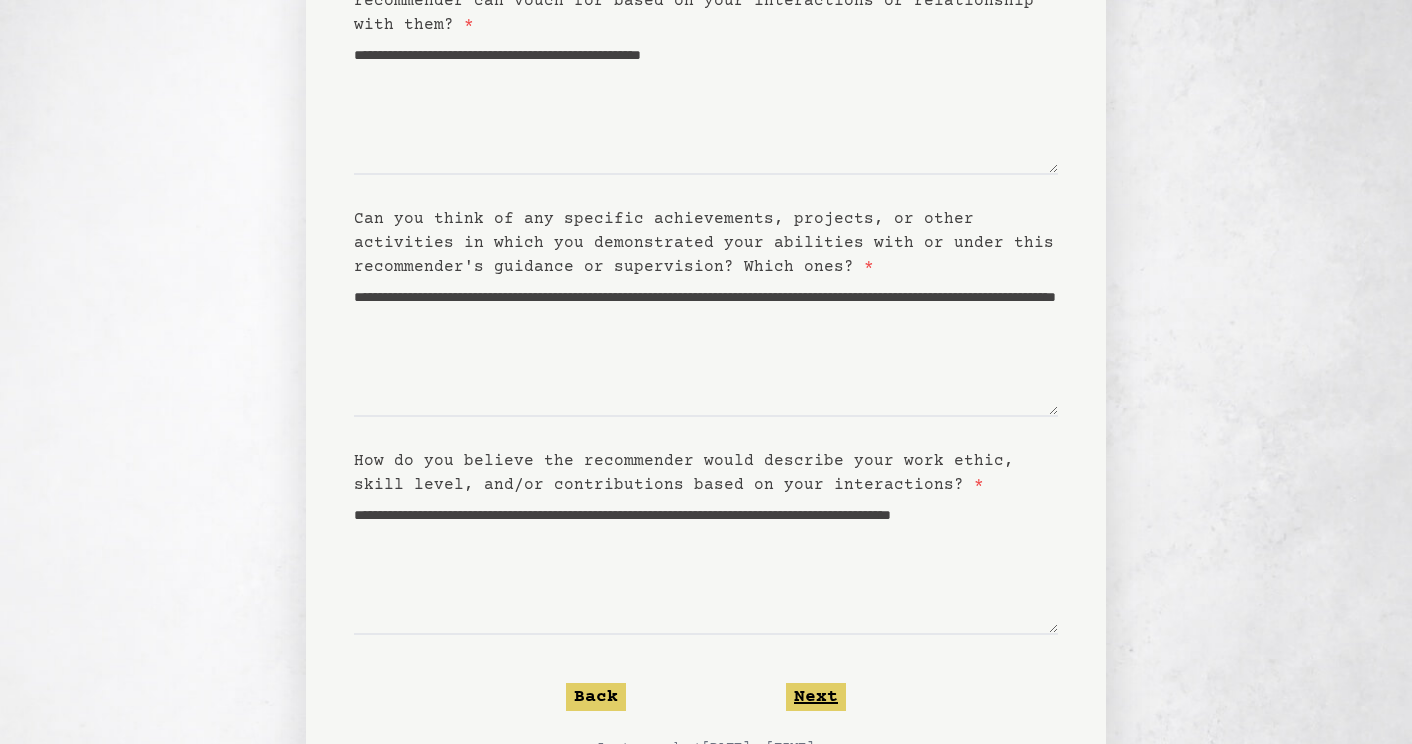 click on "Next" 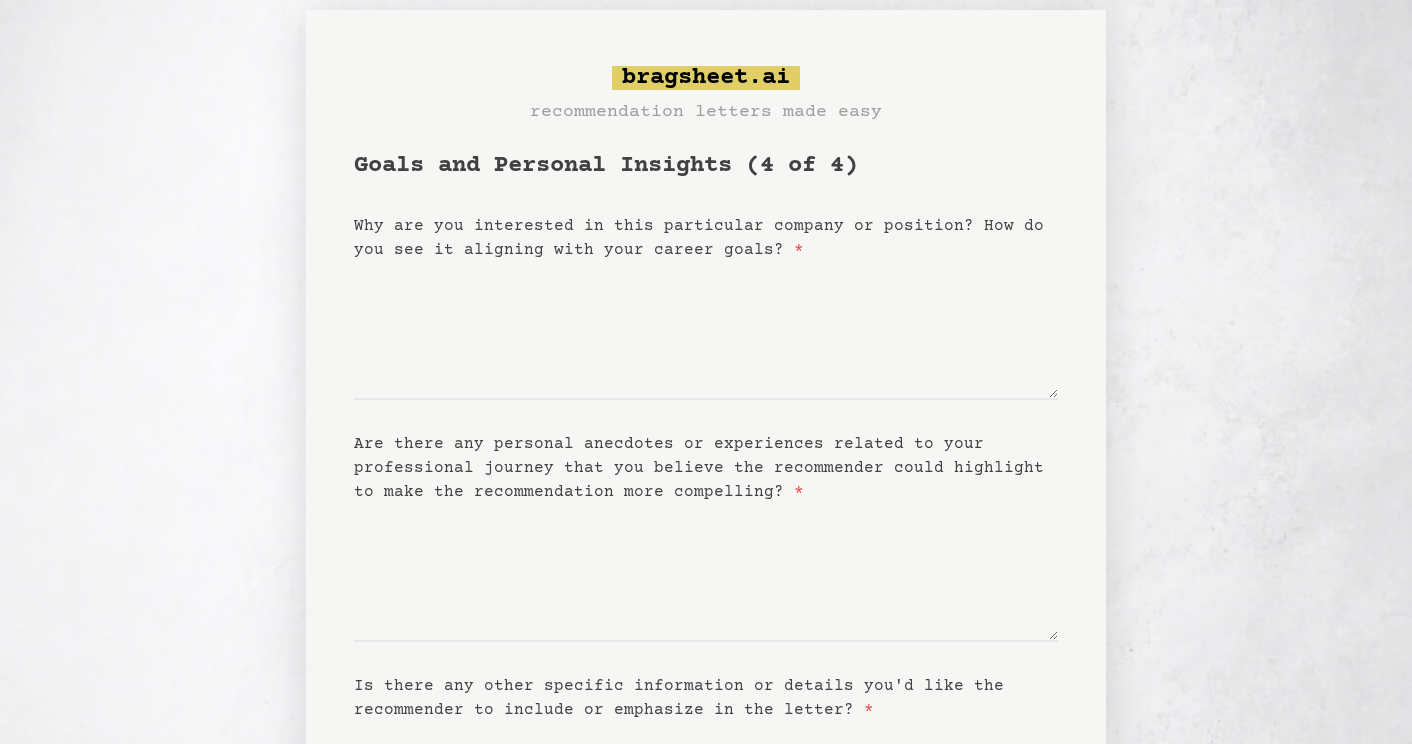 scroll, scrollTop: 47, scrollLeft: 0, axis: vertical 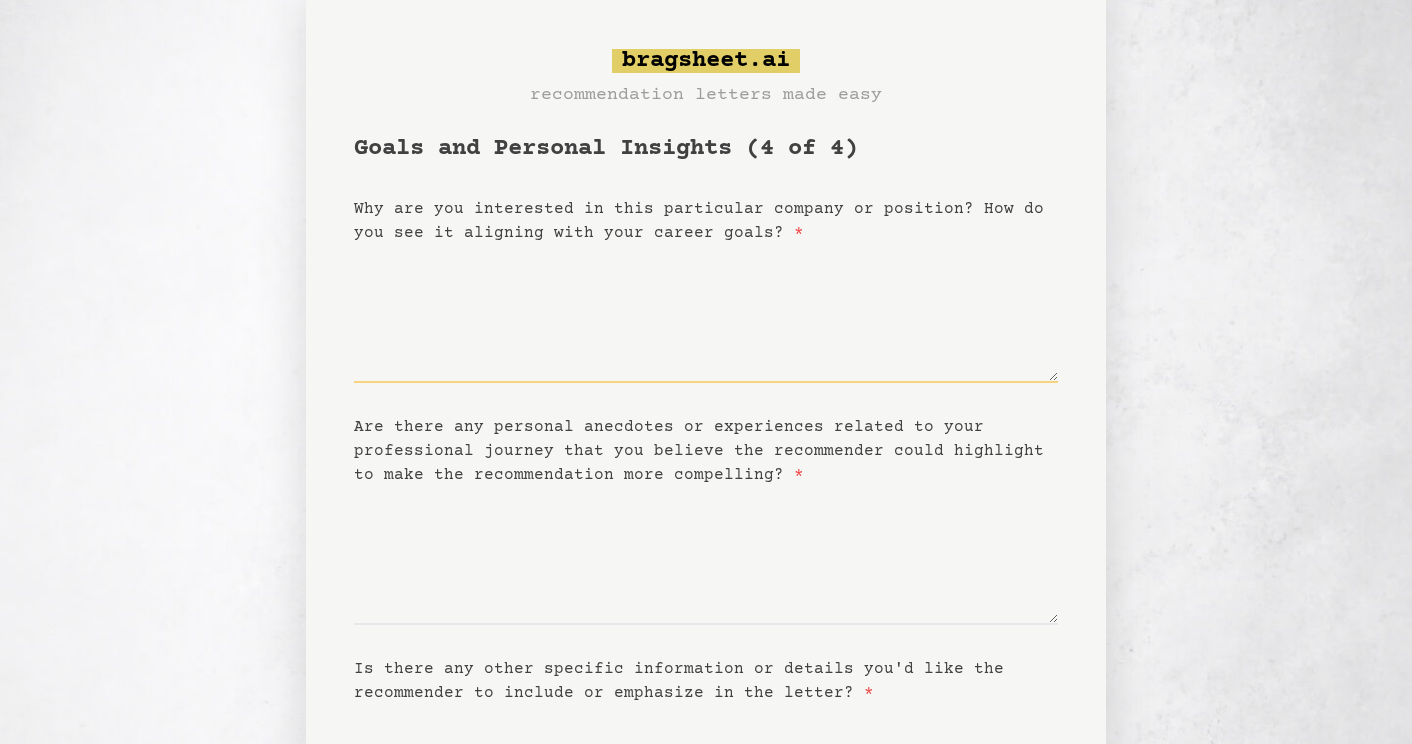 click on "Why are you interested in this particular company or position?
How do you see it aligning with your career goals?   *" at bounding box center (706, 314) 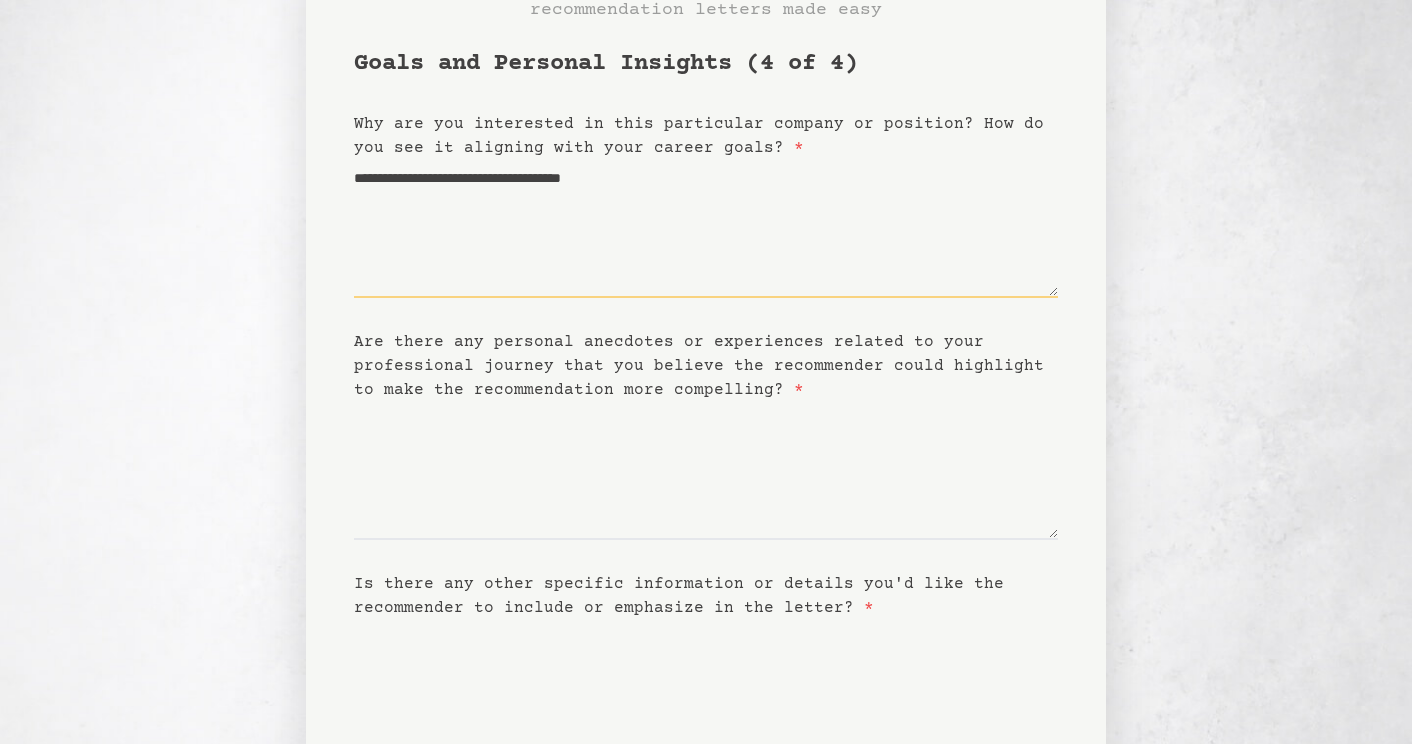 scroll, scrollTop: 133, scrollLeft: 0, axis: vertical 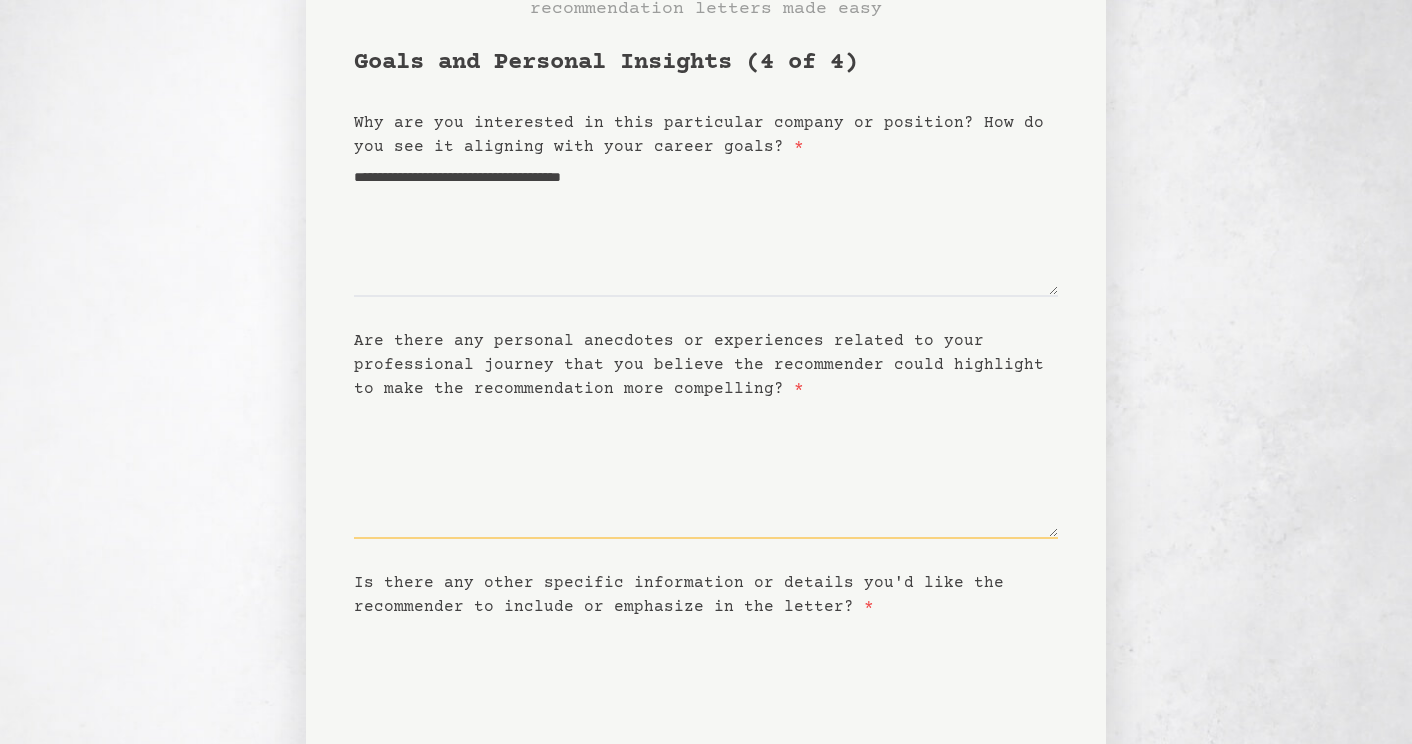 click on "Are there any personal anecdotes or experiences related to your
professional journey that you believe the recommender could
highlight to make the recommendation more compelling?   *" at bounding box center [706, 470] 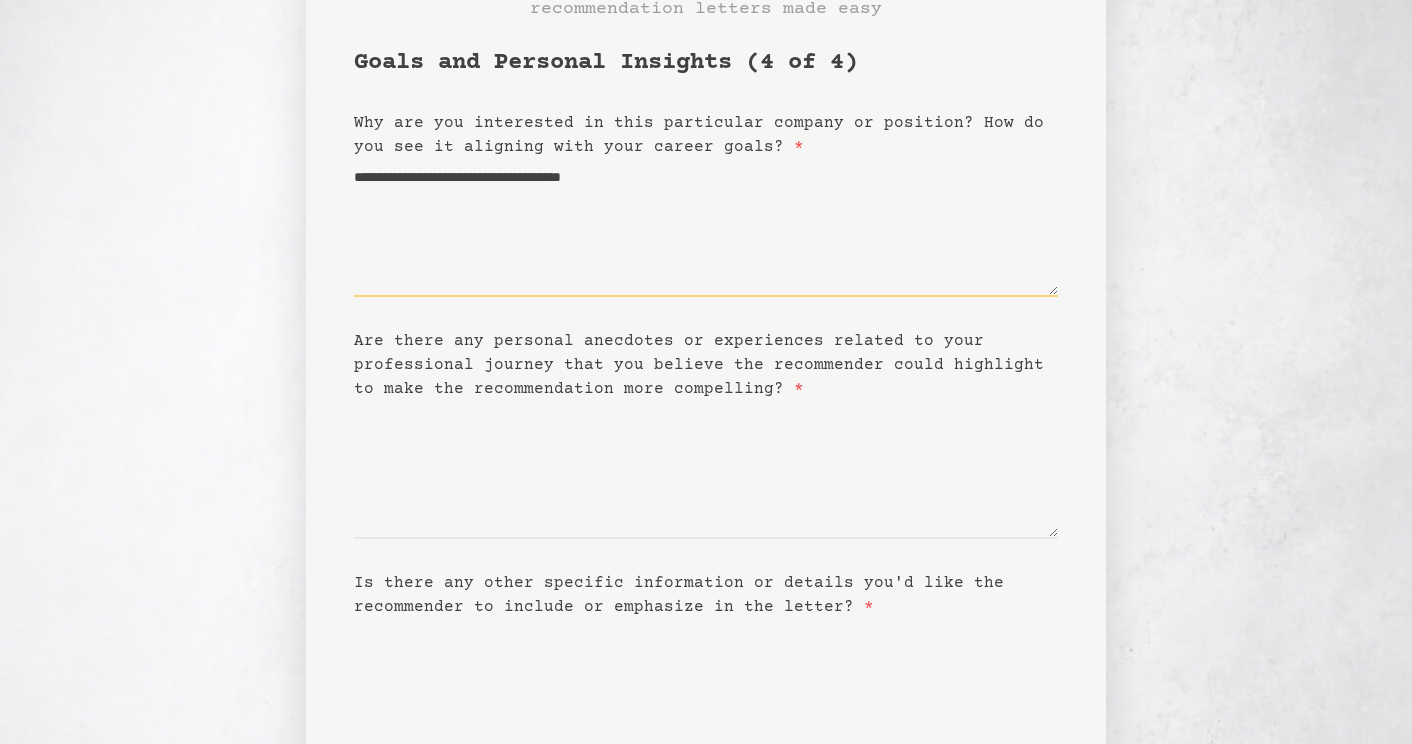 click on "**********" at bounding box center [706, 228] 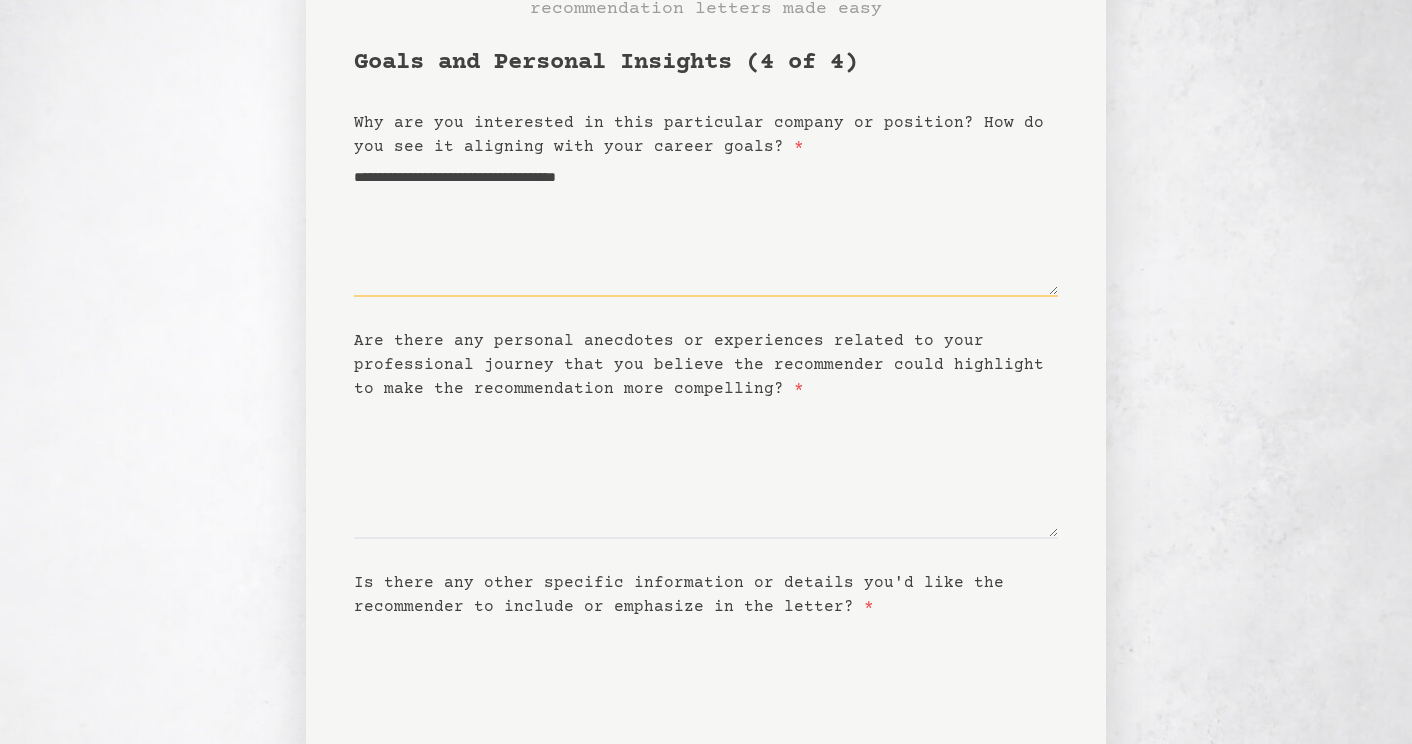 type on "**********" 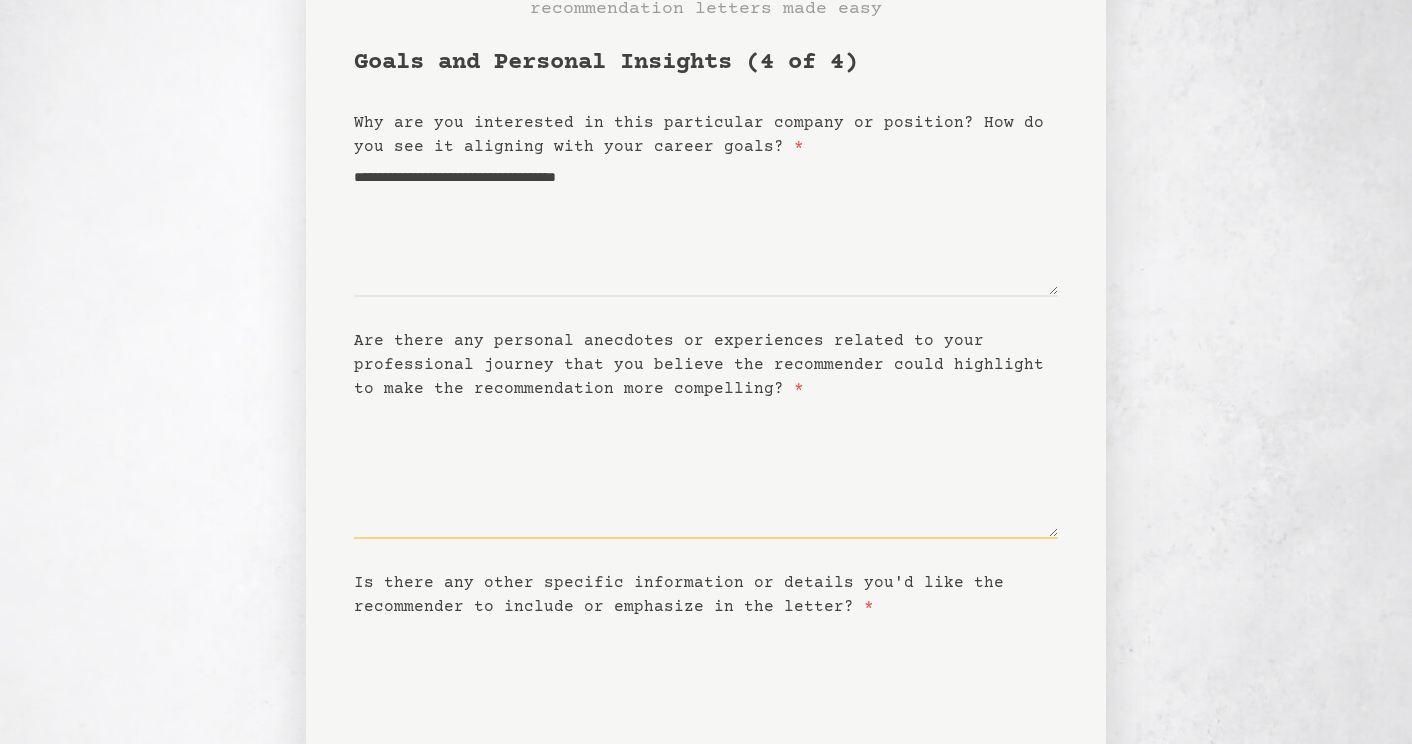 click on "Are there any personal anecdotes or experiences related to your
professional journey that you believe the recommender could
highlight to make the recommendation more compelling?   *" at bounding box center (706, 470) 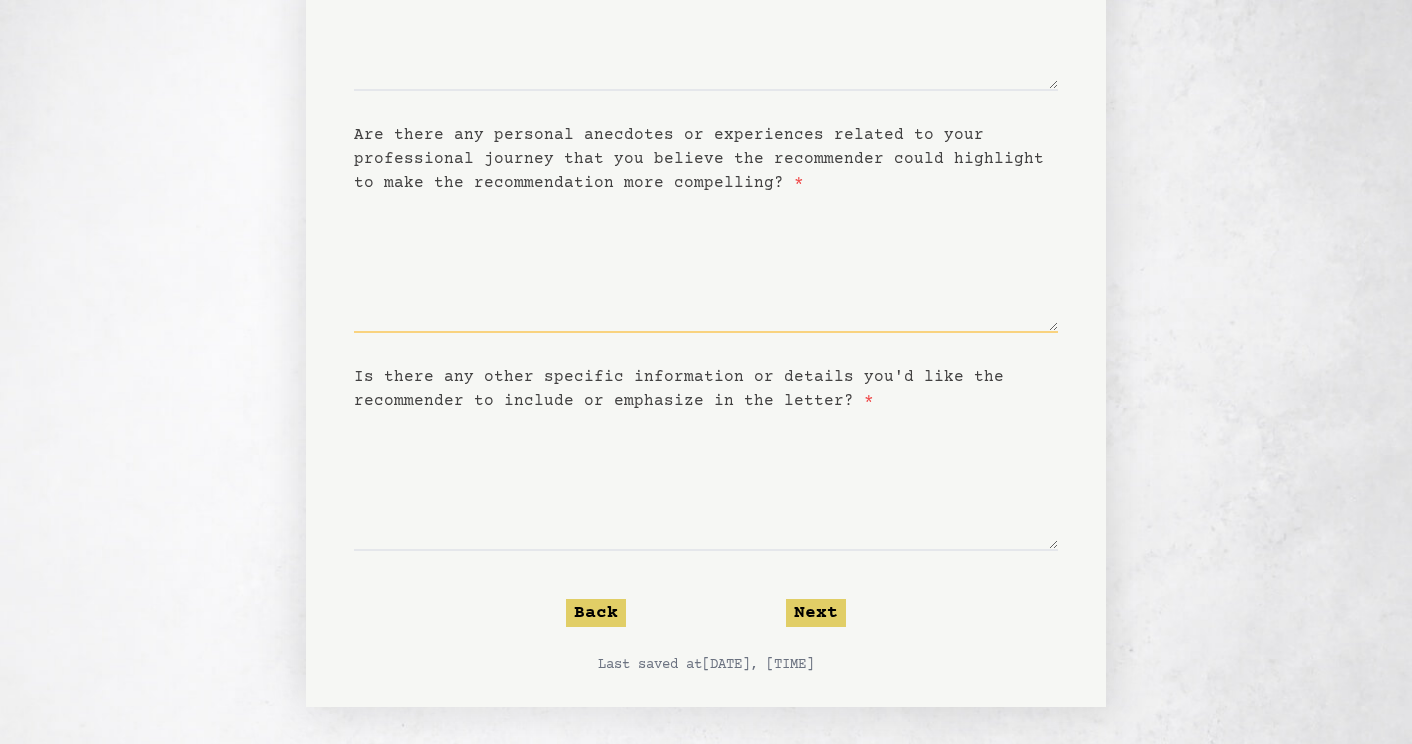 scroll, scrollTop: 342, scrollLeft: 0, axis: vertical 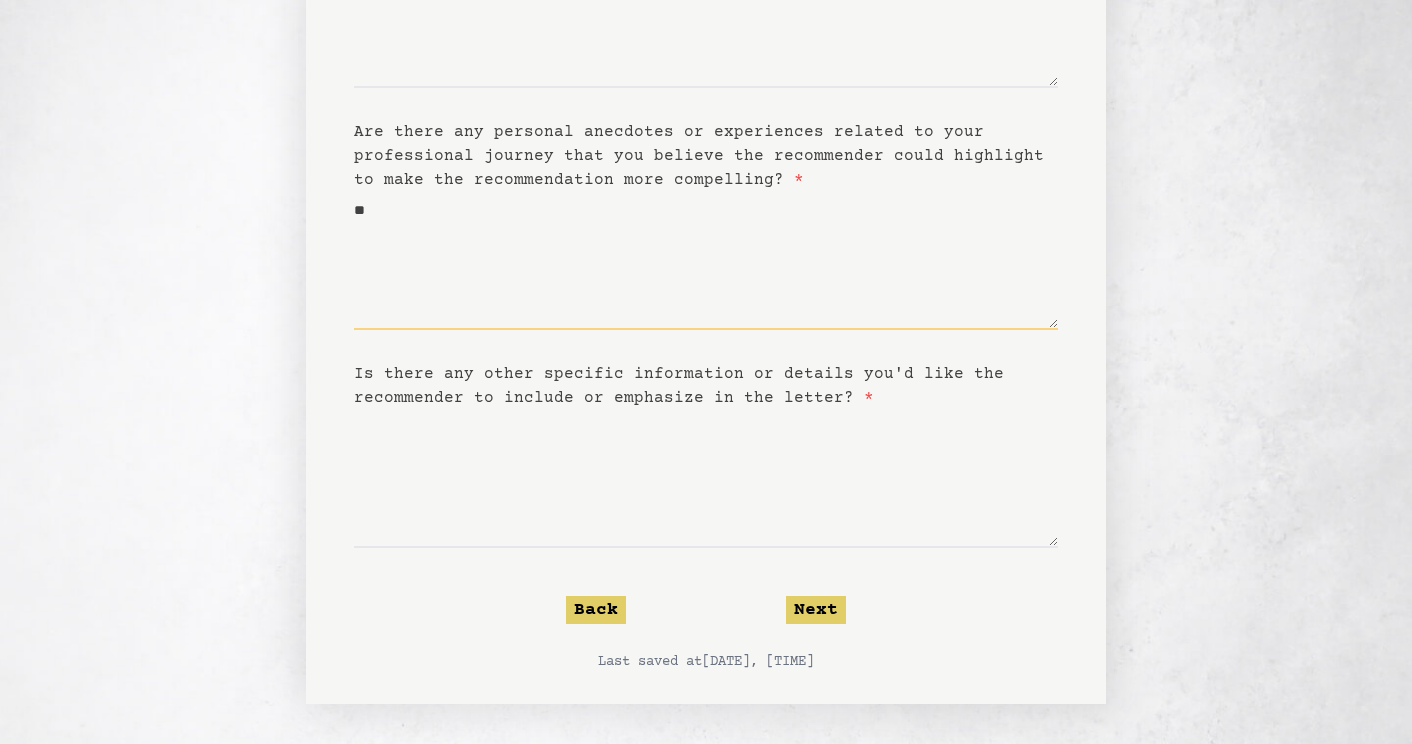 type on "*" 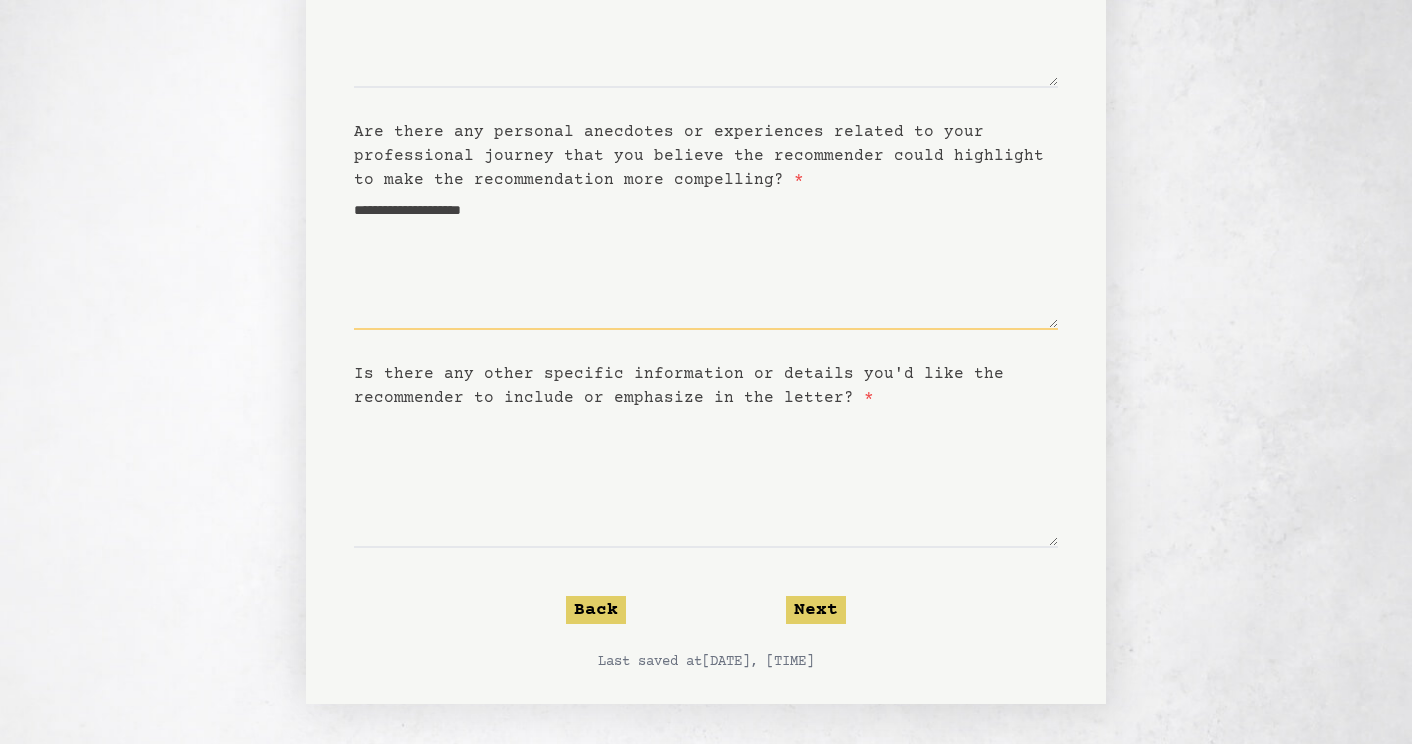 click on "**********" at bounding box center [706, 261] 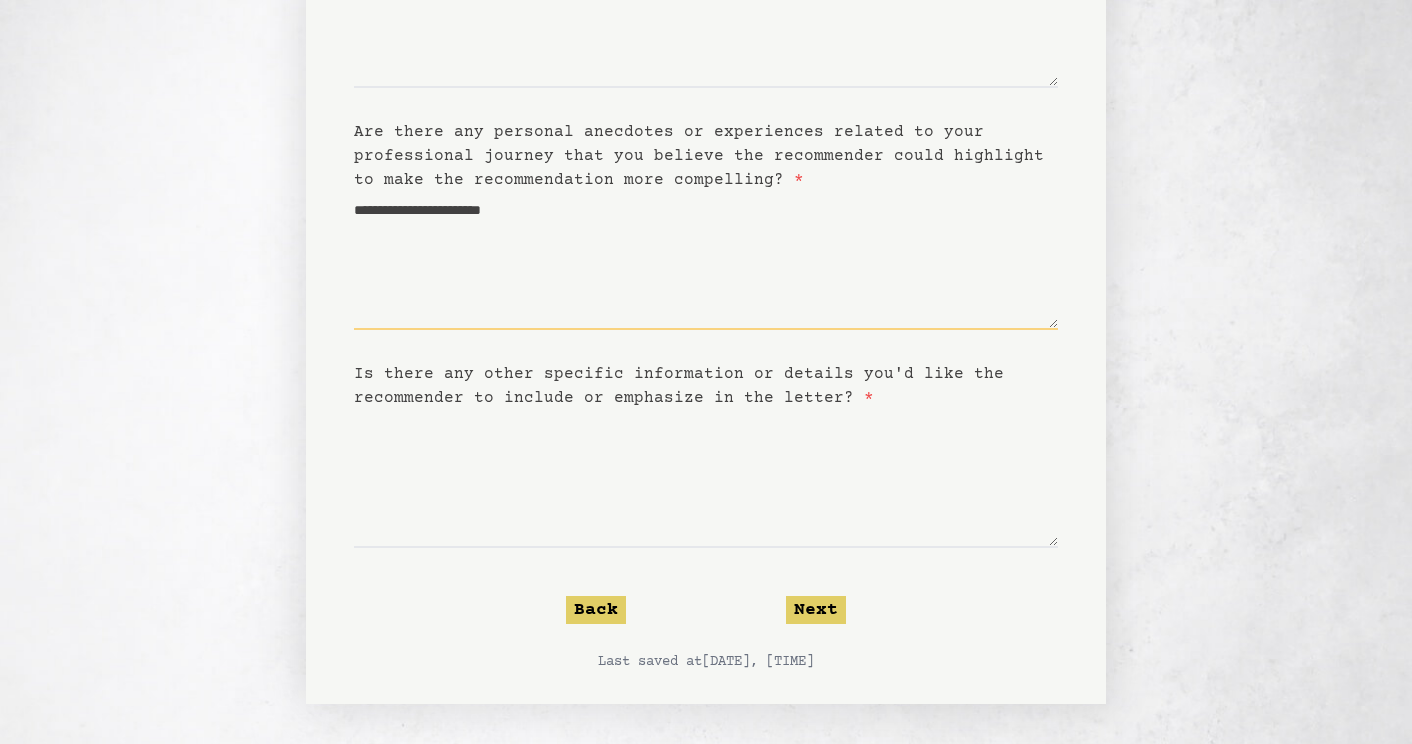 click on "**********" at bounding box center (706, 261) 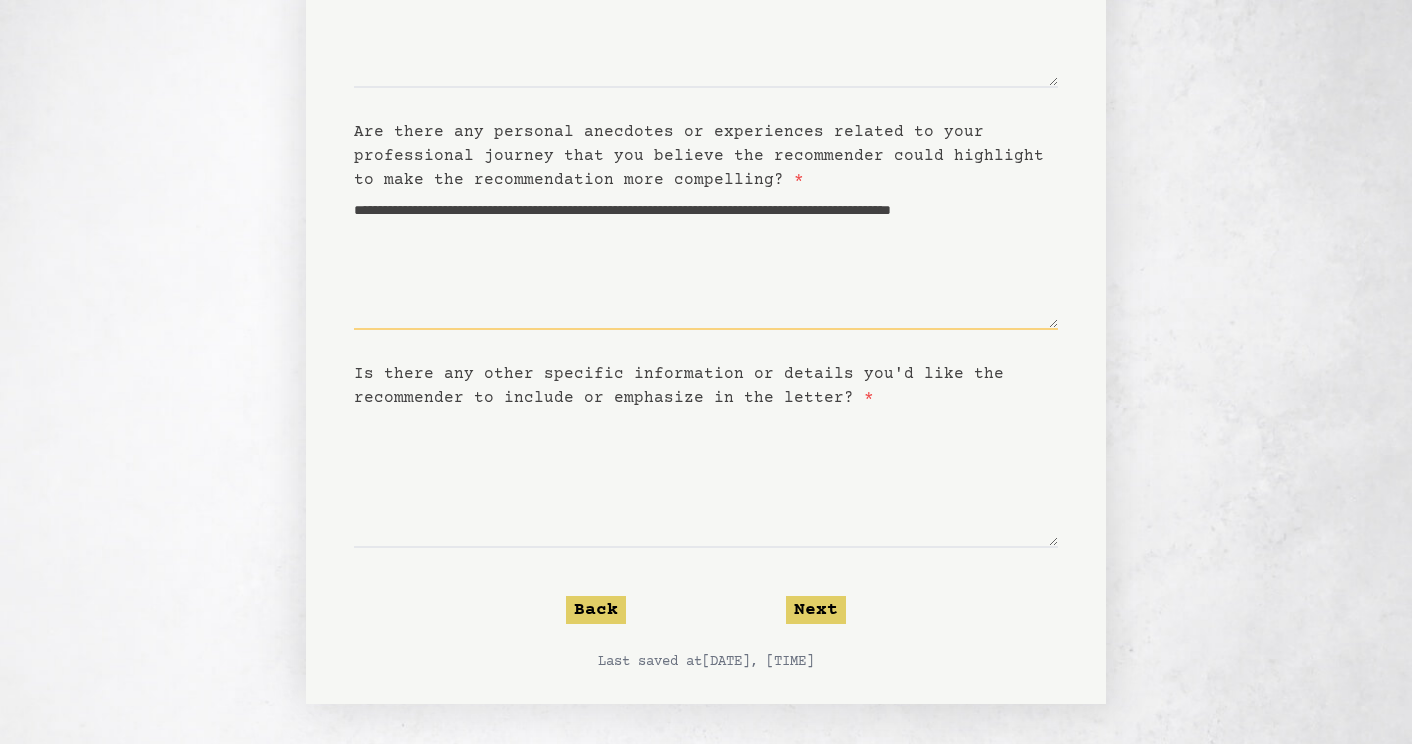 type on "**********" 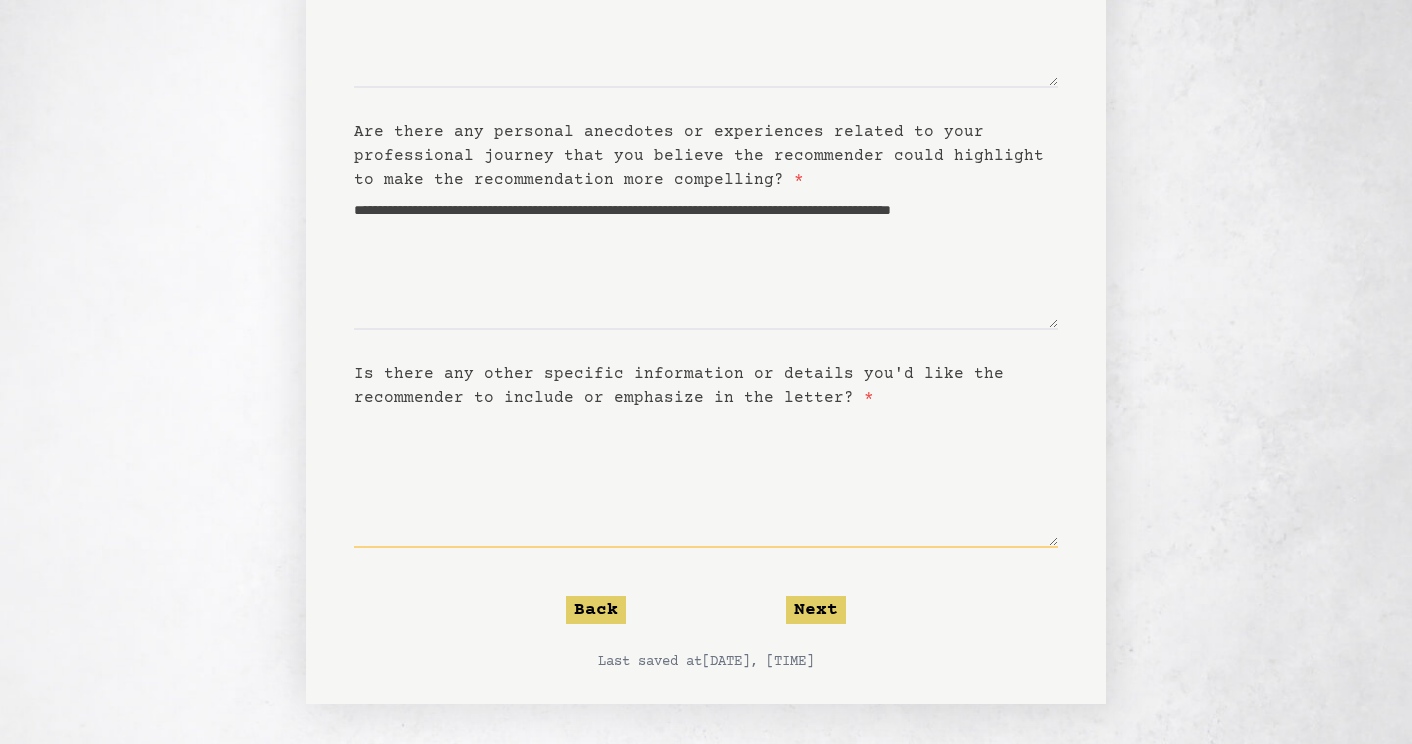 click on "Is there any other specific information or details you'd like
the recommender to include or emphasize in the letter?   *" at bounding box center (706, 479) 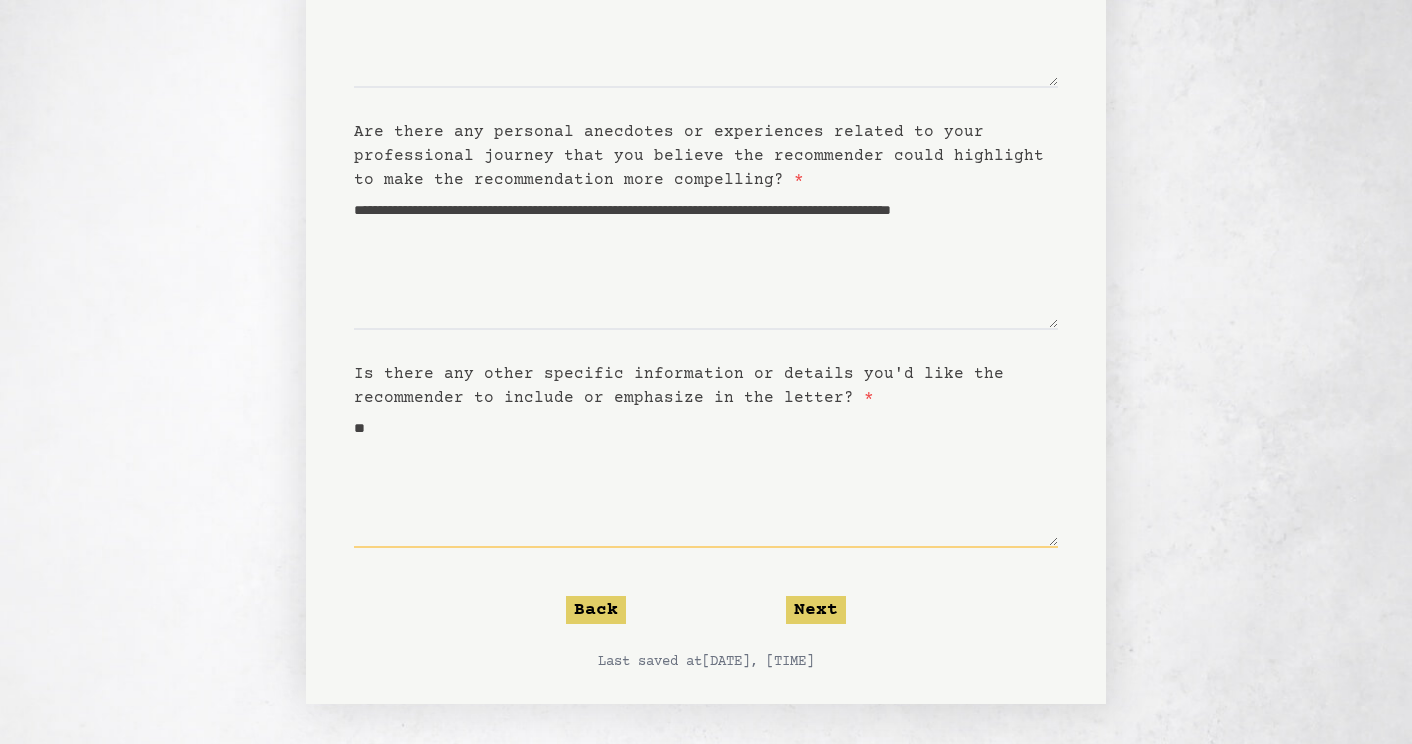 type on "*" 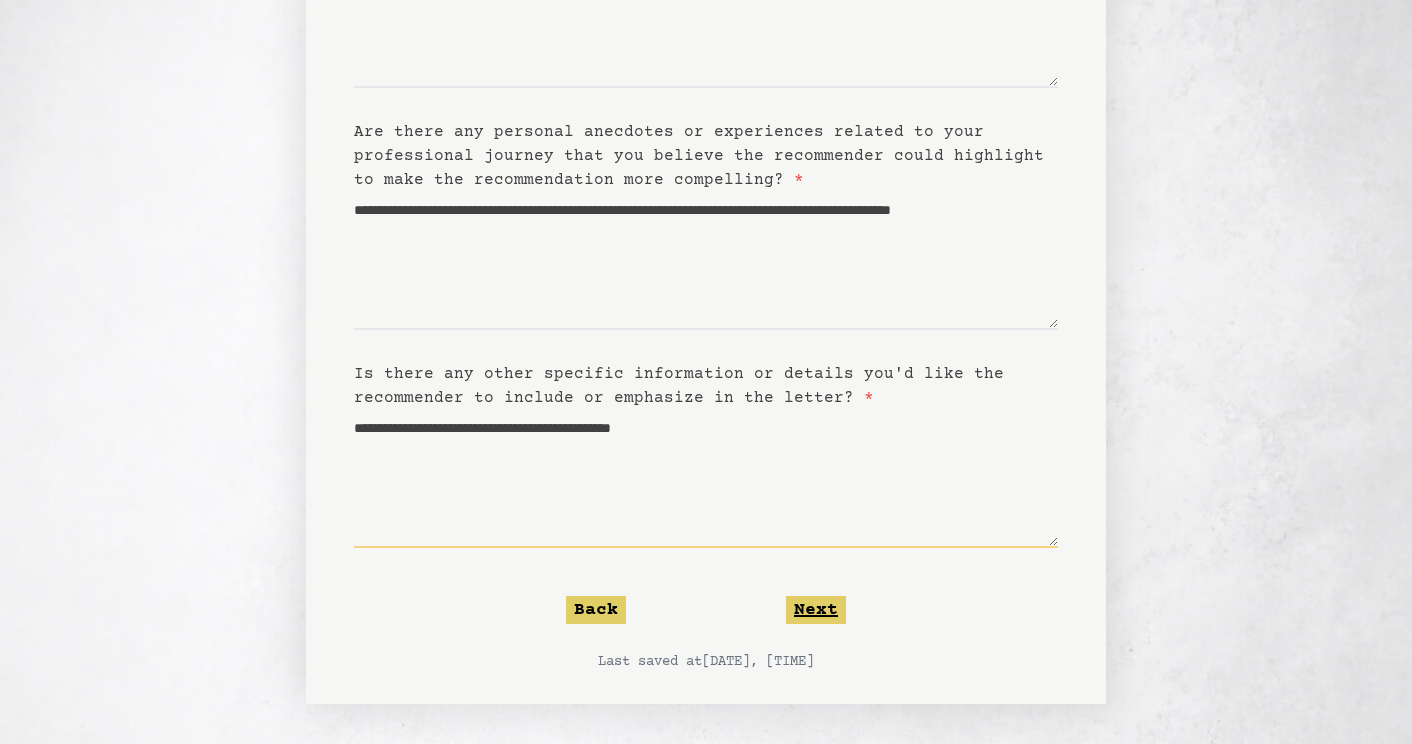type on "**********" 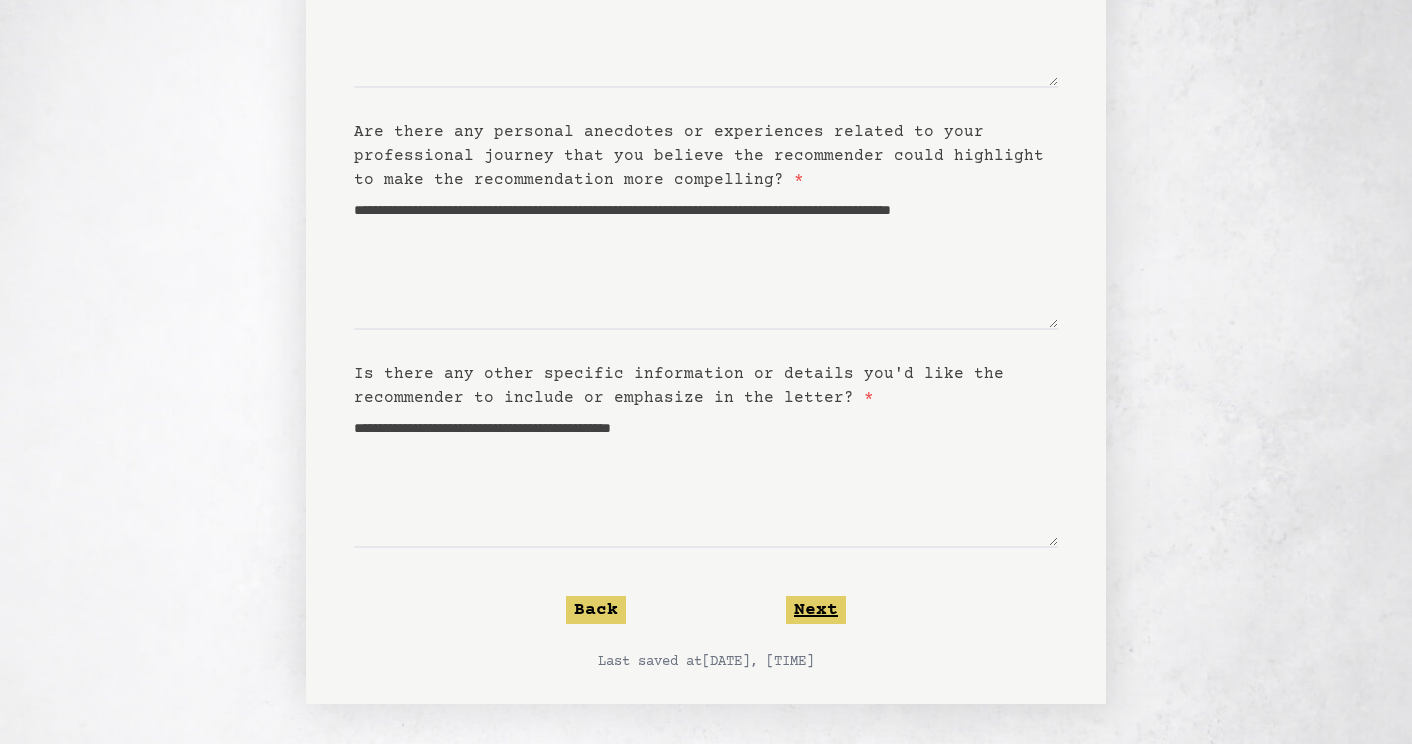 click on "Next" 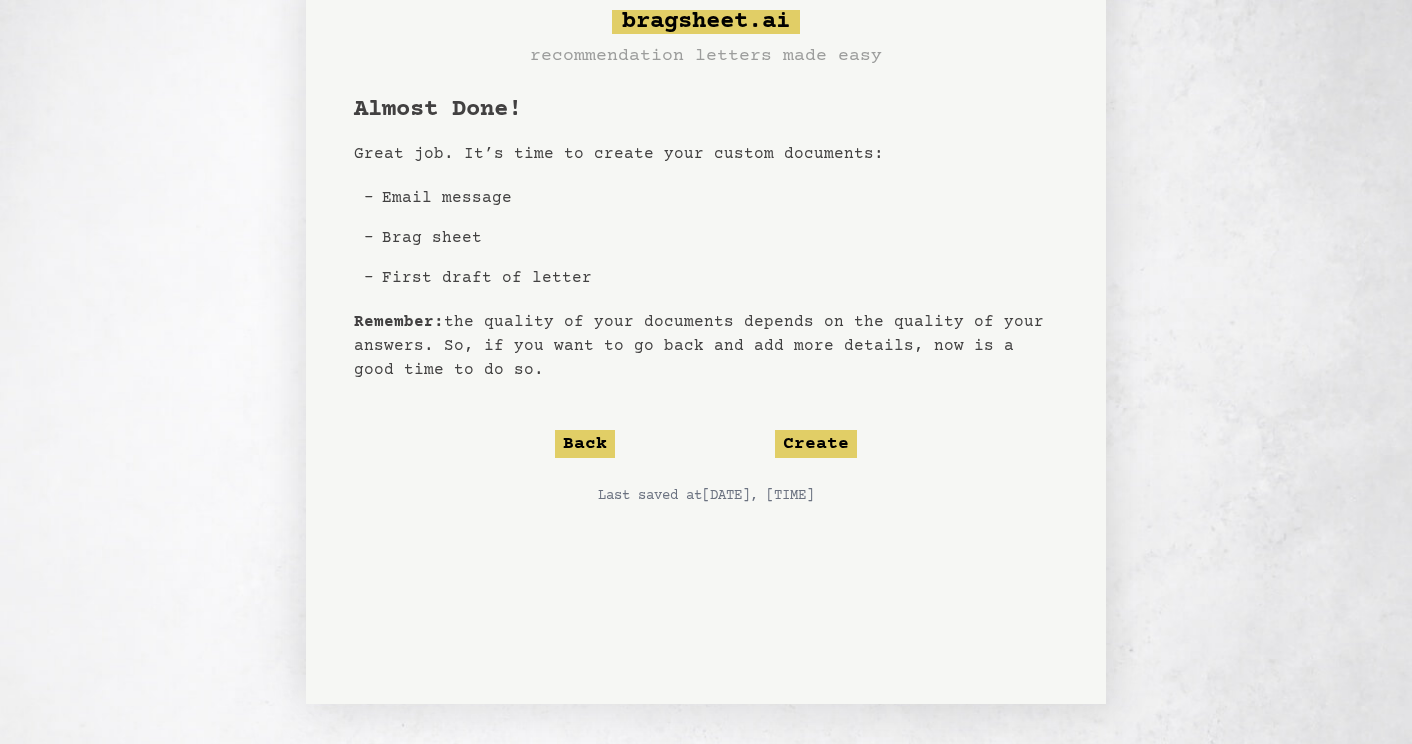 scroll, scrollTop: 0, scrollLeft: 0, axis: both 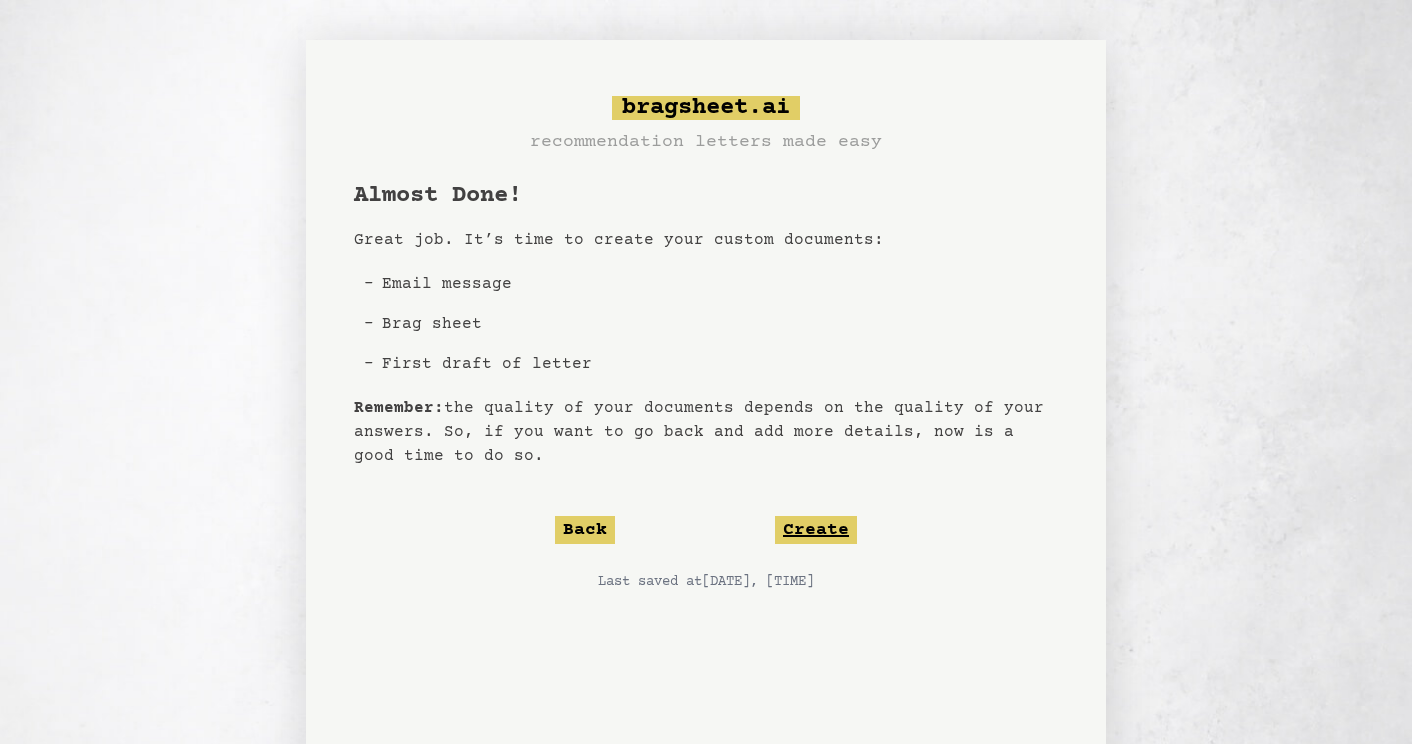 click on "Create" 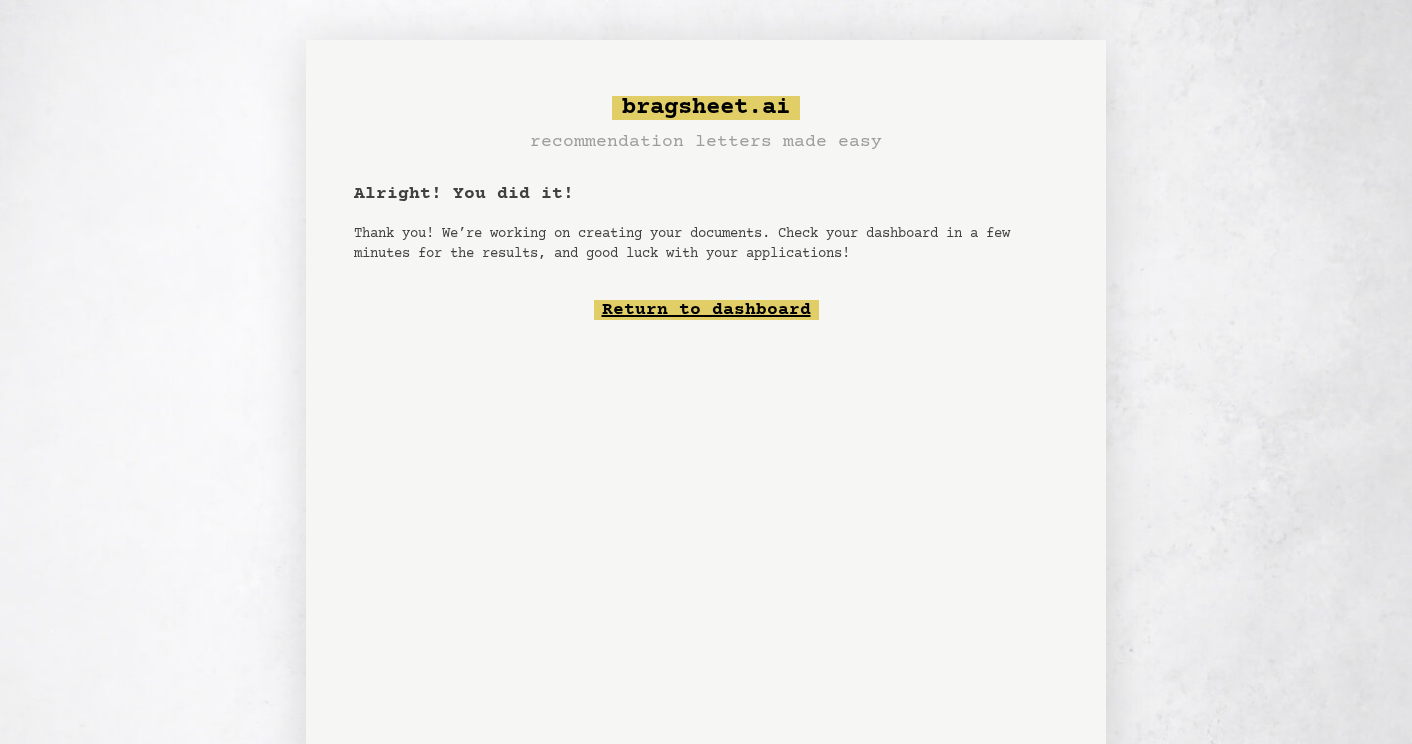 click on "Return to dashboard" at bounding box center (706, 310) 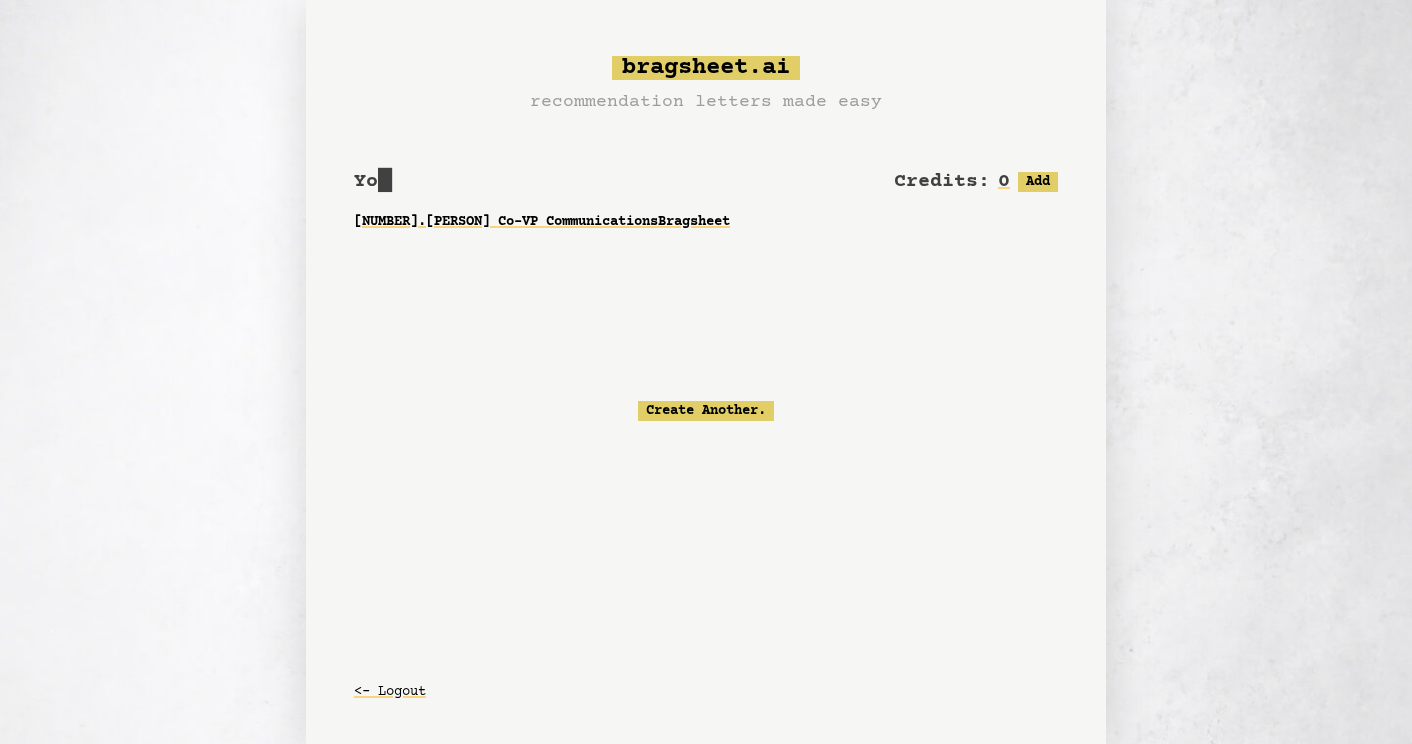 scroll, scrollTop: 0, scrollLeft: 0, axis: both 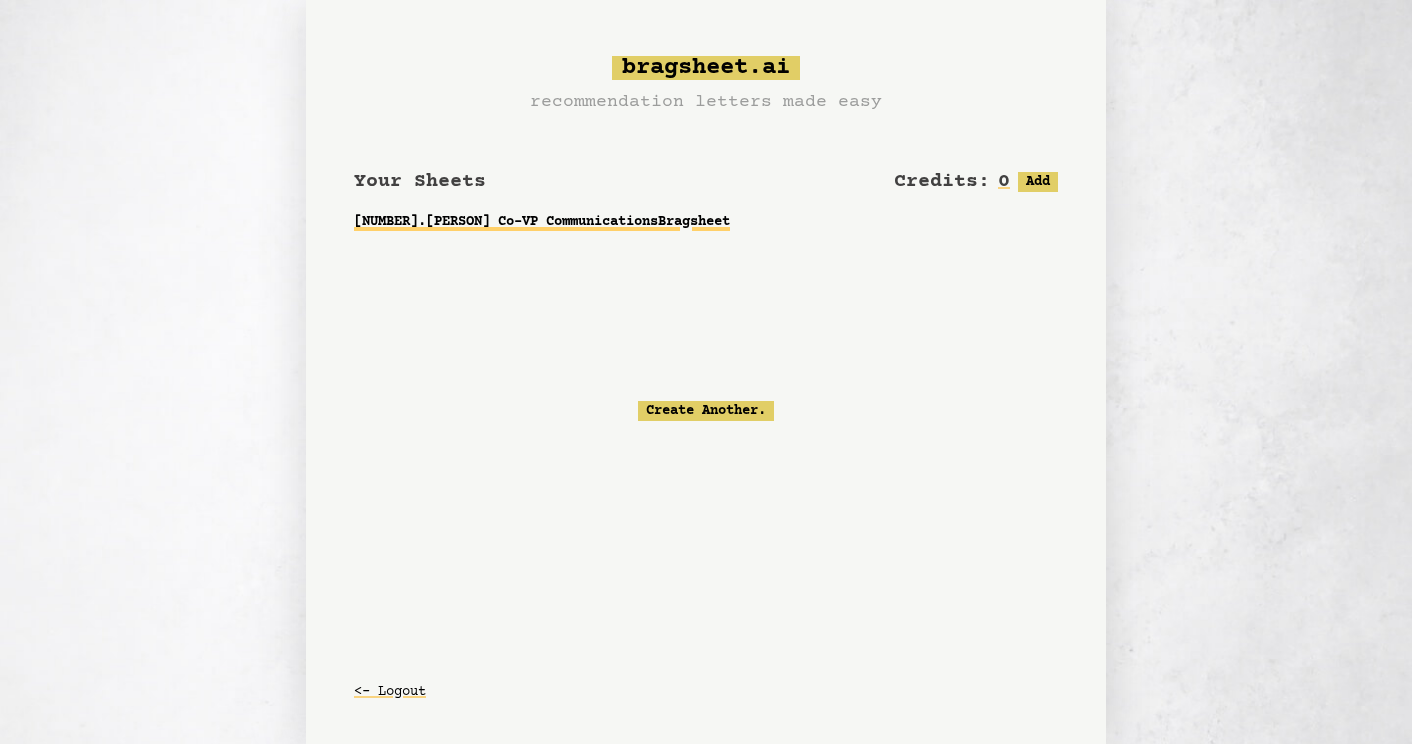 click on "01 .  [PERSON] Co-VP Communications
Bragsheet" at bounding box center [706, 222] 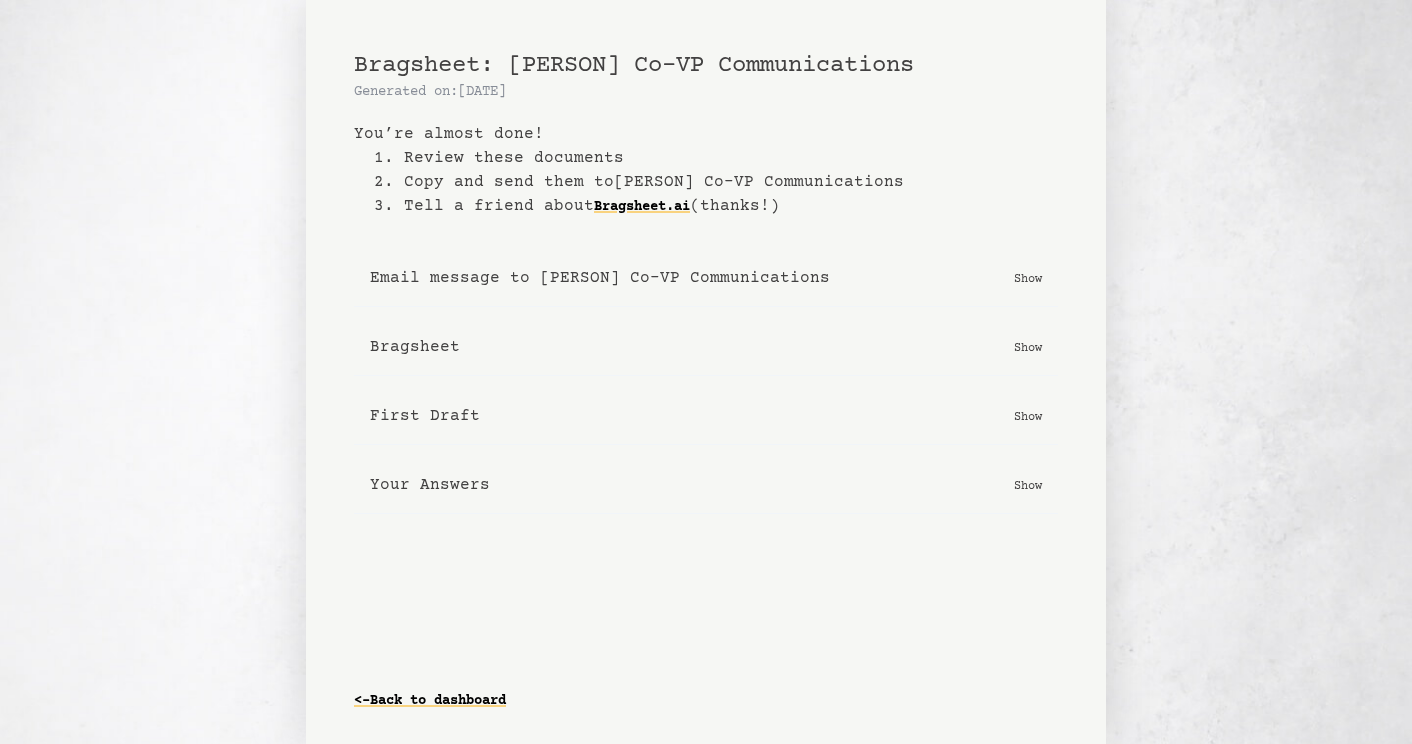 scroll, scrollTop: 0, scrollLeft: 0, axis: both 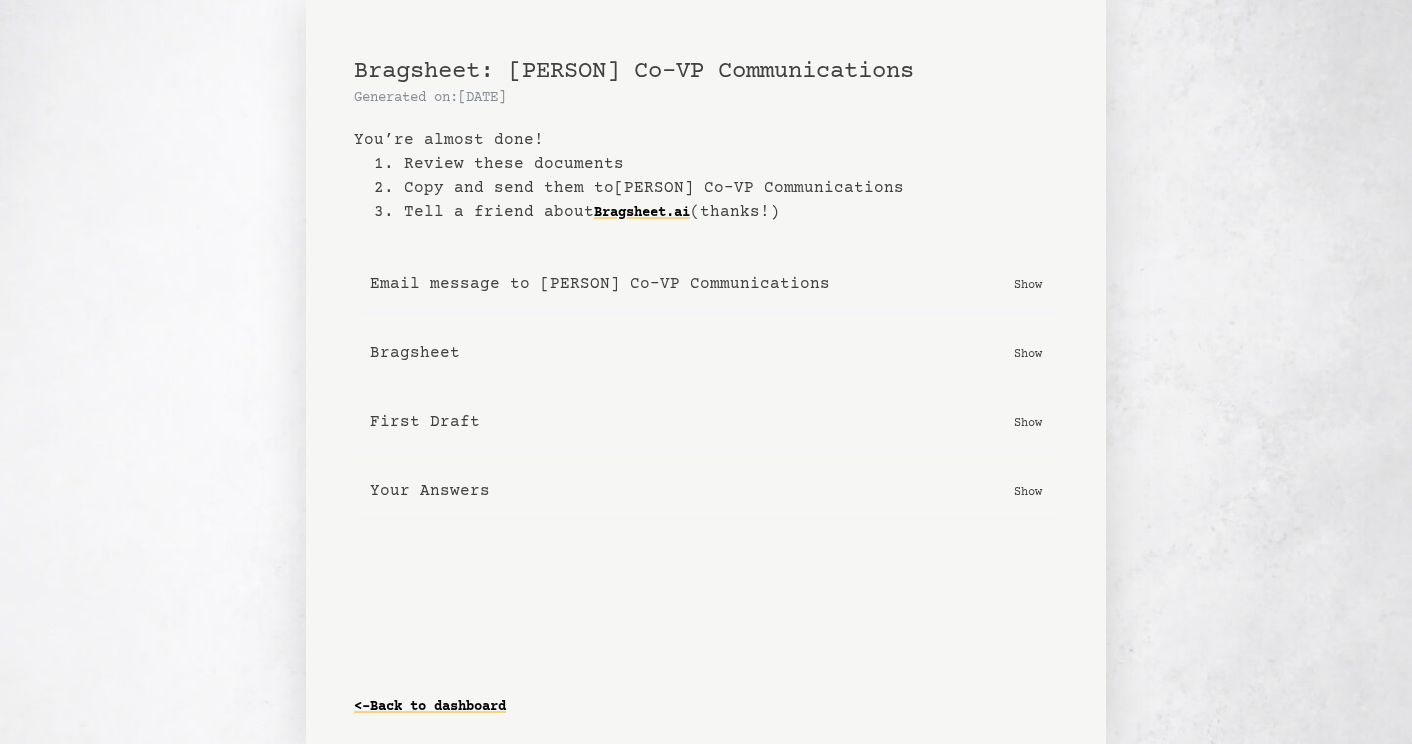 click on "Email message to [PERSON] Co-VP Communications" at bounding box center [600, 284] 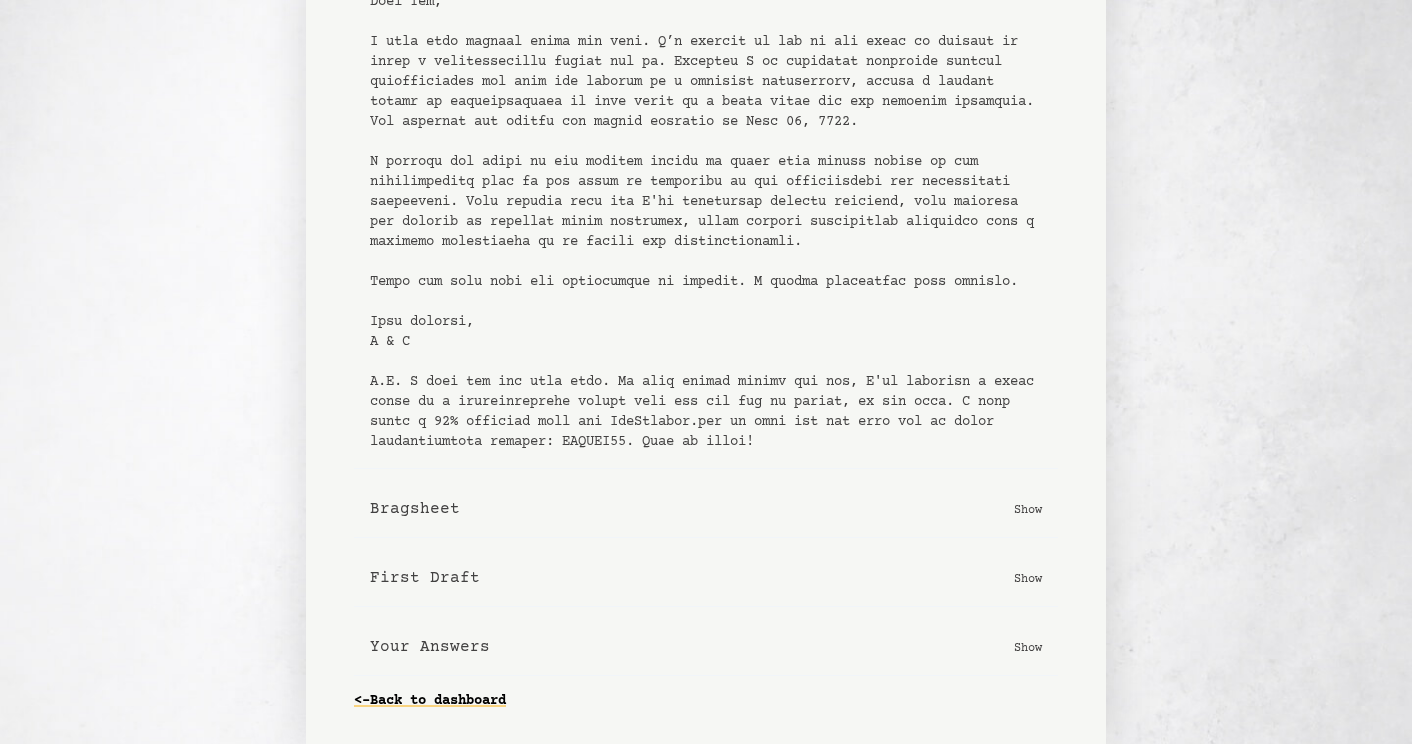 scroll, scrollTop: 421, scrollLeft: 0, axis: vertical 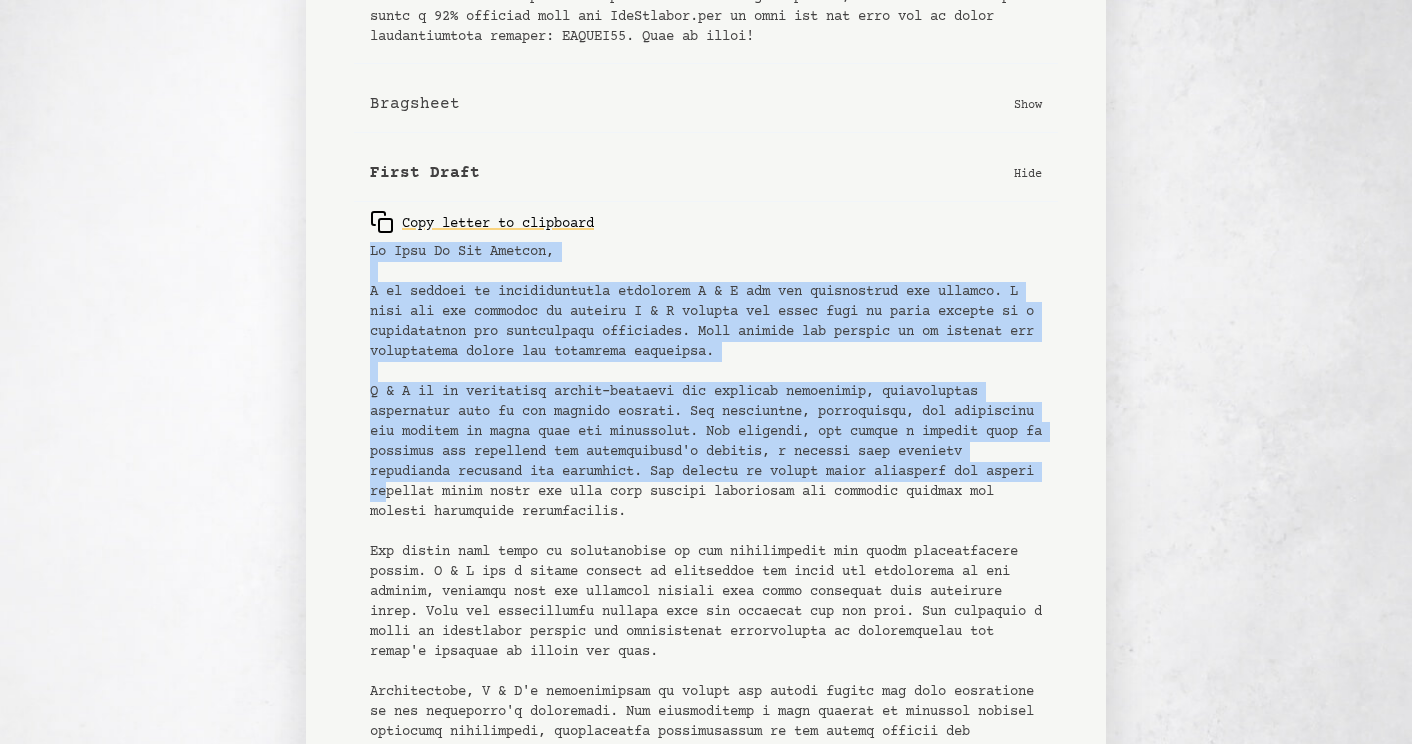 drag, startPoint x: 373, startPoint y: 270, endPoint x: 551, endPoint y: 510, distance: 298.8043 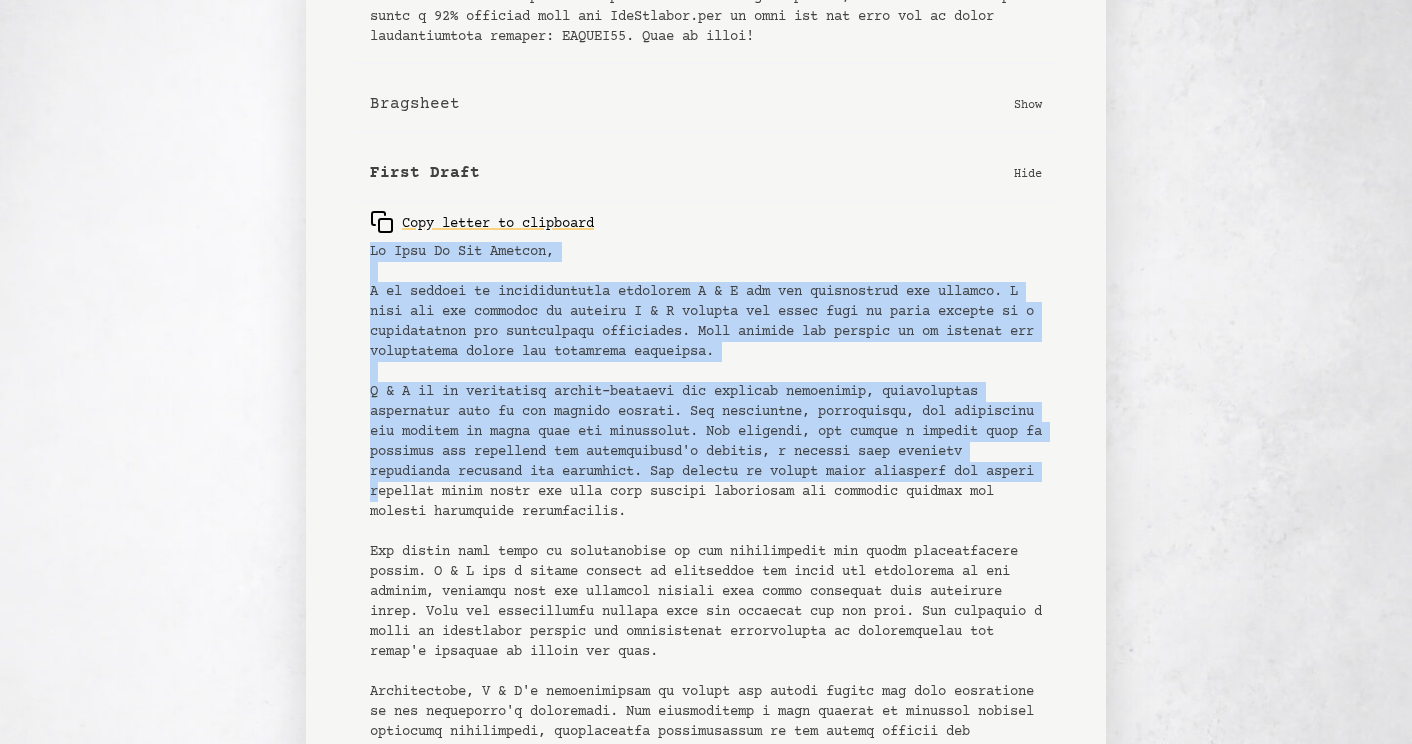 click 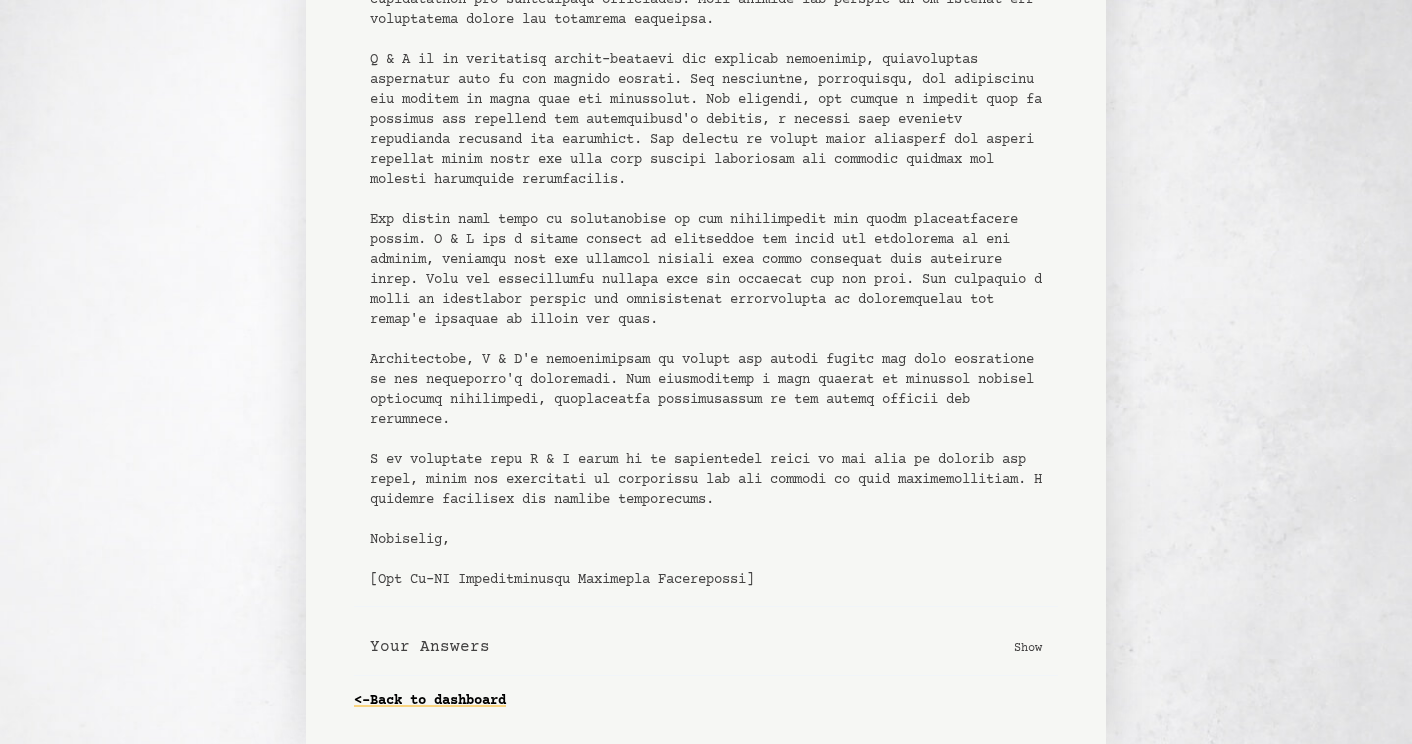 scroll, scrollTop: 1159, scrollLeft: 0, axis: vertical 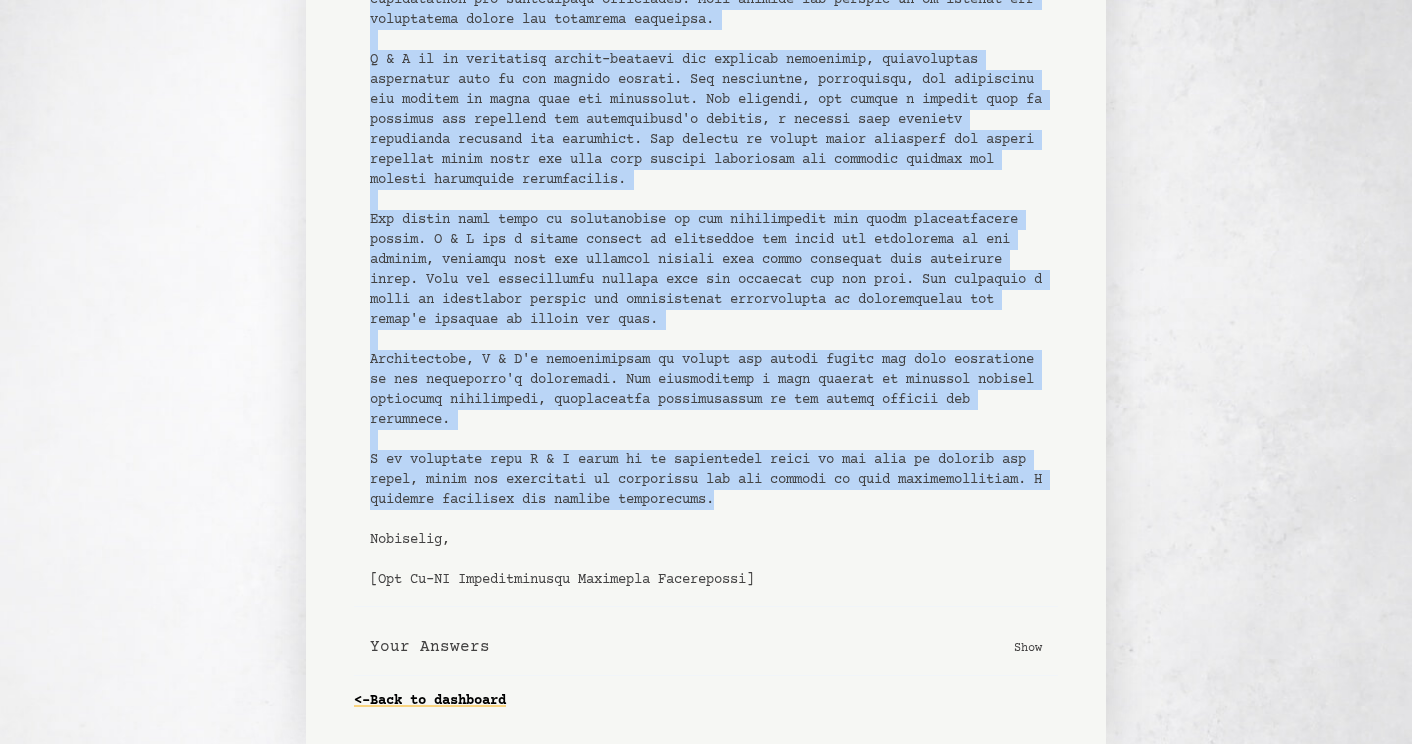 drag, startPoint x: 372, startPoint y: 307, endPoint x: 907, endPoint y: 498, distance: 568.0722 